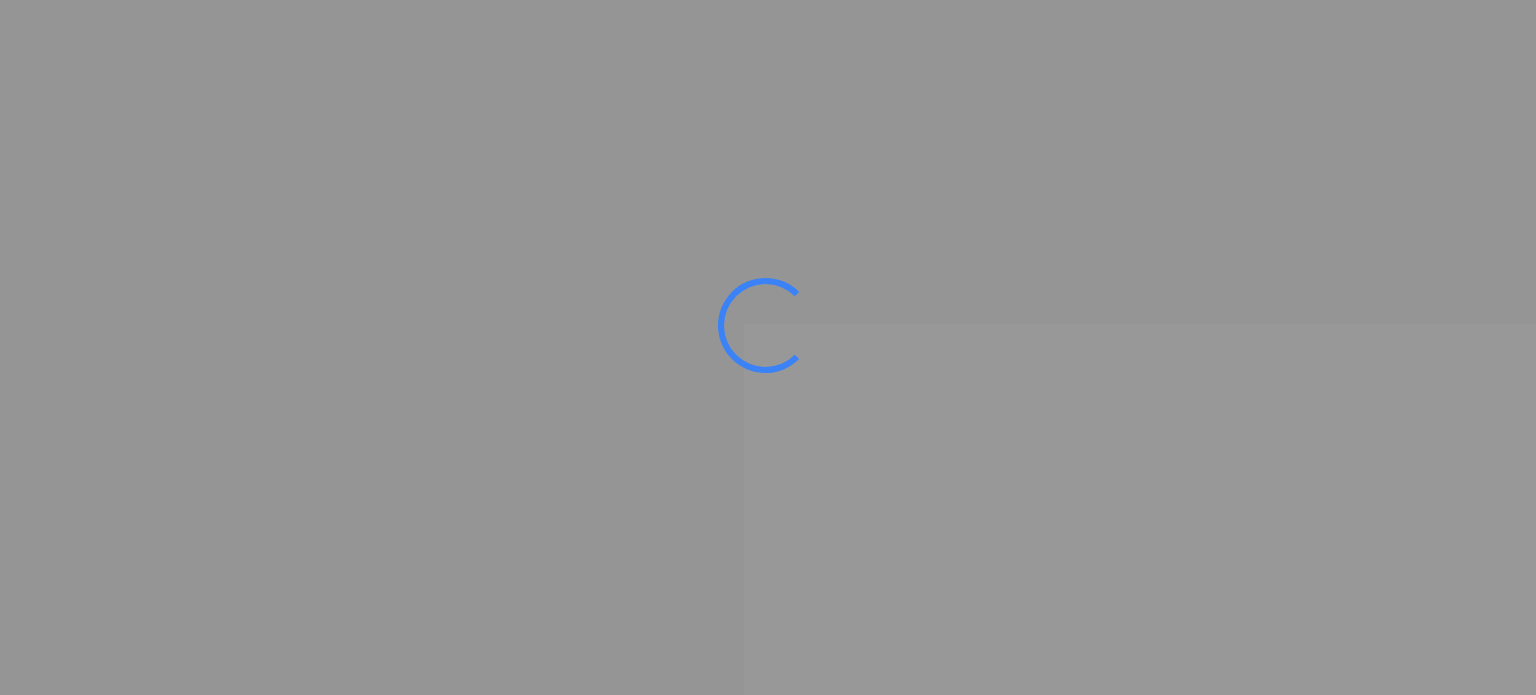 scroll, scrollTop: 0, scrollLeft: 0, axis: both 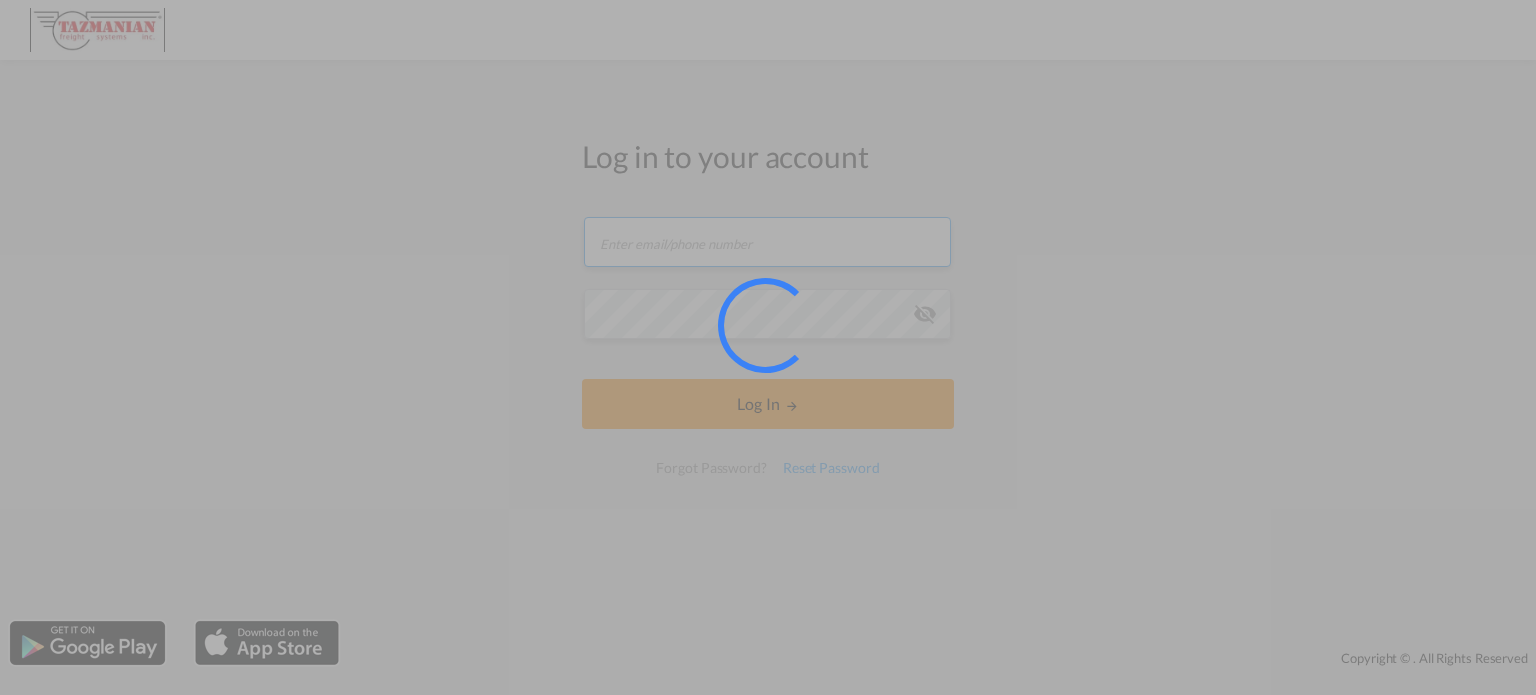 type on "[EMAIL]" 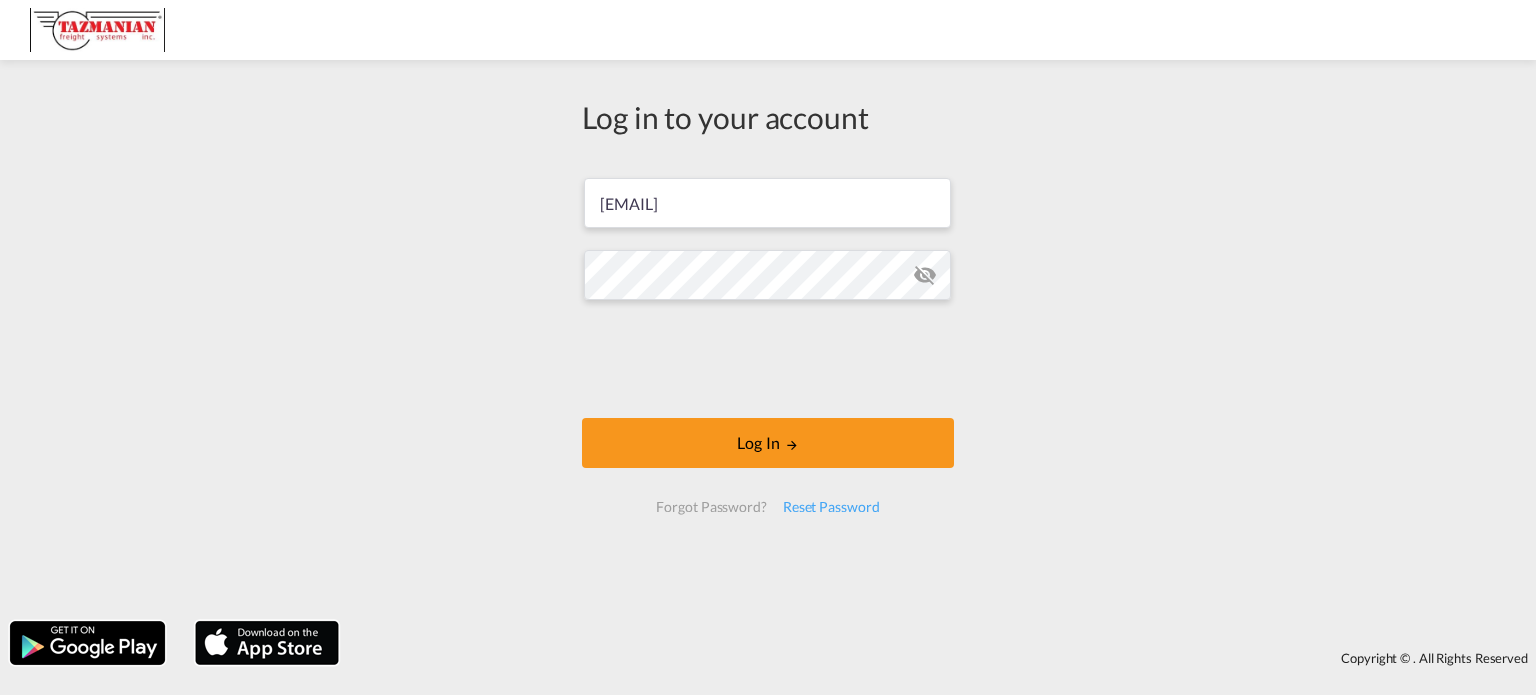 click on "Log in to your account [EMAIL]
Log In
Forgot Password?
Reset Password" at bounding box center [768, 340] 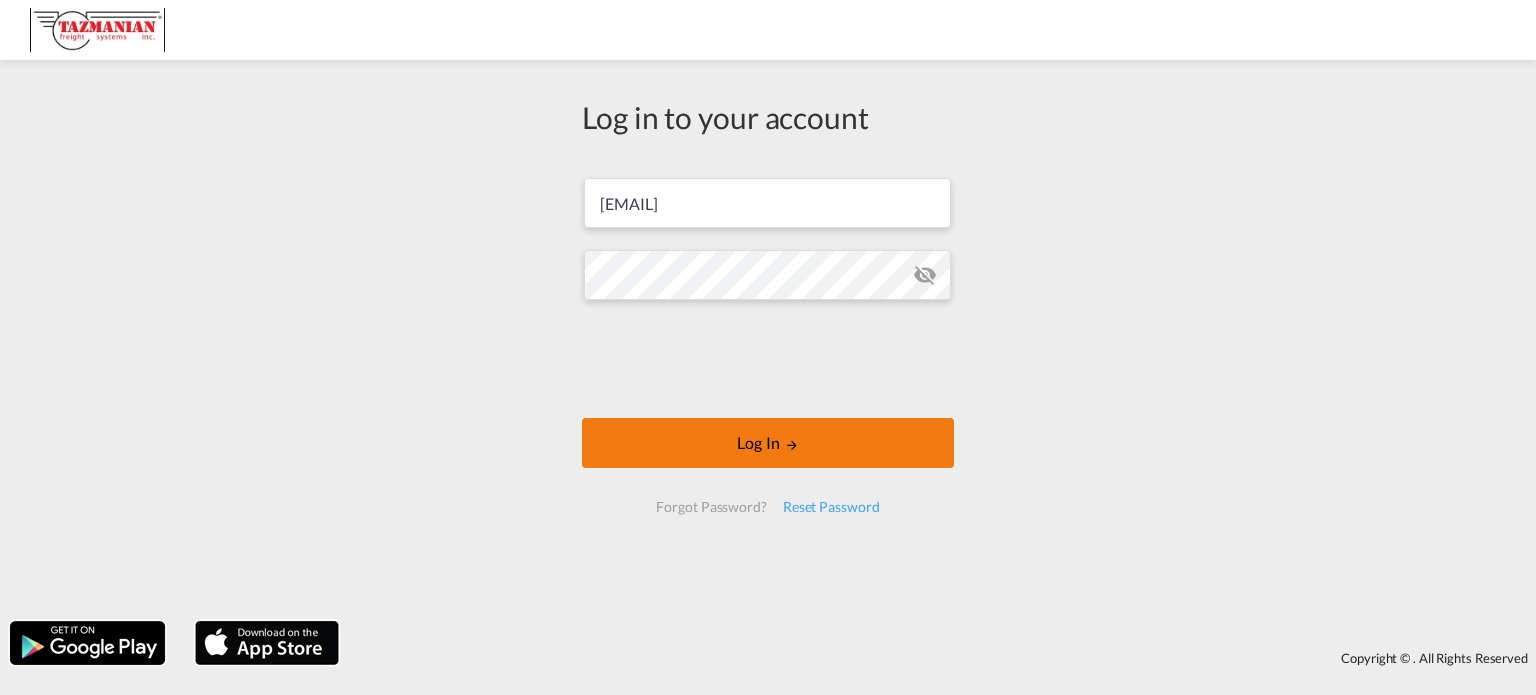 click on "Log In" at bounding box center [768, 443] 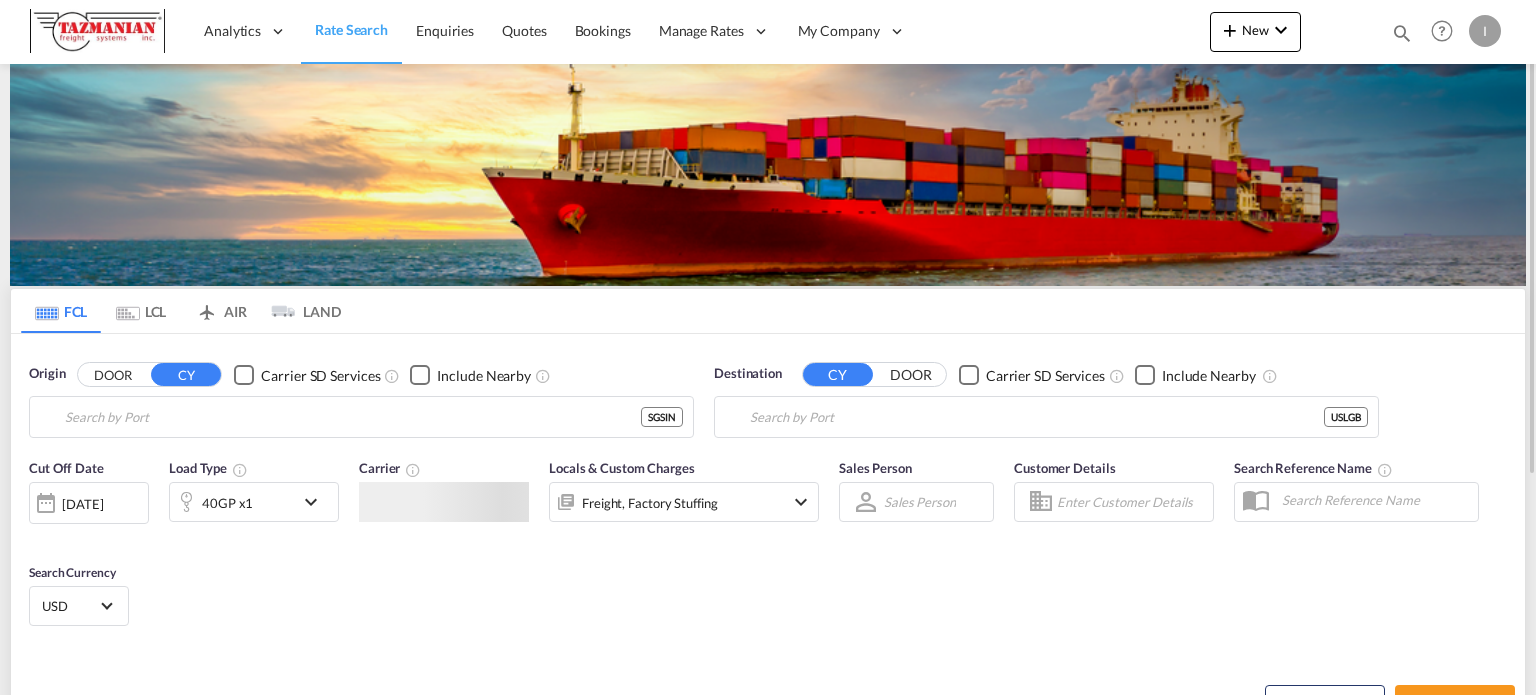 type on "[CITY], [COUNTRY_CODE]" 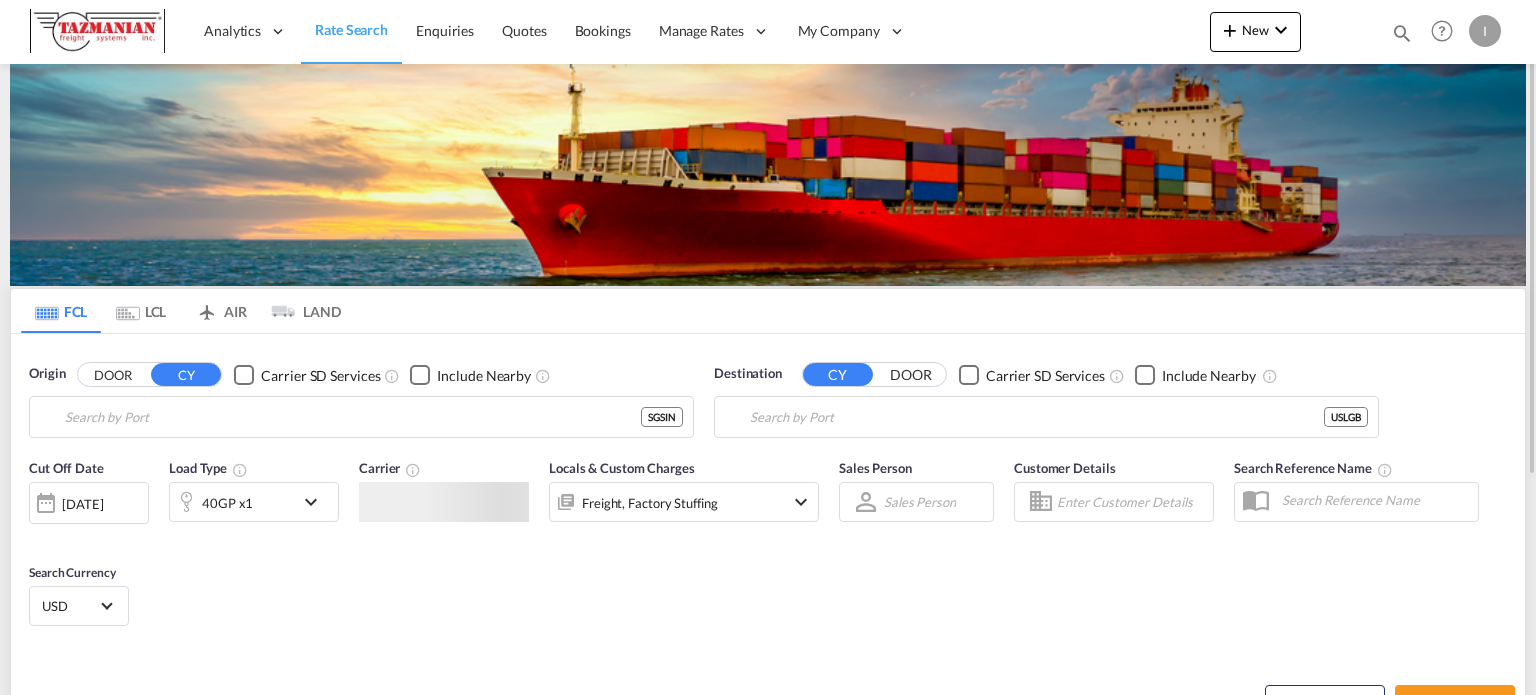 type on "[CITY], [STATE], [COUNTRY_CODE]" 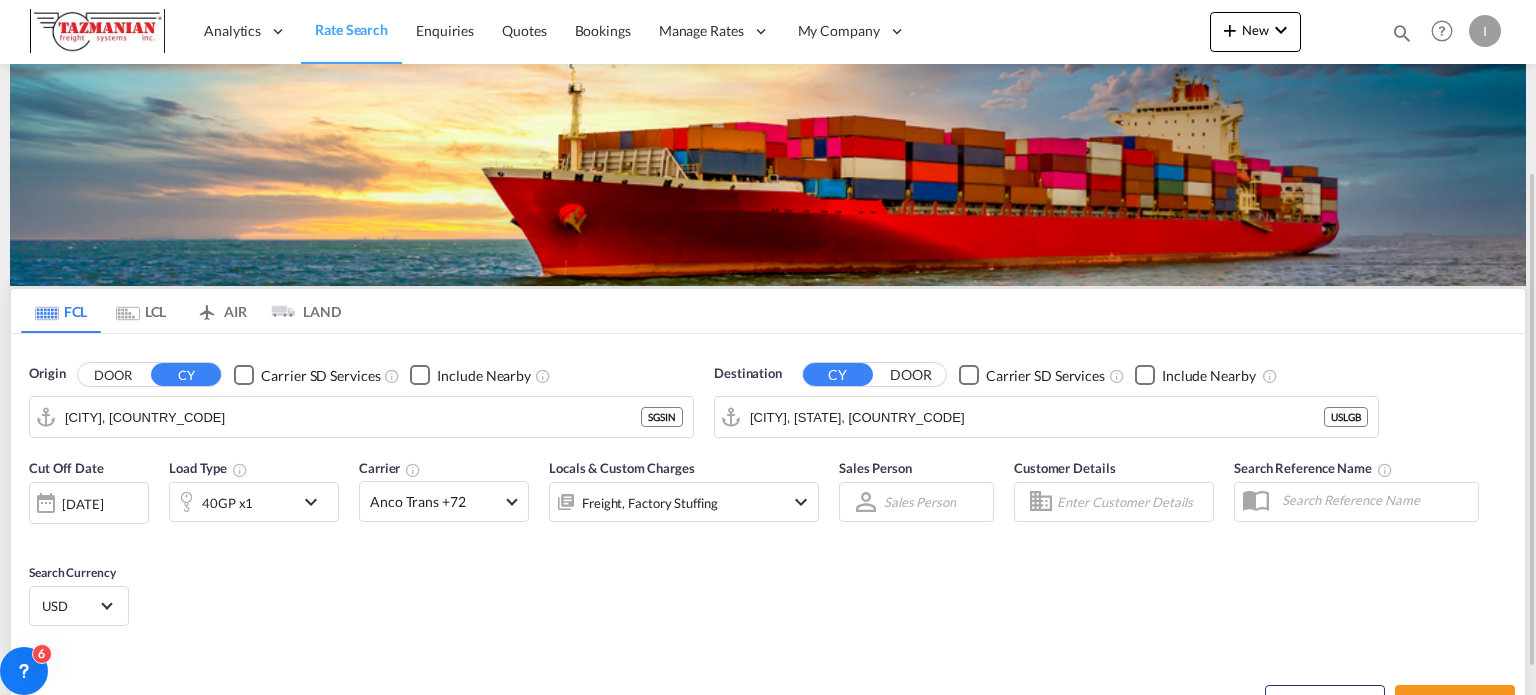 scroll, scrollTop: 100, scrollLeft: 0, axis: vertical 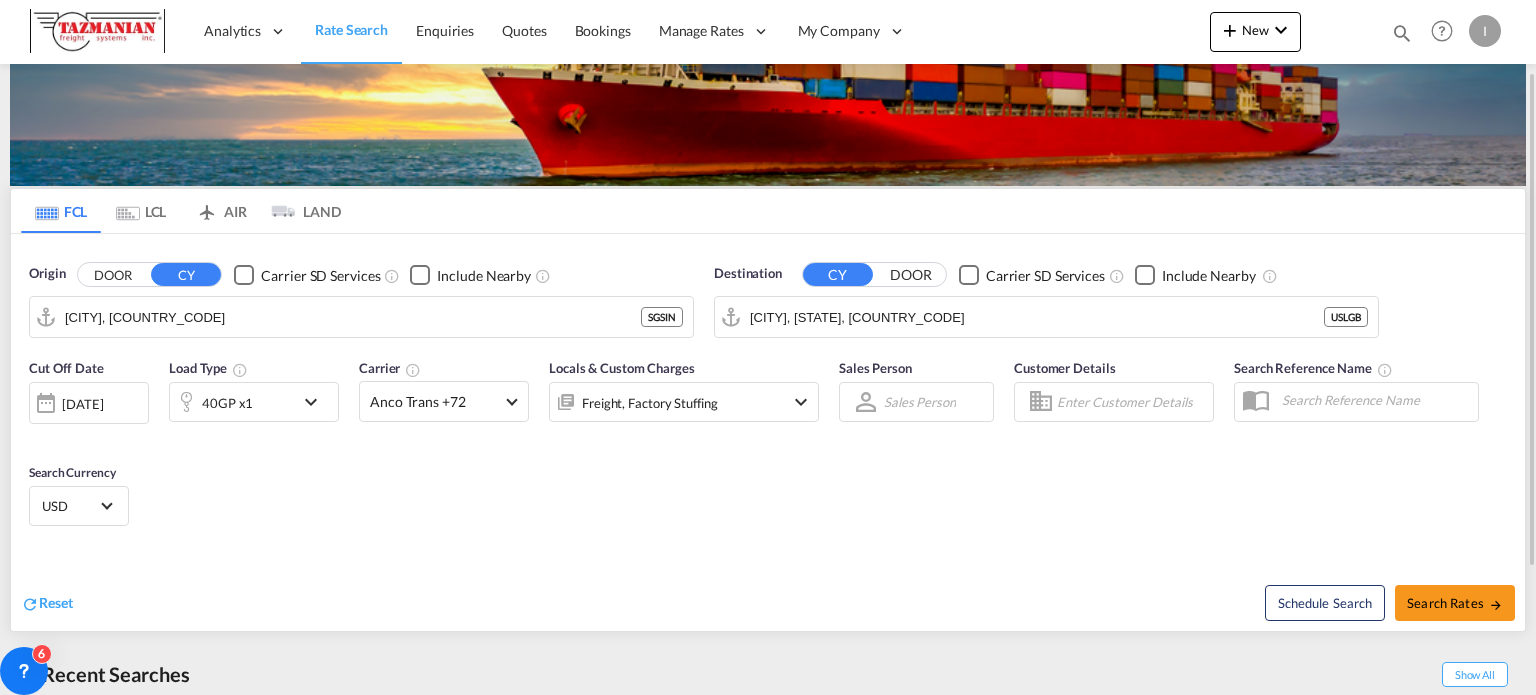 click on "[DATE]" at bounding box center [82, 404] 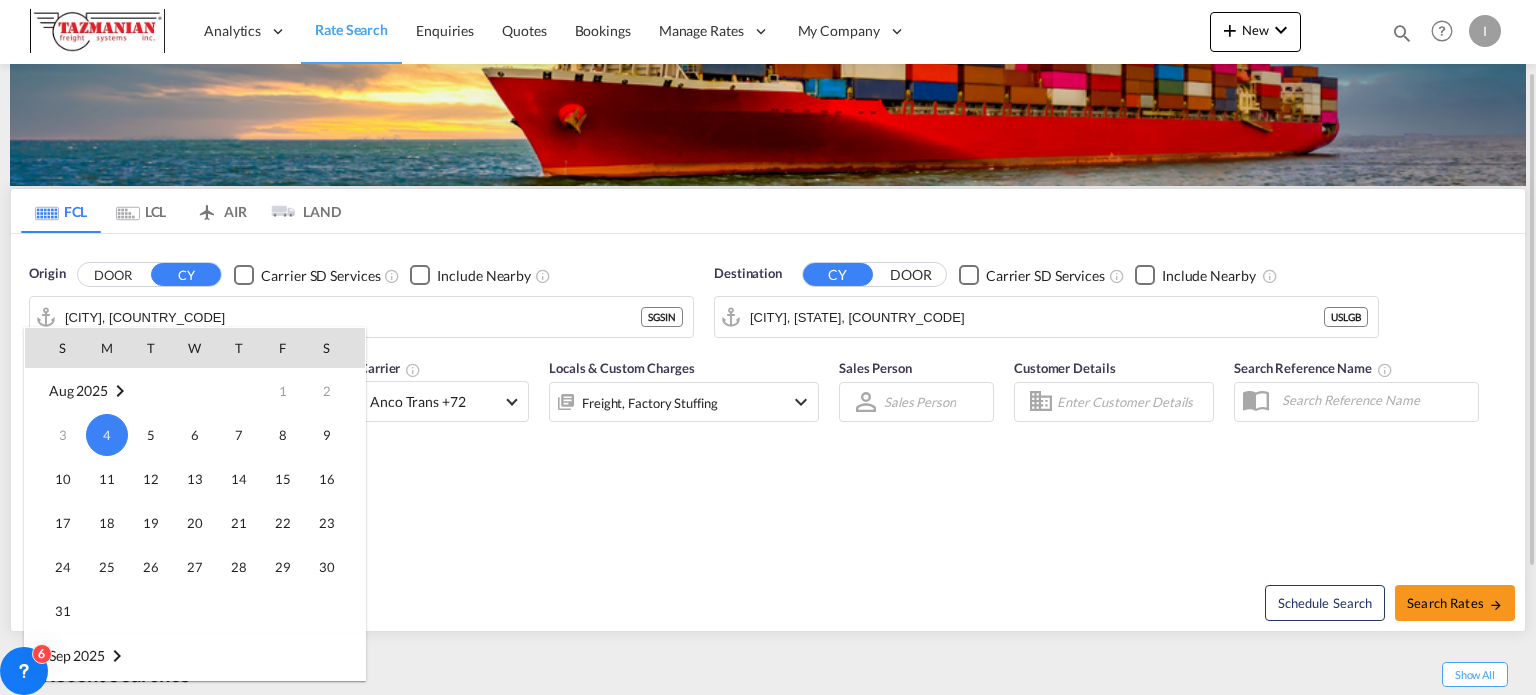 drag, startPoint x: 662, startPoint y: 484, endPoint x: 580, endPoint y: 467, distance: 83.74366 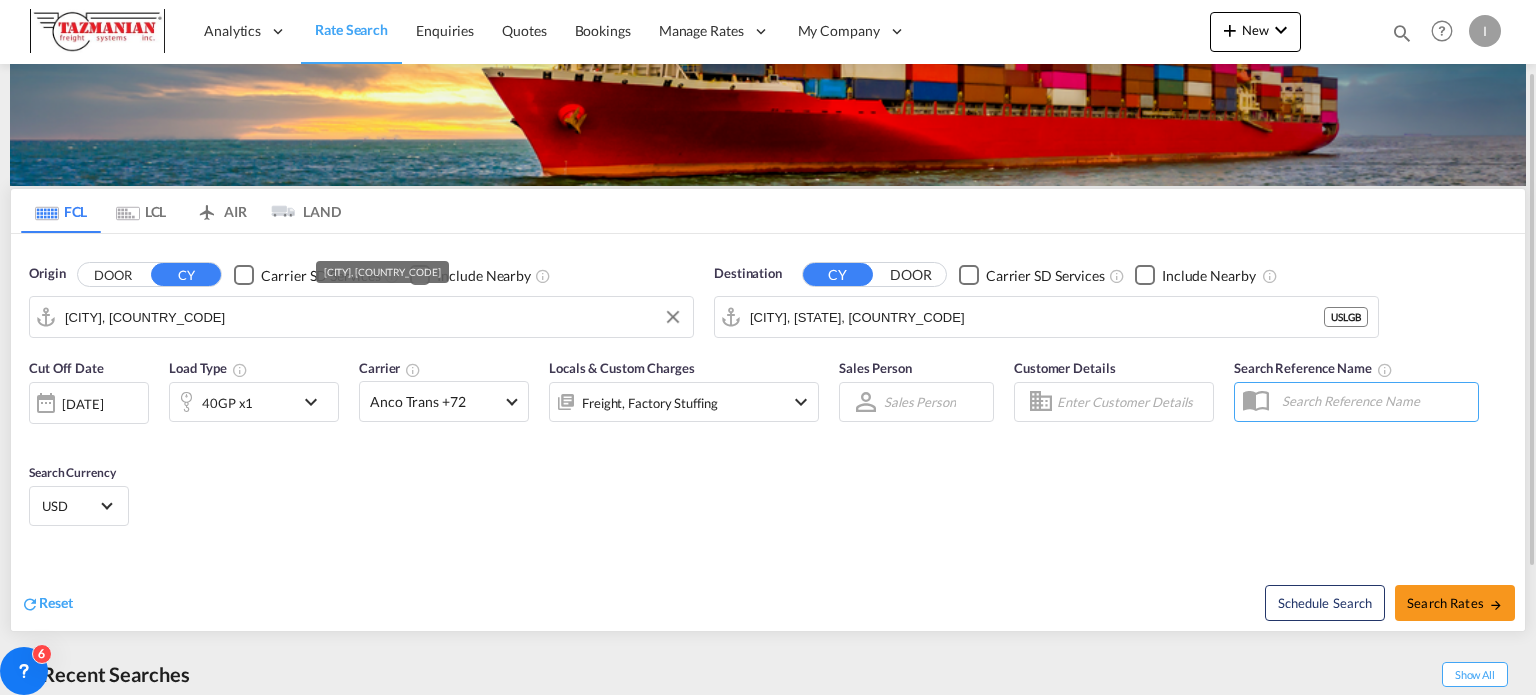 click on "[CITY], [COUNTRY_CODE]" at bounding box center [374, 317] 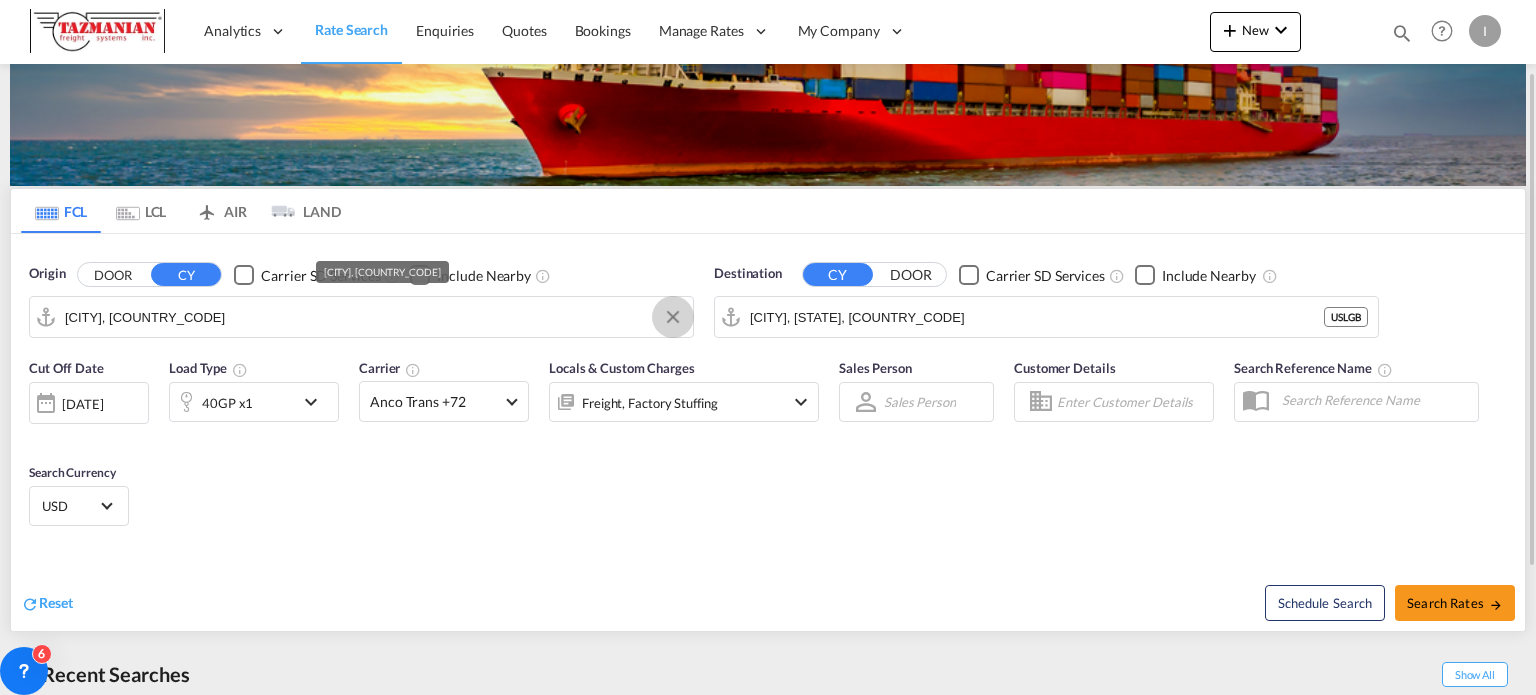 click at bounding box center (673, 317) 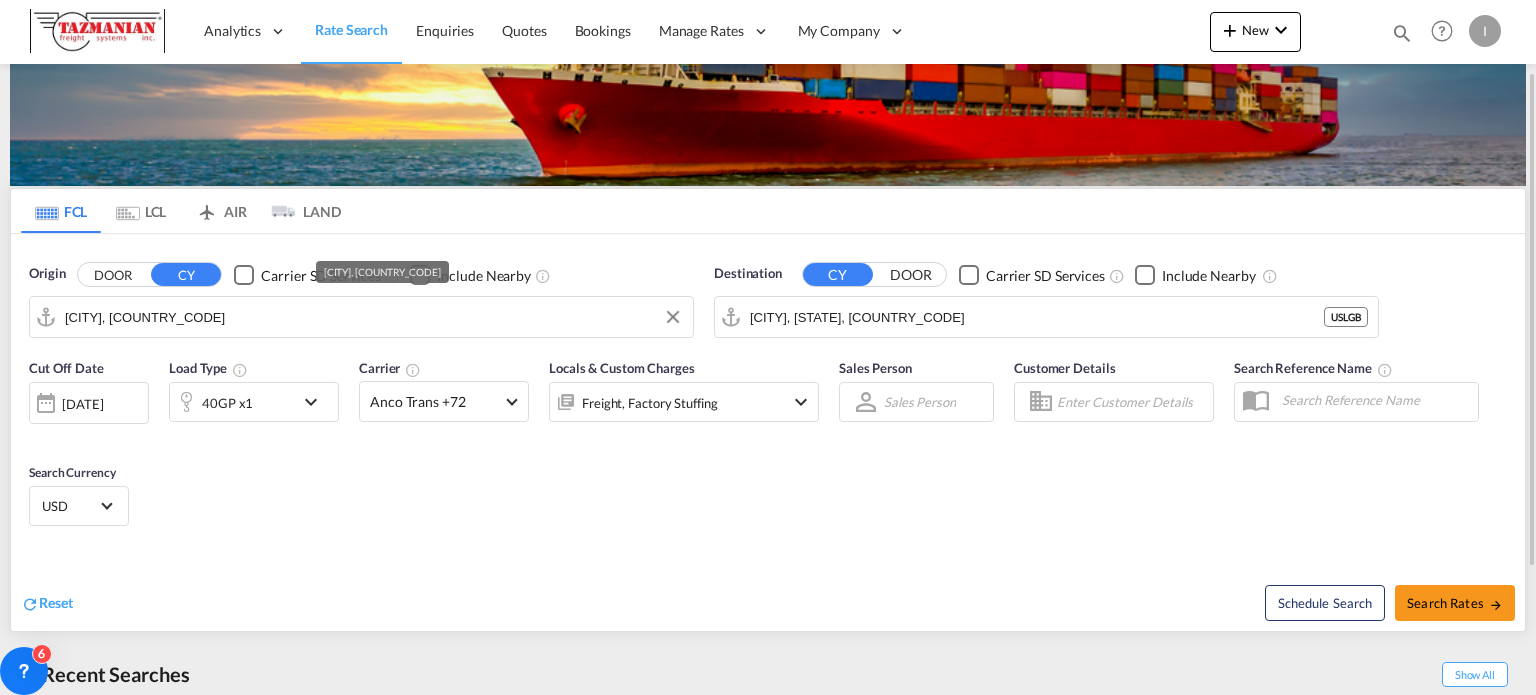 type 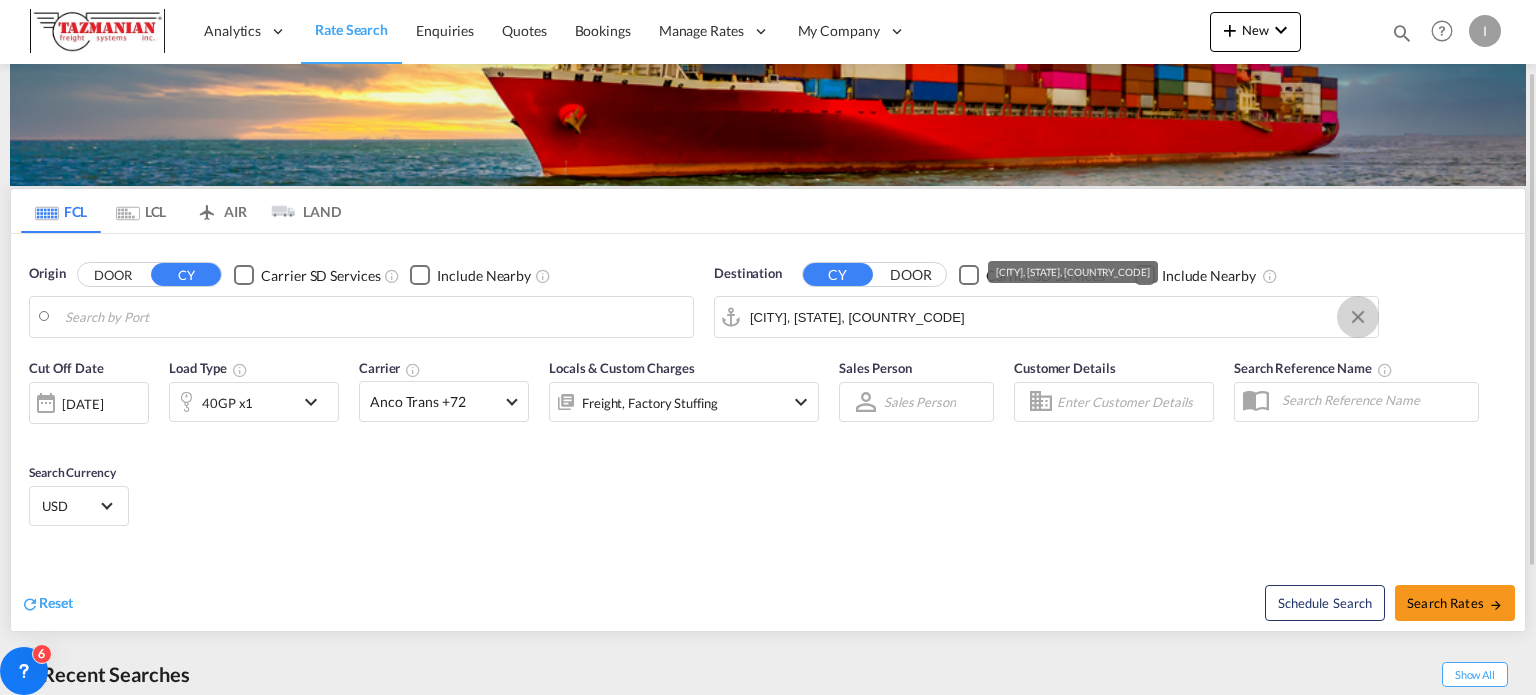 click at bounding box center [1358, 317] 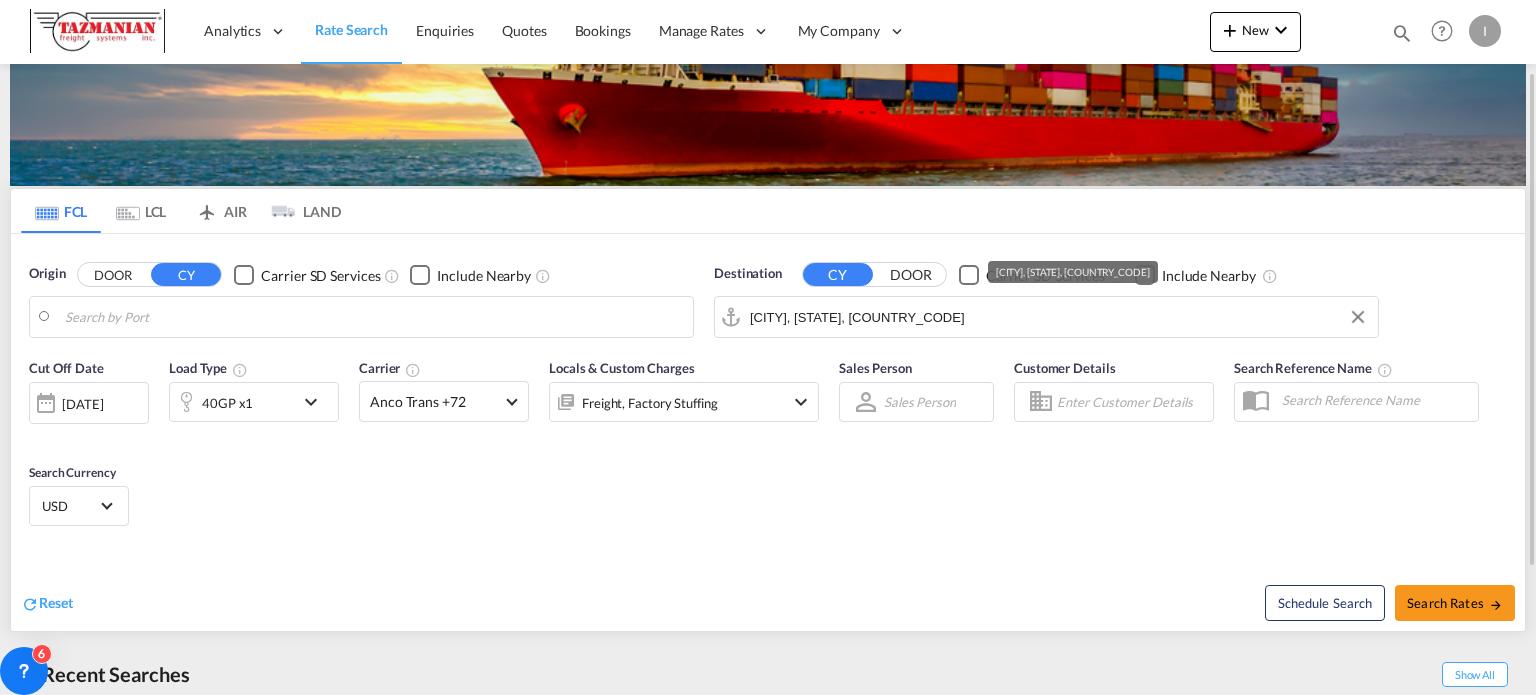 type 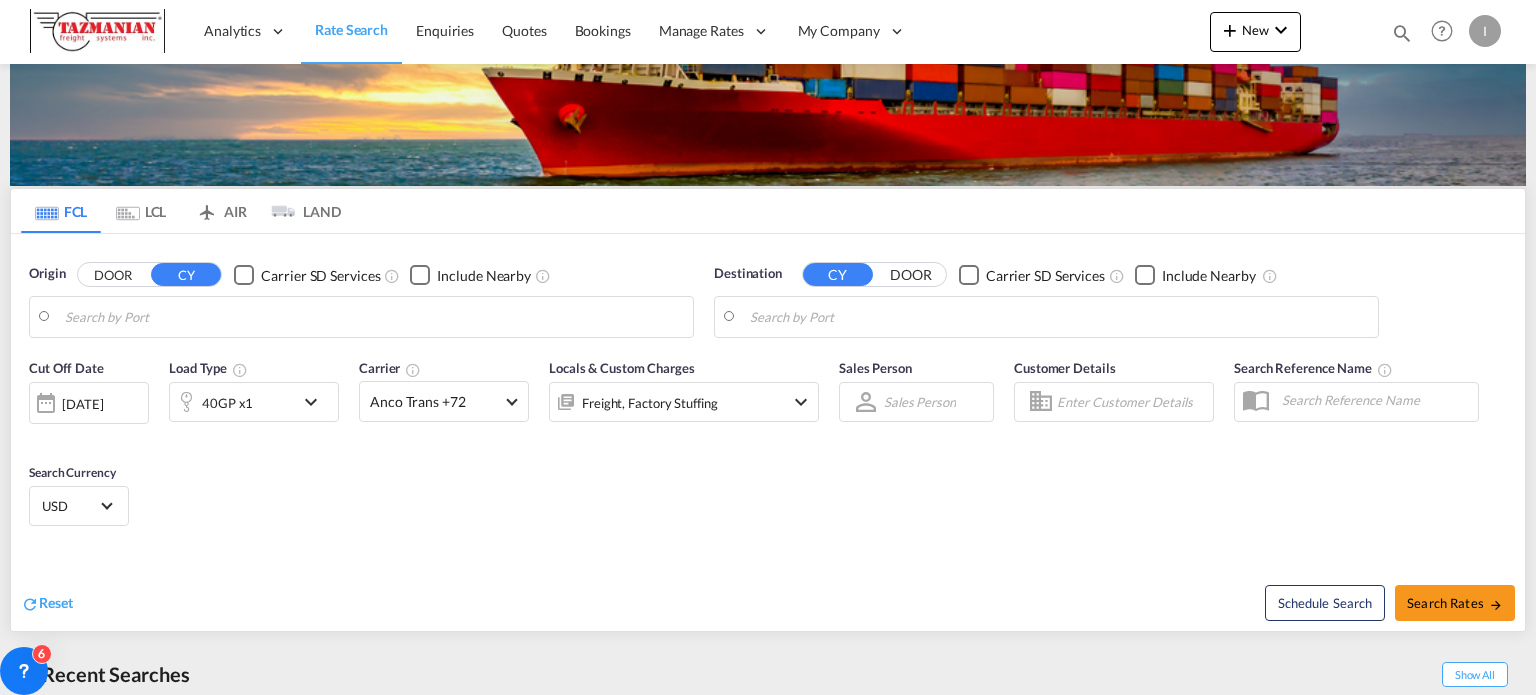 click on "Analytics
Reports
Dashboard
Rate Search
Enquiries
Quotes
Bookings" at bounding box center [768, 347] 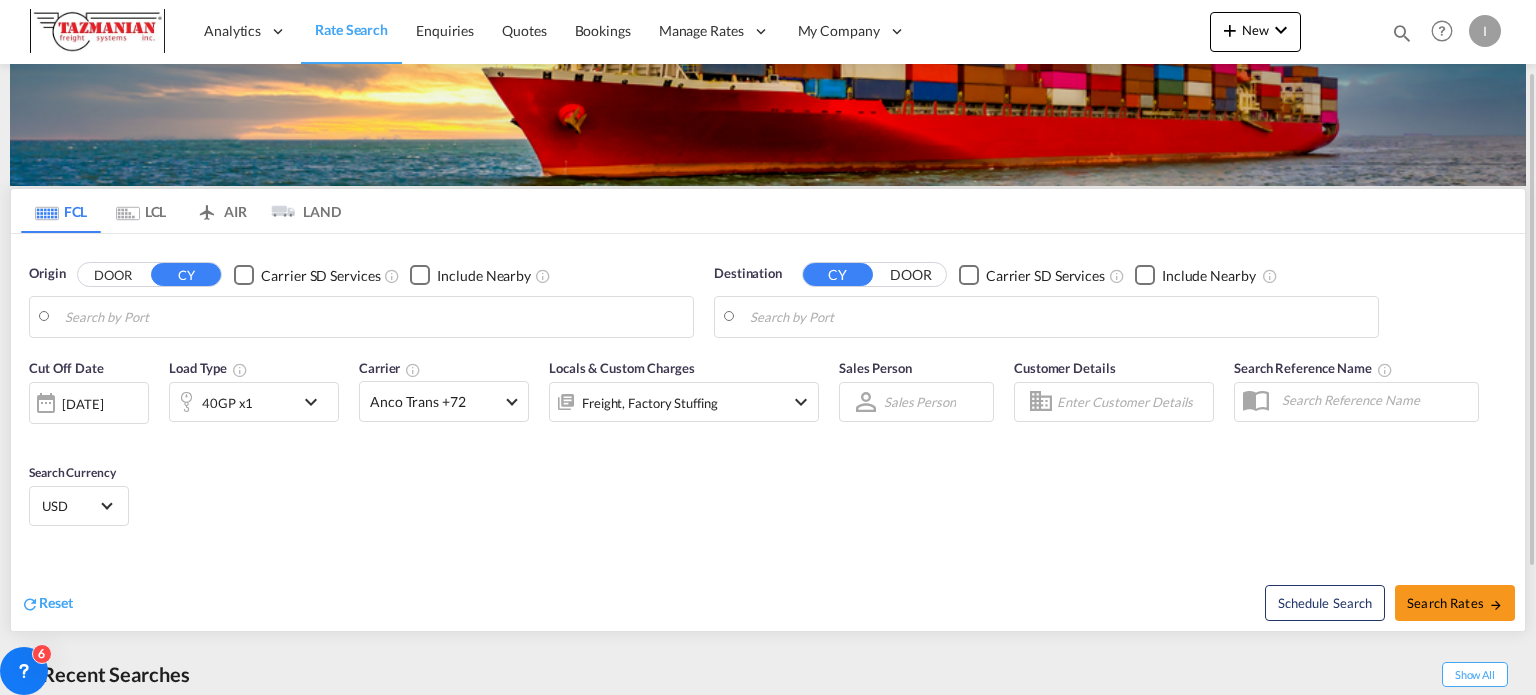 drag, startPoint x: 549, startPoint y: 314, endPoint x: 348, endPoint y: 321, distance: 201.12186 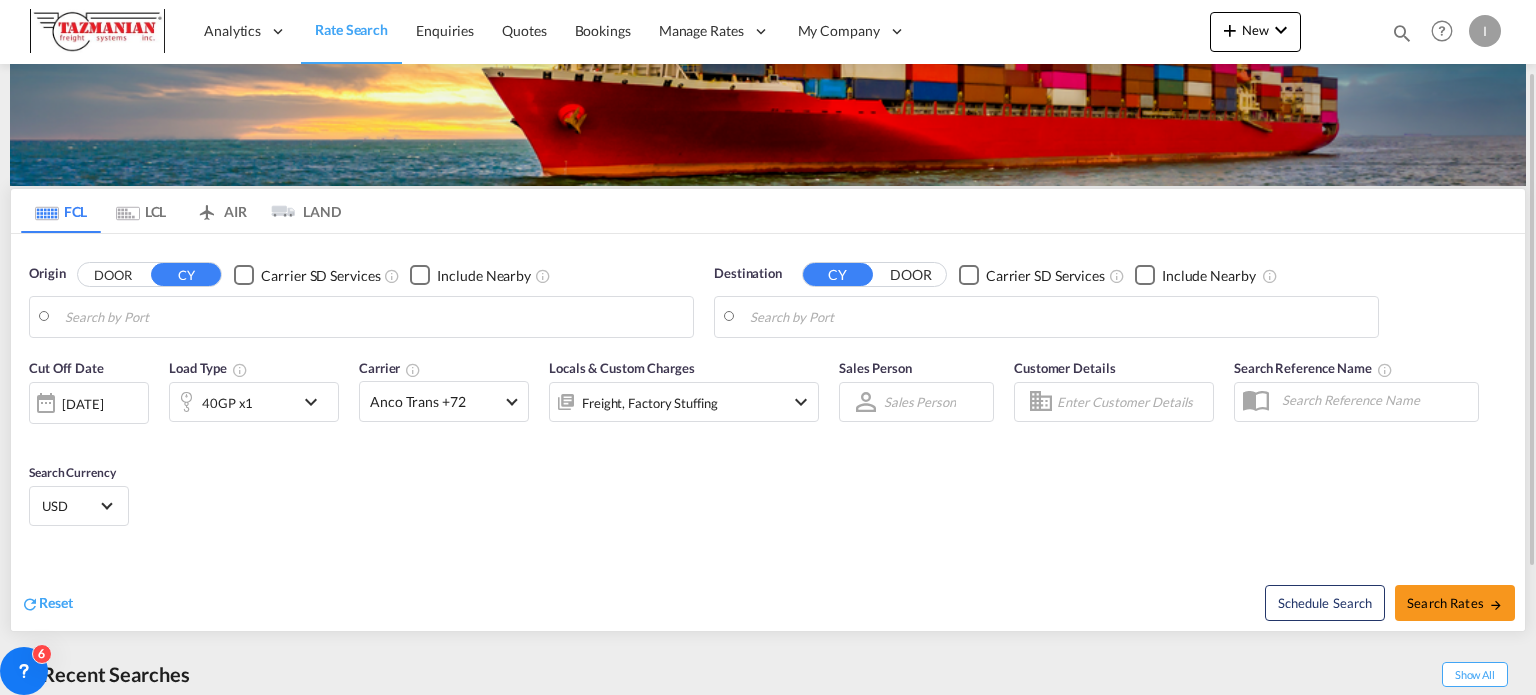 click on "Analytics
Reports
Dashboard
Rate Search
Enquiries
Quotes
Bookings" at bounding box center (768, 347) 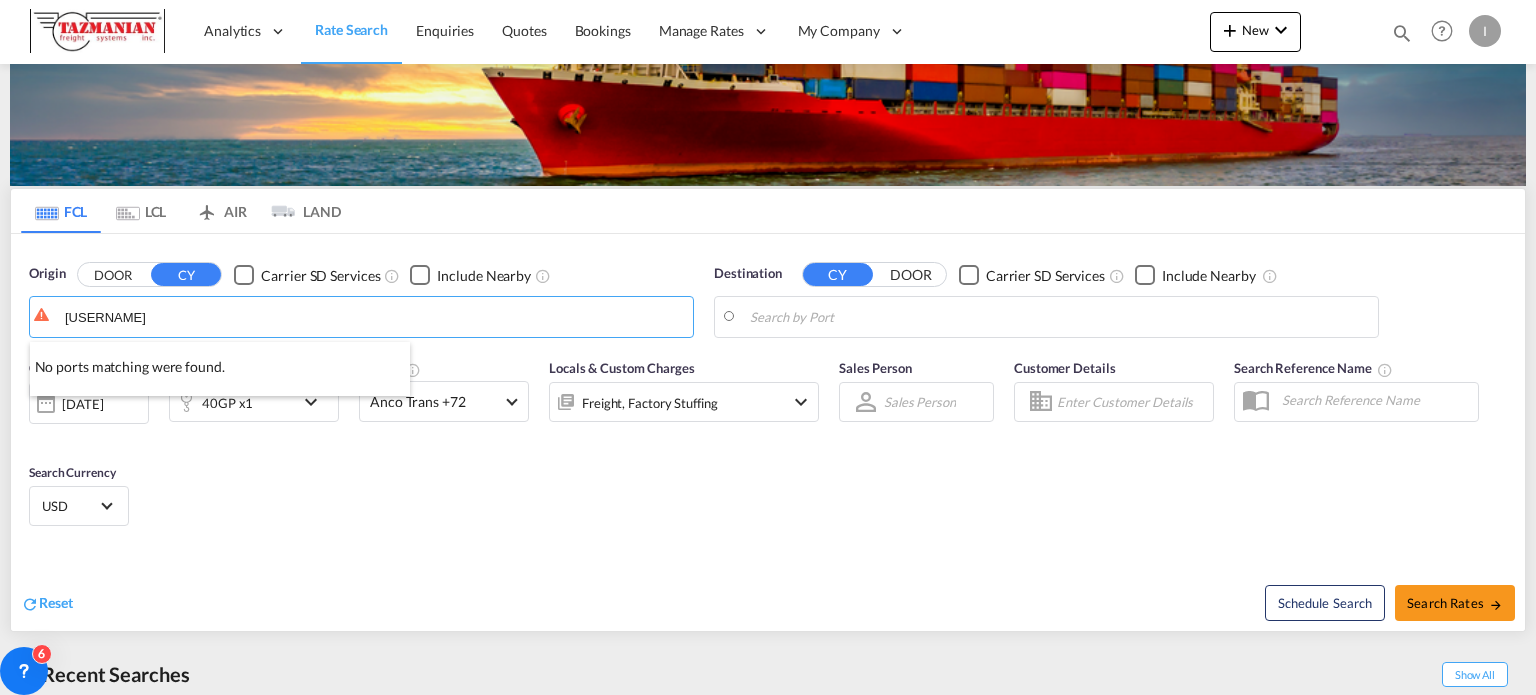 type on "[USERNAME]" 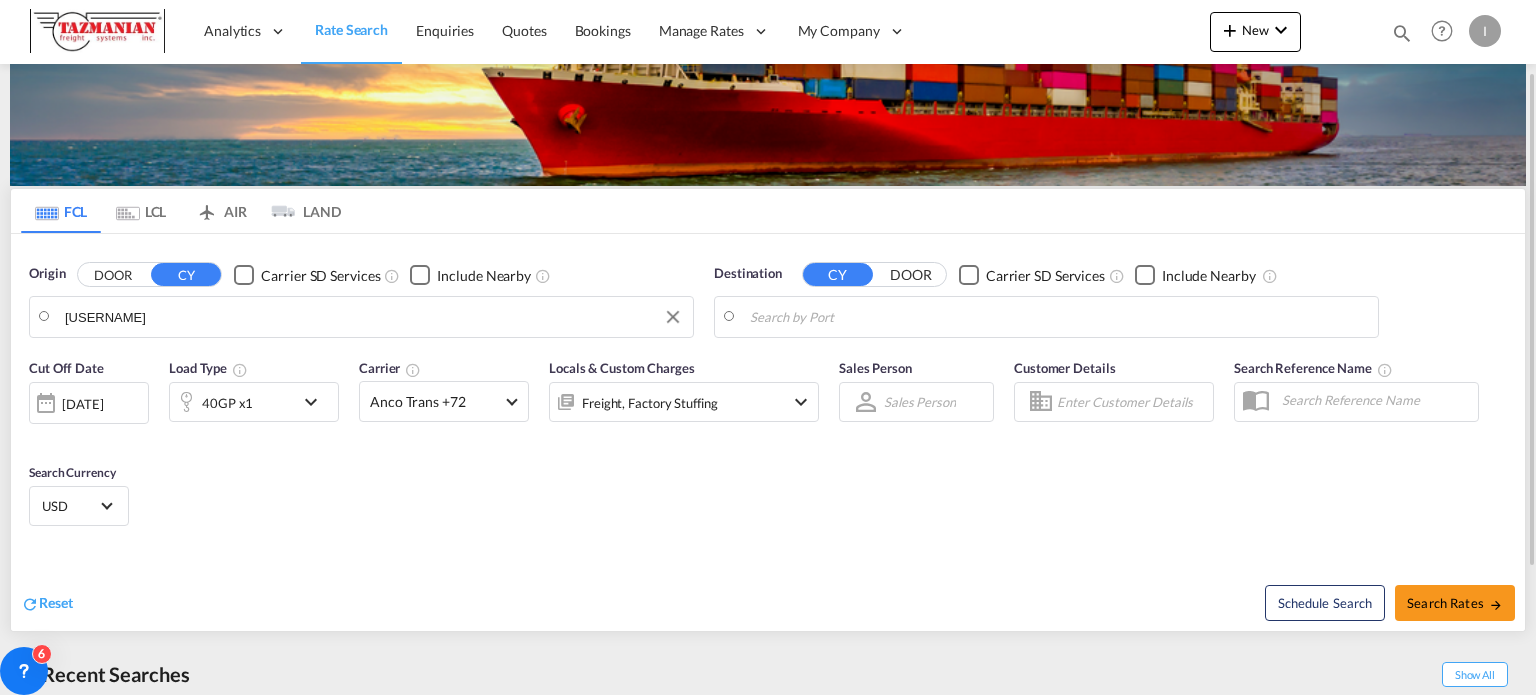 click at bounding box center [673, 317] 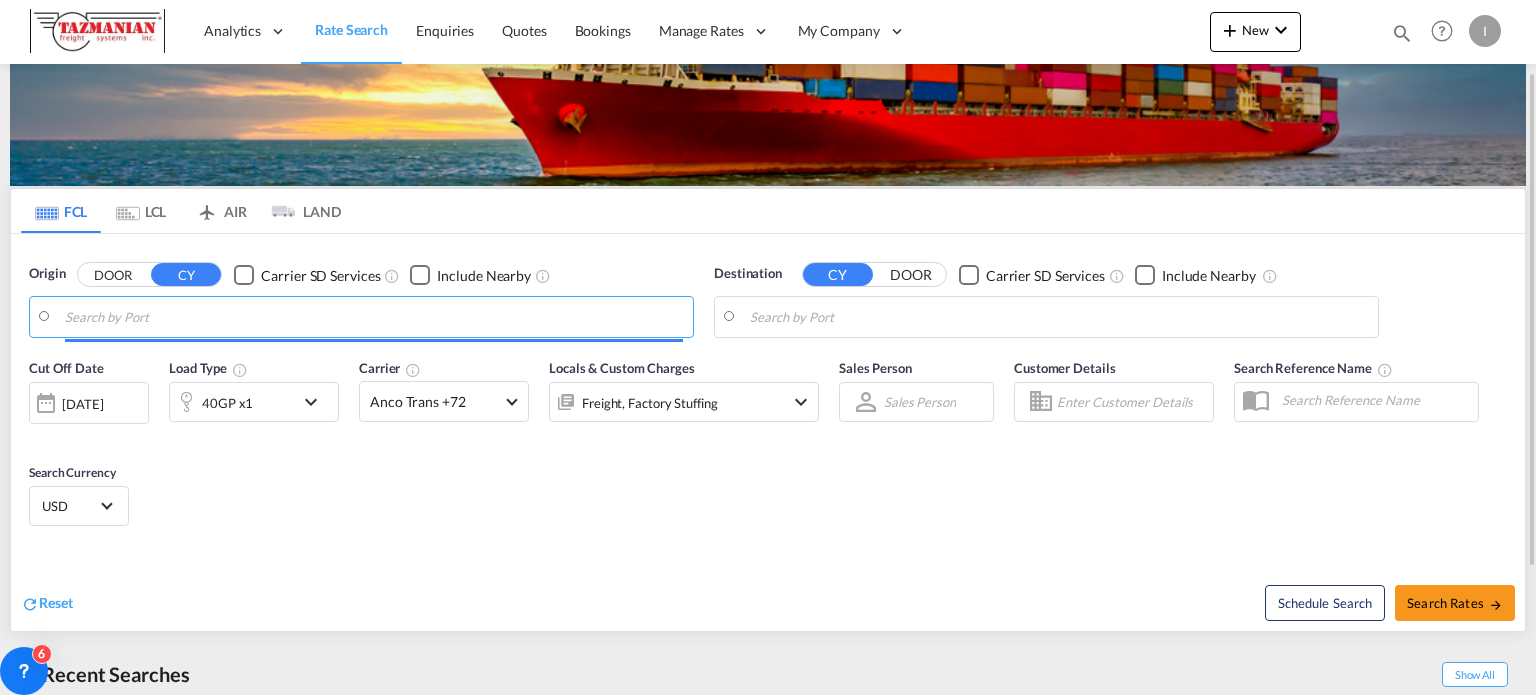 click at bounding box center (374, 322) 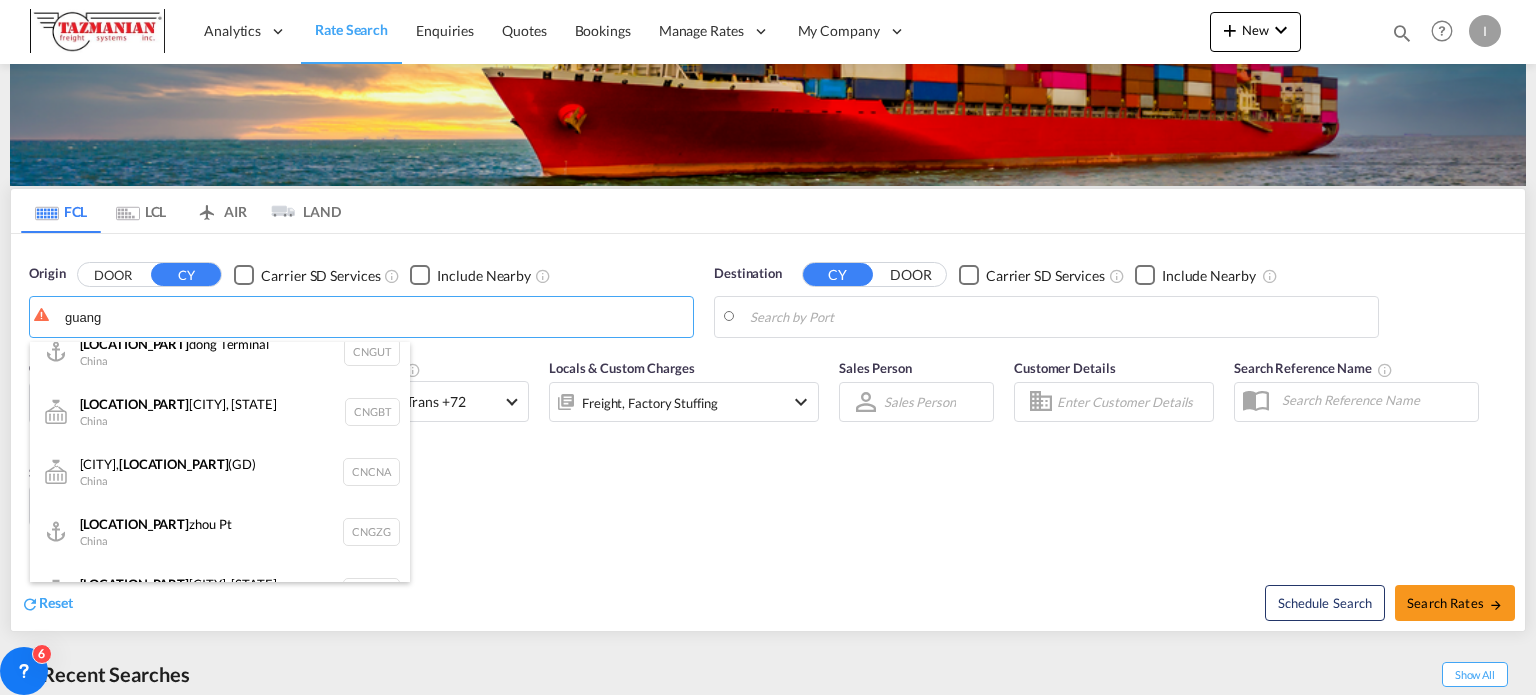 scroll, scrollTop: 0, scrollLeft: 0, axis: both 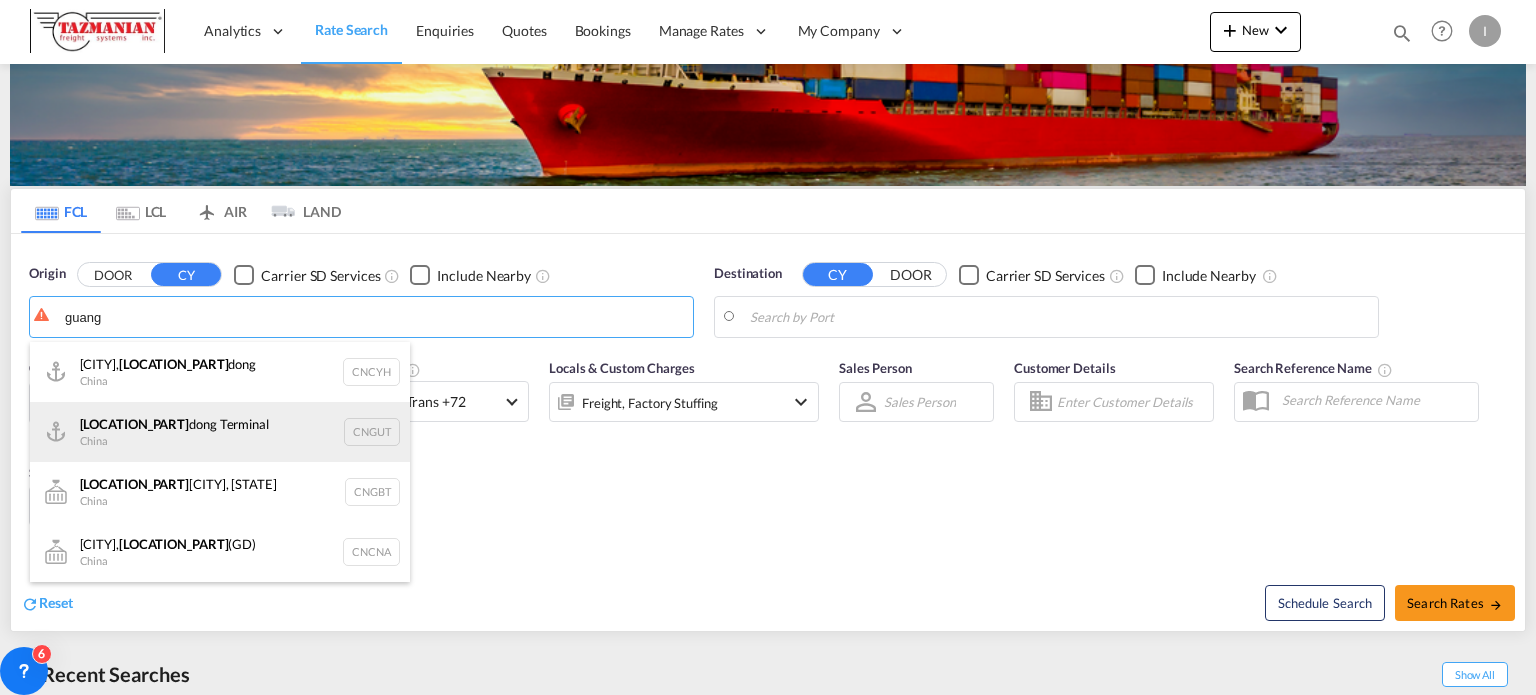 click on "[LOCATION] [LOCATION] [COUNTRY]
[CODE]" at bounding box center (220, 432) 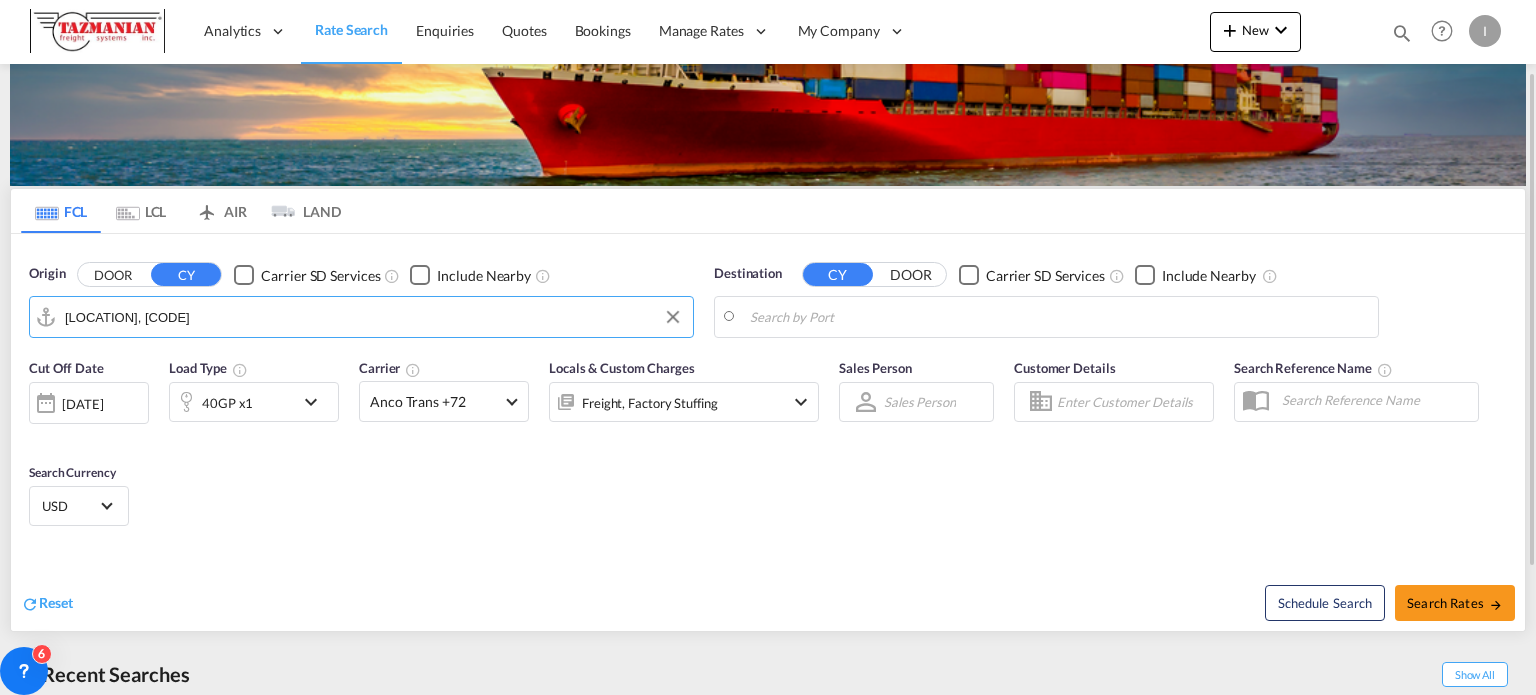 click on "Cut Off Date
[DATE] [DATE]   Load Type
40GP x1
Carrier
Anco Trans +72   Online Rates 0
All  (33) EZ ZIM
Hapag-Lloyd Spot
Maersk Spot
ONE QUOTE
Anco Trans
BOLD
Carotrans
CMA CGM SPOTON API
CMACGM API (Contract)
COSCO SynconHub
ECU Worldwide
Evergreen Spot
GLOBELINK SPOT
Hapag-Lloyd Quick Quotes
HLS
Hyundai Merchant Marine (HMM) spot
Logisber Haulage
MY MSC
NAAAI SPOT
NORDICON
OOCL FreightSmart
Sealand
Sealand America spot
Sealand Asia spot
Sealand Europe spot
Shipco Transport
Shipco Transport
ShipLilly
Transliner Maritime Pvt Ltd.
TXL Ocean Rail Logistics - HMM
TXL Ocean Rail Logistics - ONE
VANGUARD SPOT
WWA
Contract Rates 73
All  (73) Anco Trans
ANL
ANL Container Line
Arkas Line
Australia National Line (ANL)
Baker Transport
BMC Line Shipping
BOLD
BUSCADOR
Cleve & Zonen
CMA CGM
Combiline
COSCO
DB GROUP
DKT
ECU Worldwide
Evergreen Line
EWM Transport
Fast Transit Line
FPS" at bounding box center (768, 445) 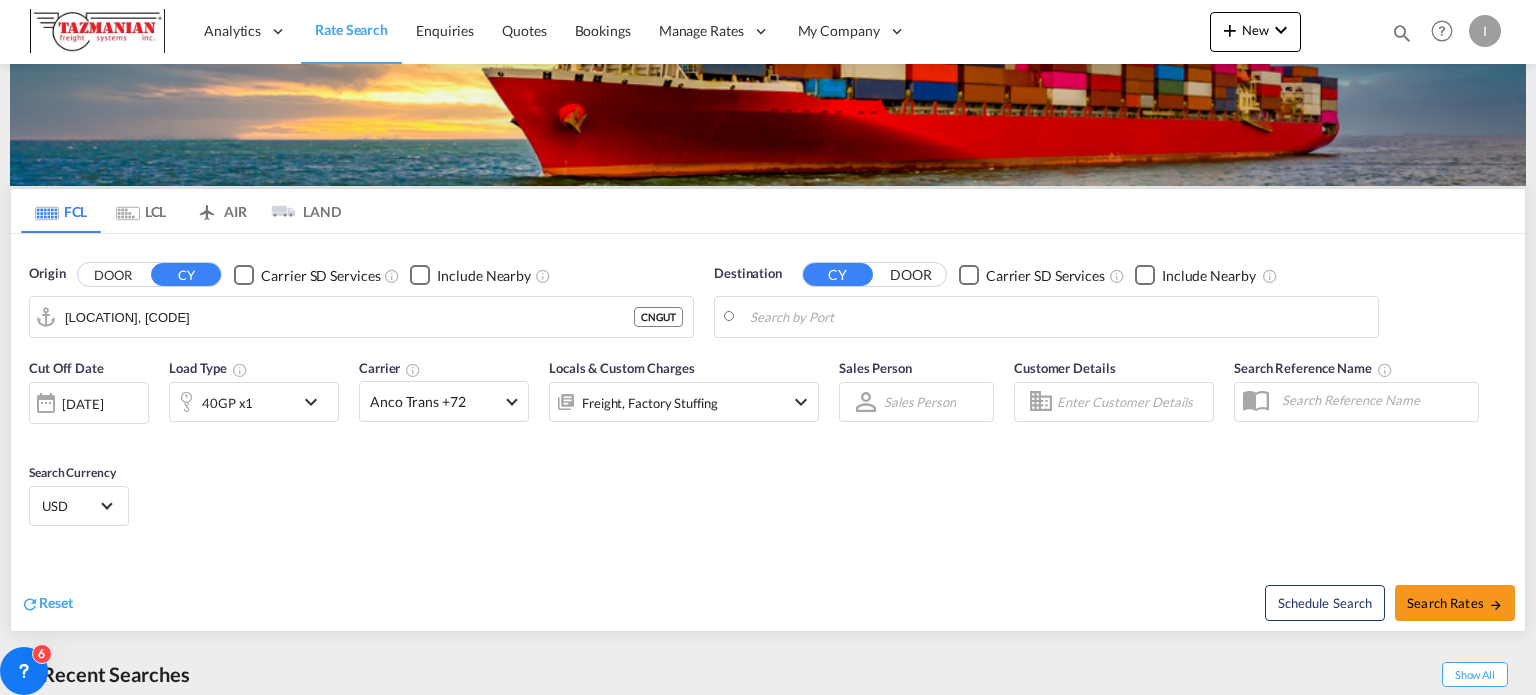 click on "Analytics
Reports
Dashboard
Rate Search
Enquiries
Quotes
Bookings" at bounding box center [768, 347] 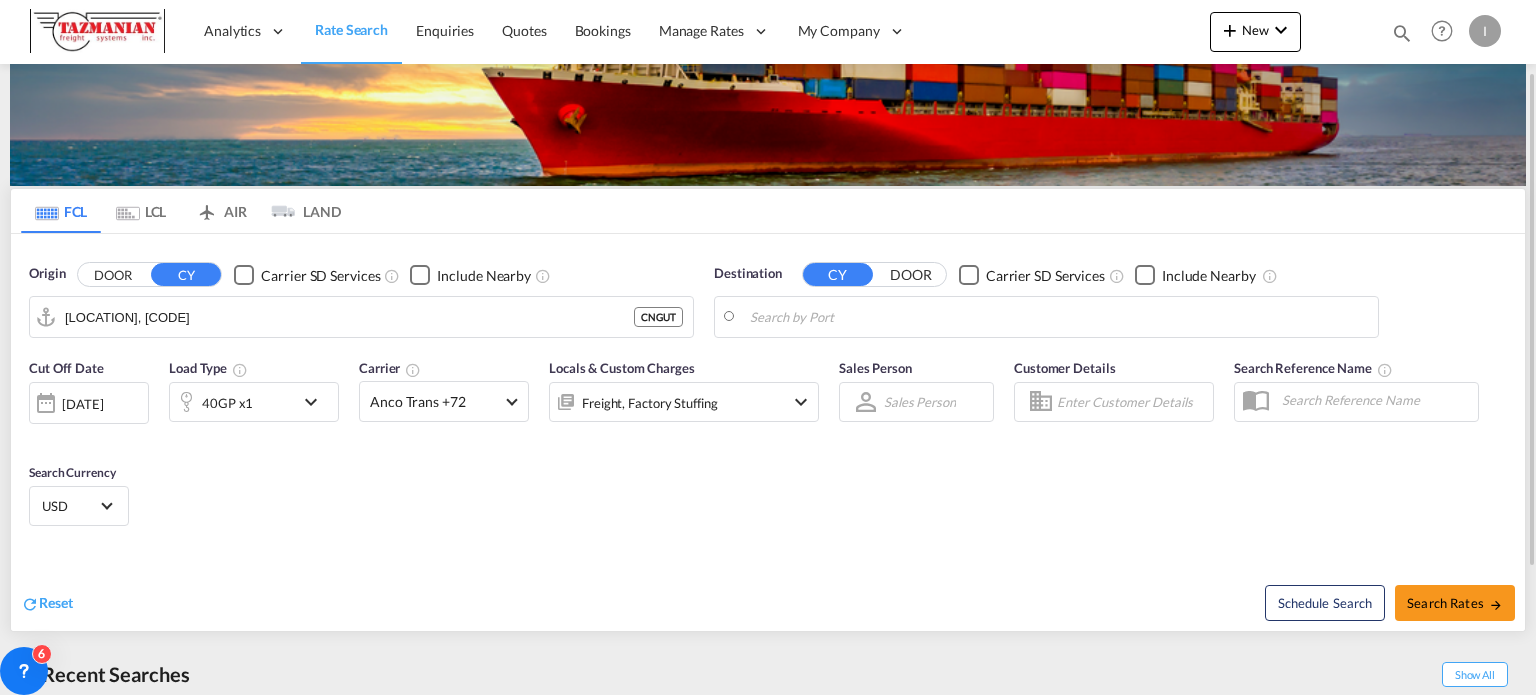 click on "Analytics
Reports
Dashboard
Rate Search
Enquiries
Quotes
Bookings" at bounding box center (768, 347) 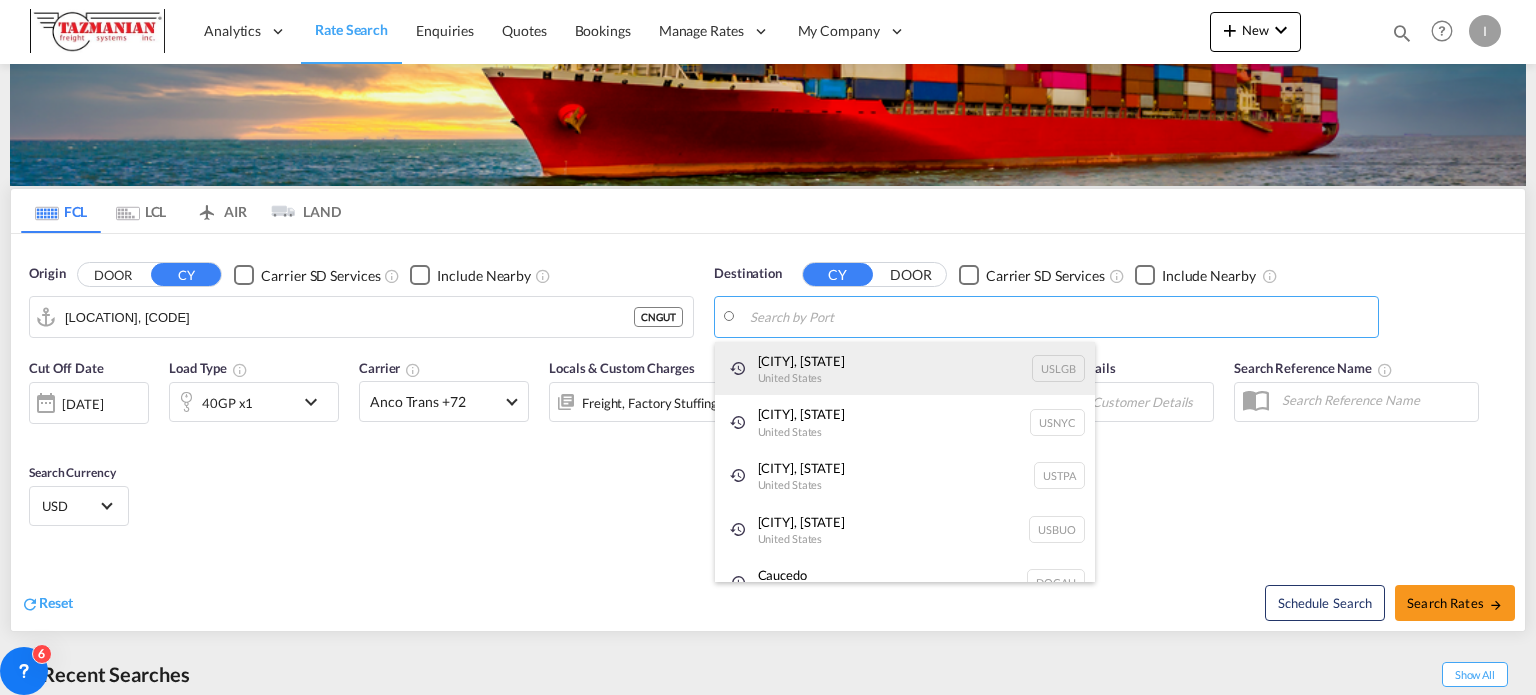 click on "[CITY], [STATE]
United States
[COUNTRY_CODE]" at bounding box center (905, 369) 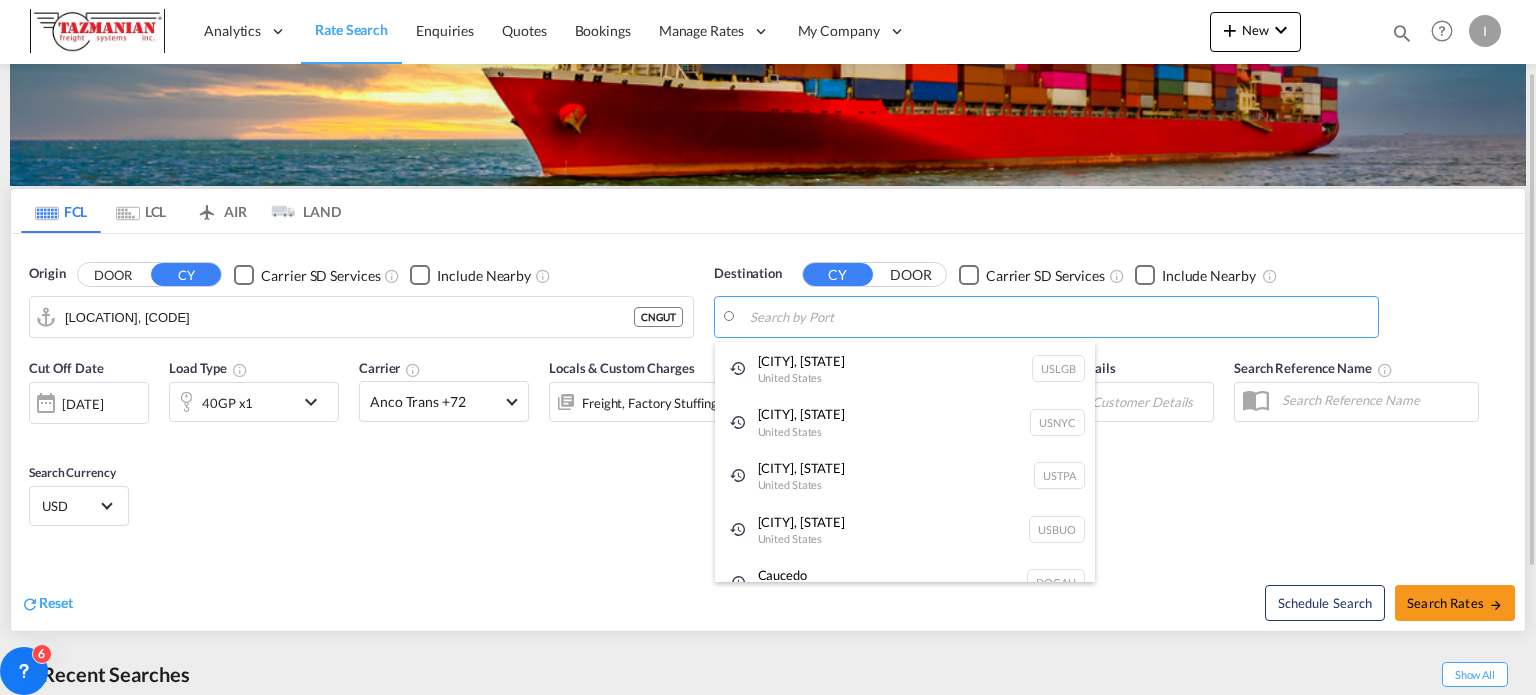 type on "[CITY], [STATE], [COUNTRY_CODE]" 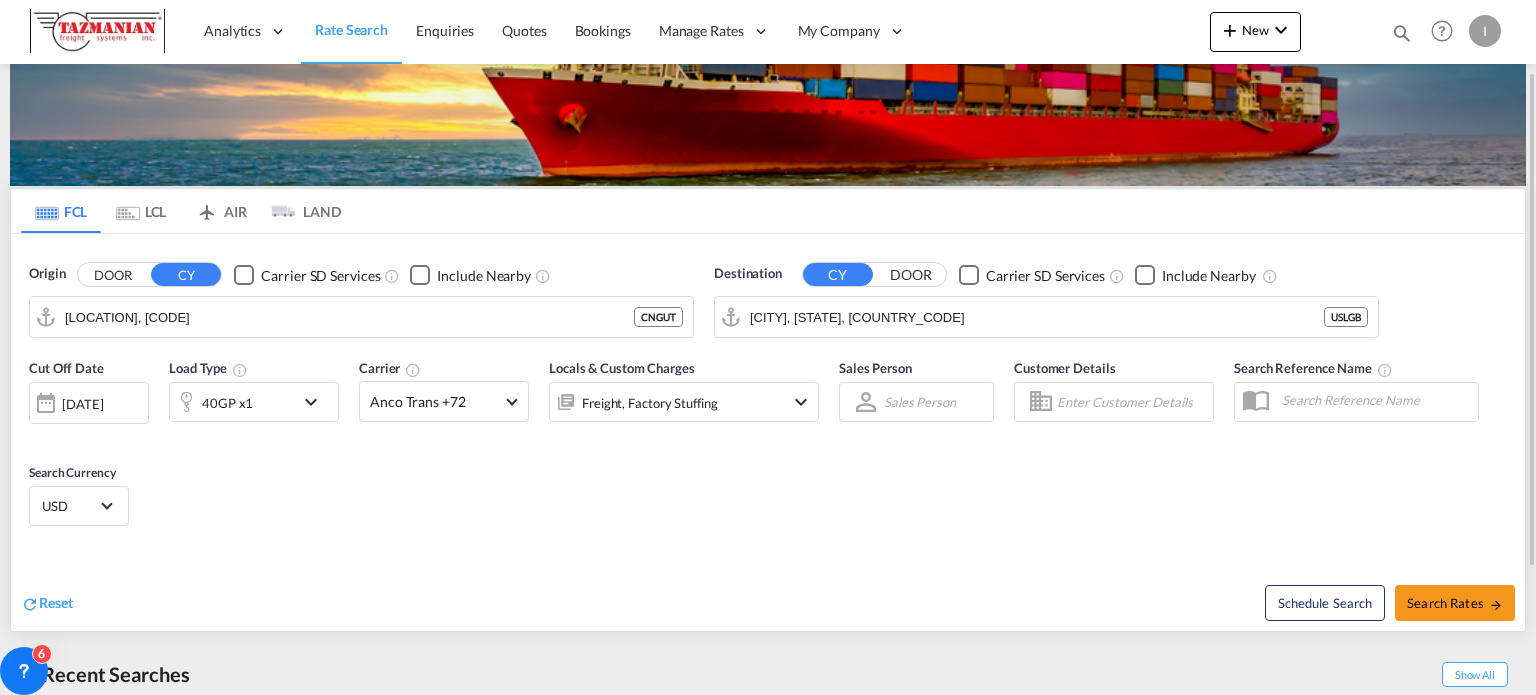 click on "Reset" at bounding box center (397, 587) 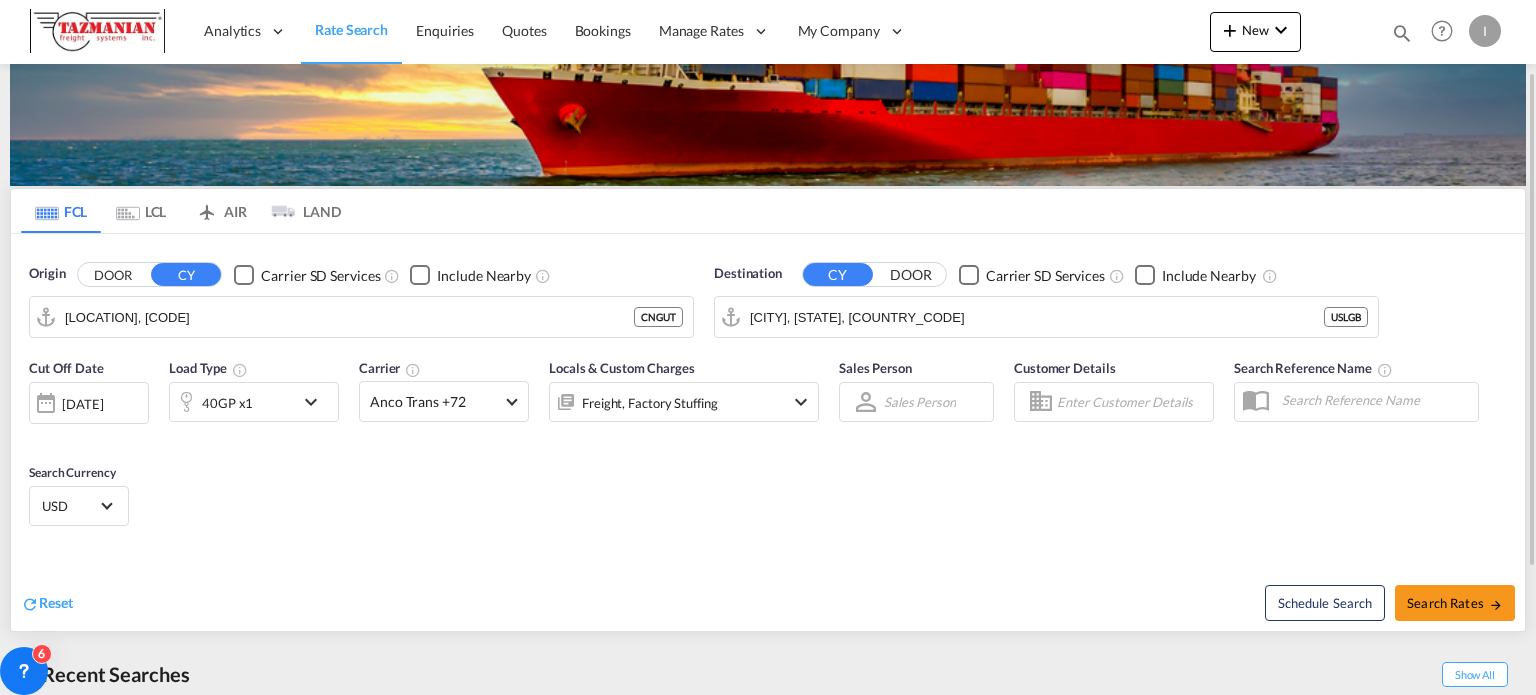click at bounding box center [420, 275] 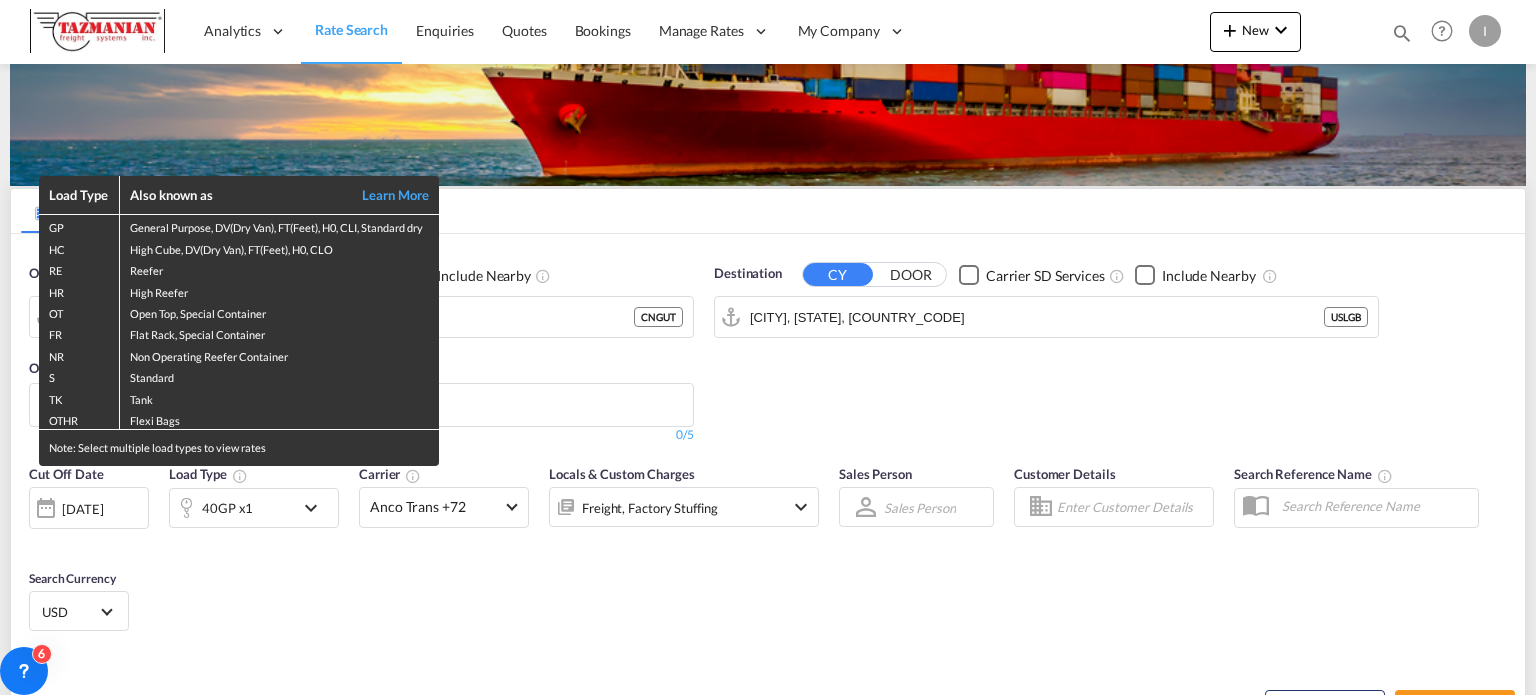 click on "Load Type Also known as Learn More GP
General Purpose, DV(Dry Van), FT(Feet), H0, CLI, Standard dry HC
High Cube, DV(Dry Van), FT(Feet), H0, CLO RE
Reefer HR
High Reefer OT
Open Top, Special Container FR
Flat Rack, Special Container NR
Non Operating Reefer Container S
Standard TK
Tank OTHR
Flexi Bags Note: Select multiple load types to view rates" at bounding box center (768, 347) 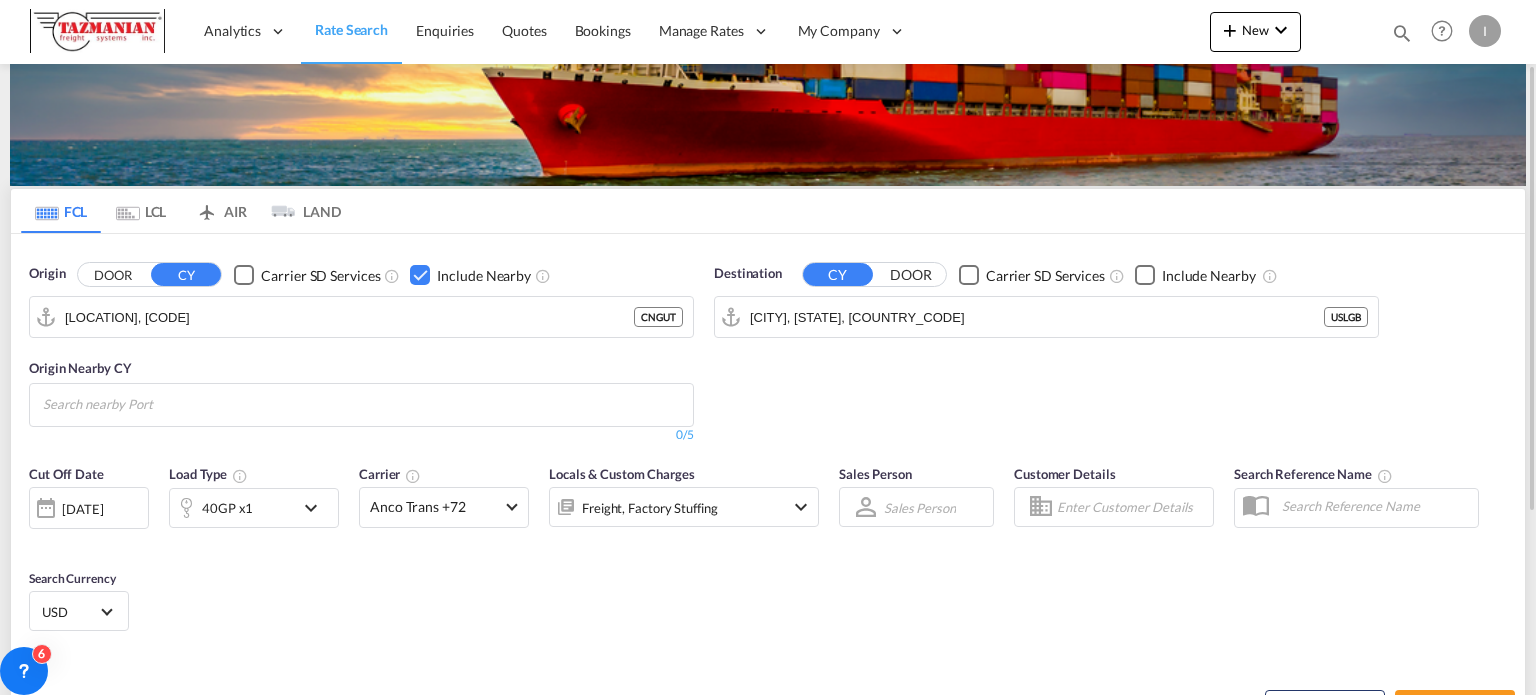 click at bounding box center (1145, 275) 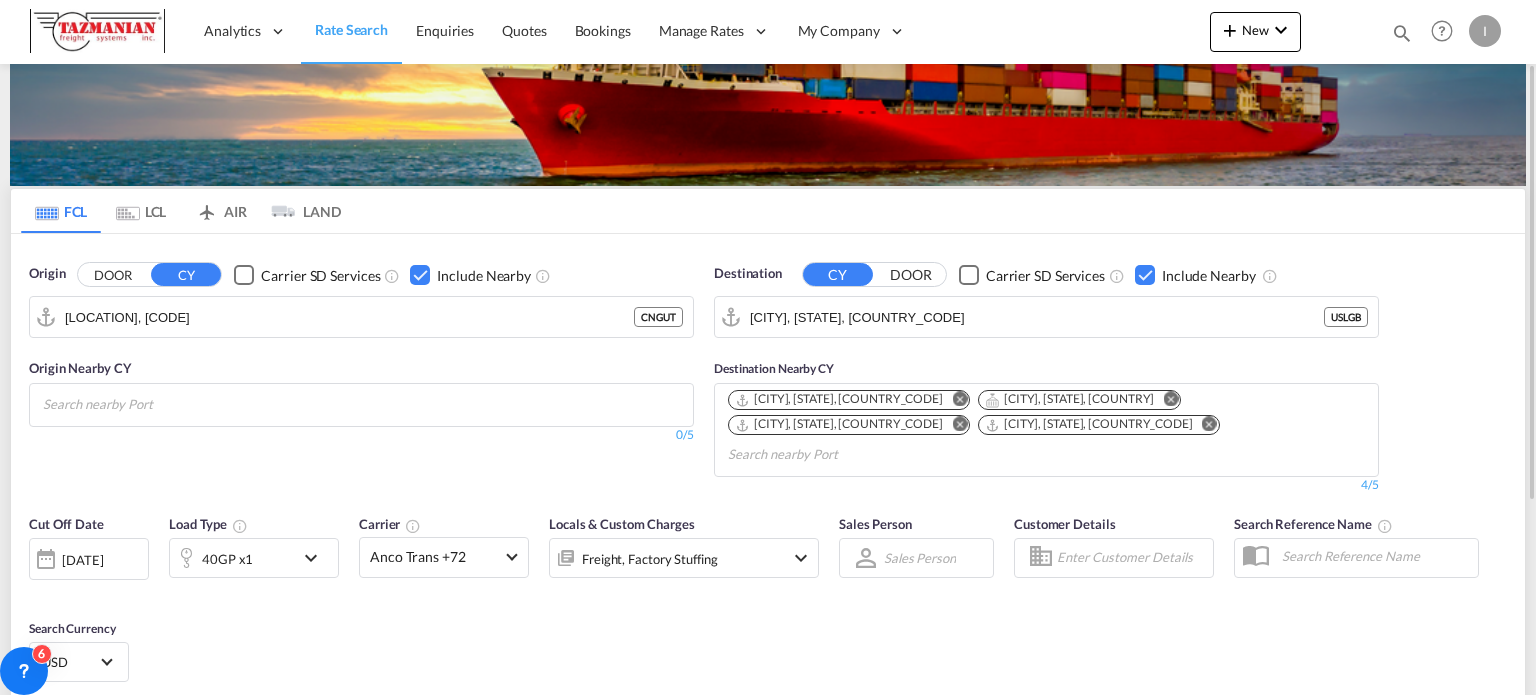 click at bounding box center (1170, 399) 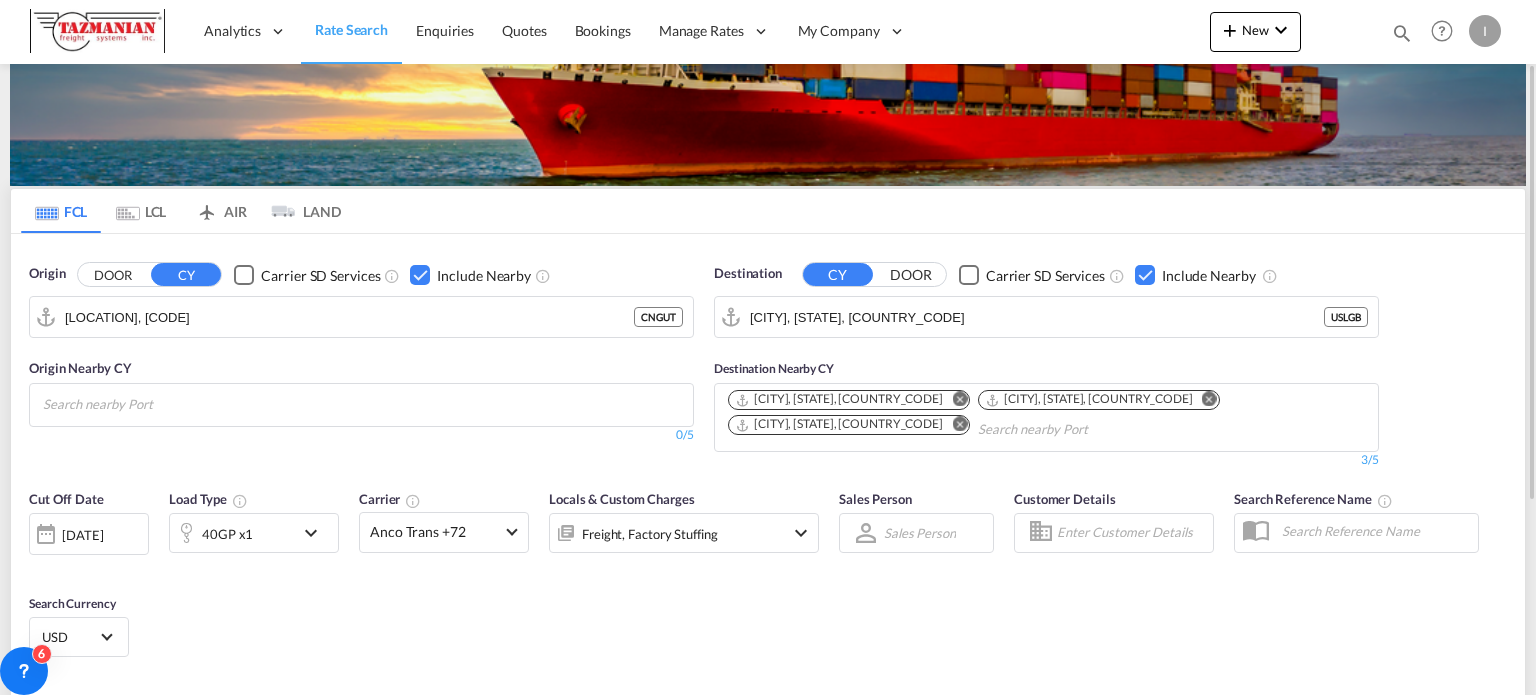 click at bounding box center [1209, 399] 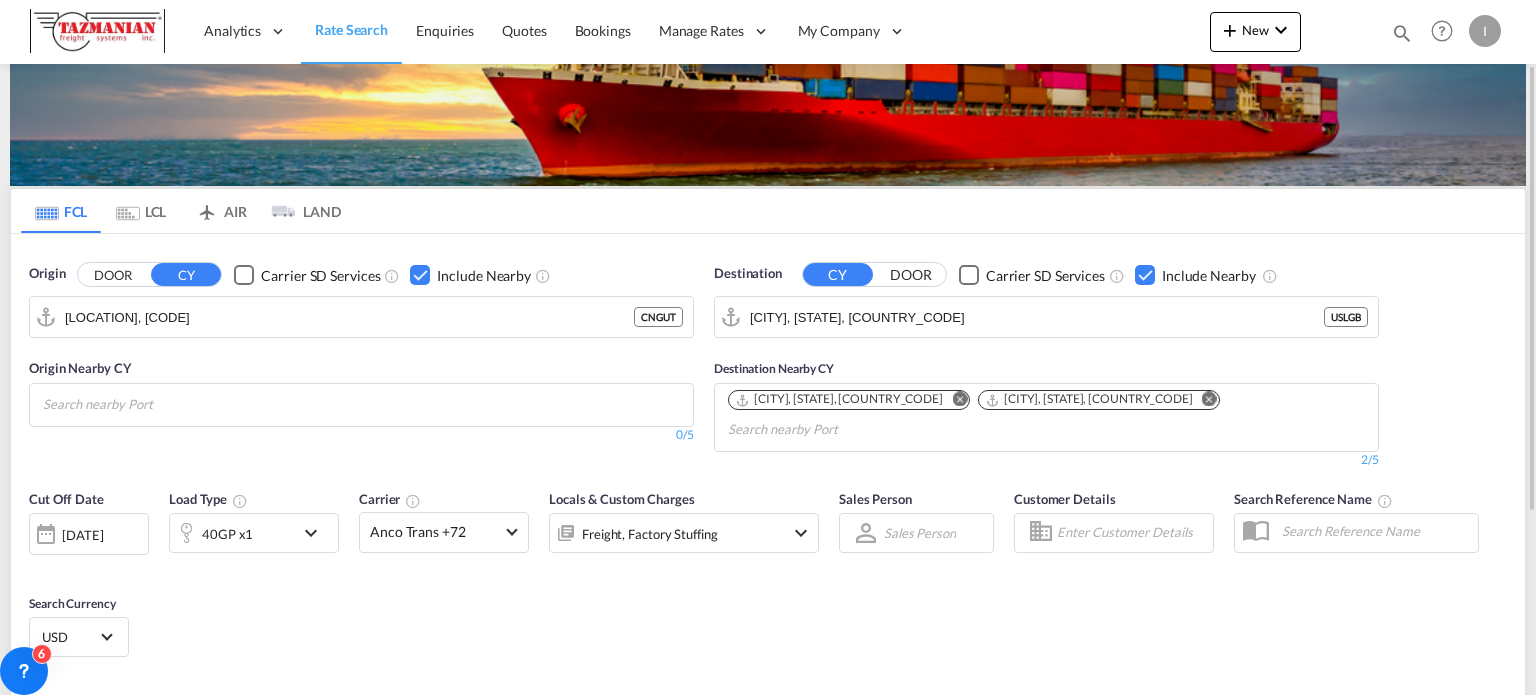 click at bounding box center (1209, 399) 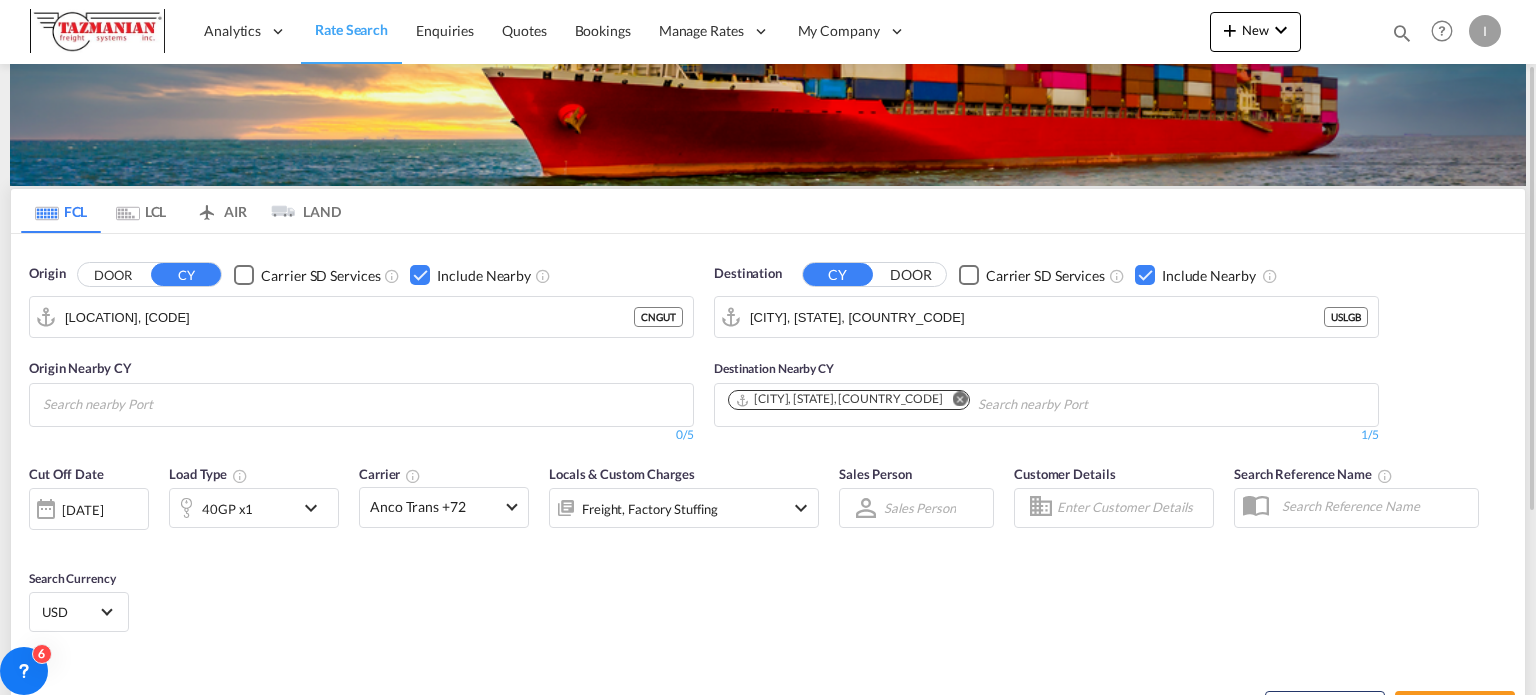 click at bounding box center [420, 275] 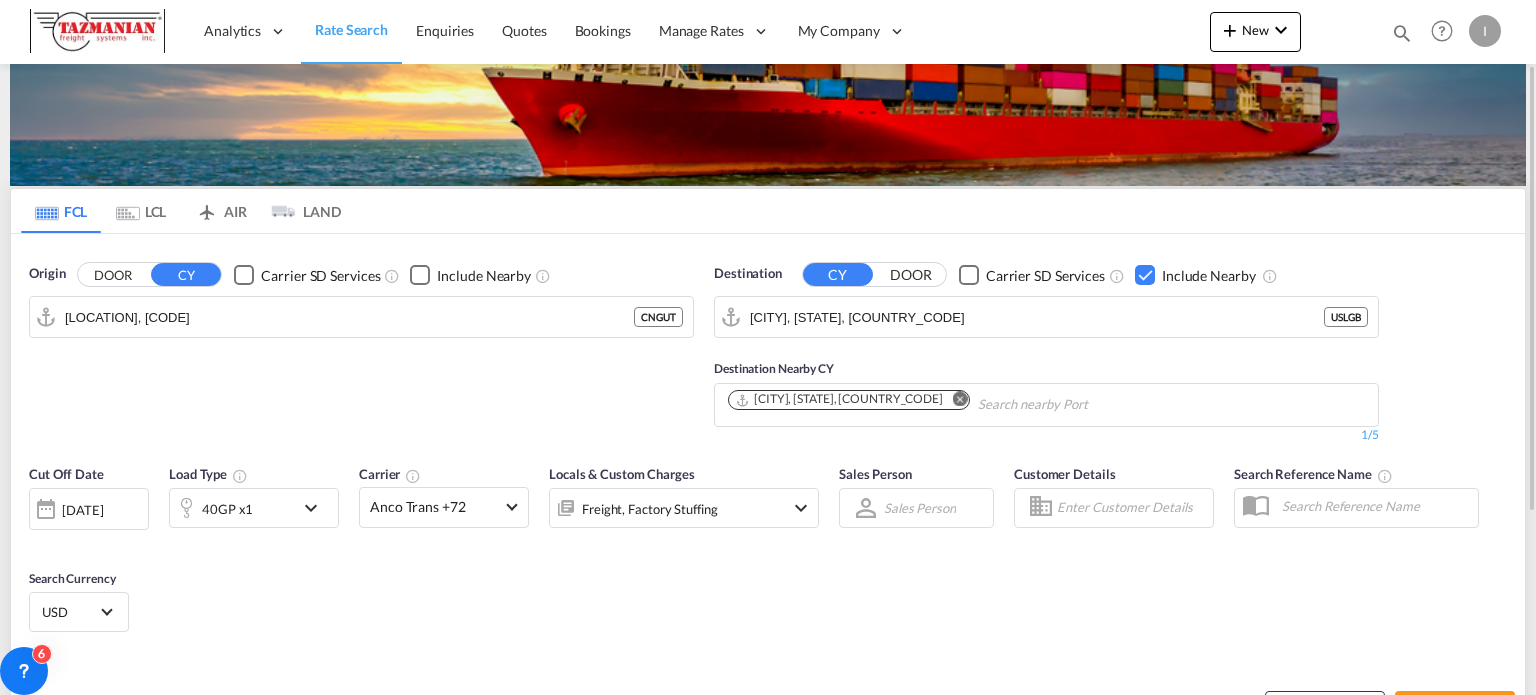 click on "Cut Off Date
[DATE] [DATE]   Load Type
40GP x1
Carrier
Anco Trans +72   Online Rates 0
All  (33) EZ ZIM
Hapag-Lloyd Spot
Maersk Spot
ONE QUOTE
Anco Trans
BOLD
Carotrans
CMA CGM SPOTON API
CMACGM API (Contract)
COSCO SynconHub
ECU Worldwide
Evergreen Spot
GLOBELINK SPOT
Hapag-Lloyd Quick Quotes
HLS
Hyundai Merchant Marine (HMM) spot
Logisber Haulage
MY MSC
NAAAI SPOT
NORDICON
OOCL FreightSmart
Sealand
Sealand America spot
Sealand Asia spot
Sealand Europe spot
Shipco Transport
Shipco Transport
ShipLilly
Transliner Maritime Pvt Ltd.
TXL Ocean Rail Logistics - HMM
TXL Ocean Rail Logistics - ONE
VANGUARD SPOT
WWA
Contract Rates 73
All  (73) Anco Trans
ANL
ANL Container Line
Arkas Line
Australia National Line (ANL)
Baker Transport
BMC Line Shipping
BOLD
BUSCADOR
Cleve & Zonen
CMA CGM
Combiline
COSCO
DB GROUP
DKT
ECU Worldwide
Evergreen Line
EWM Transport
Fast Transit Line
FPS" at bounding box center [424, 506] 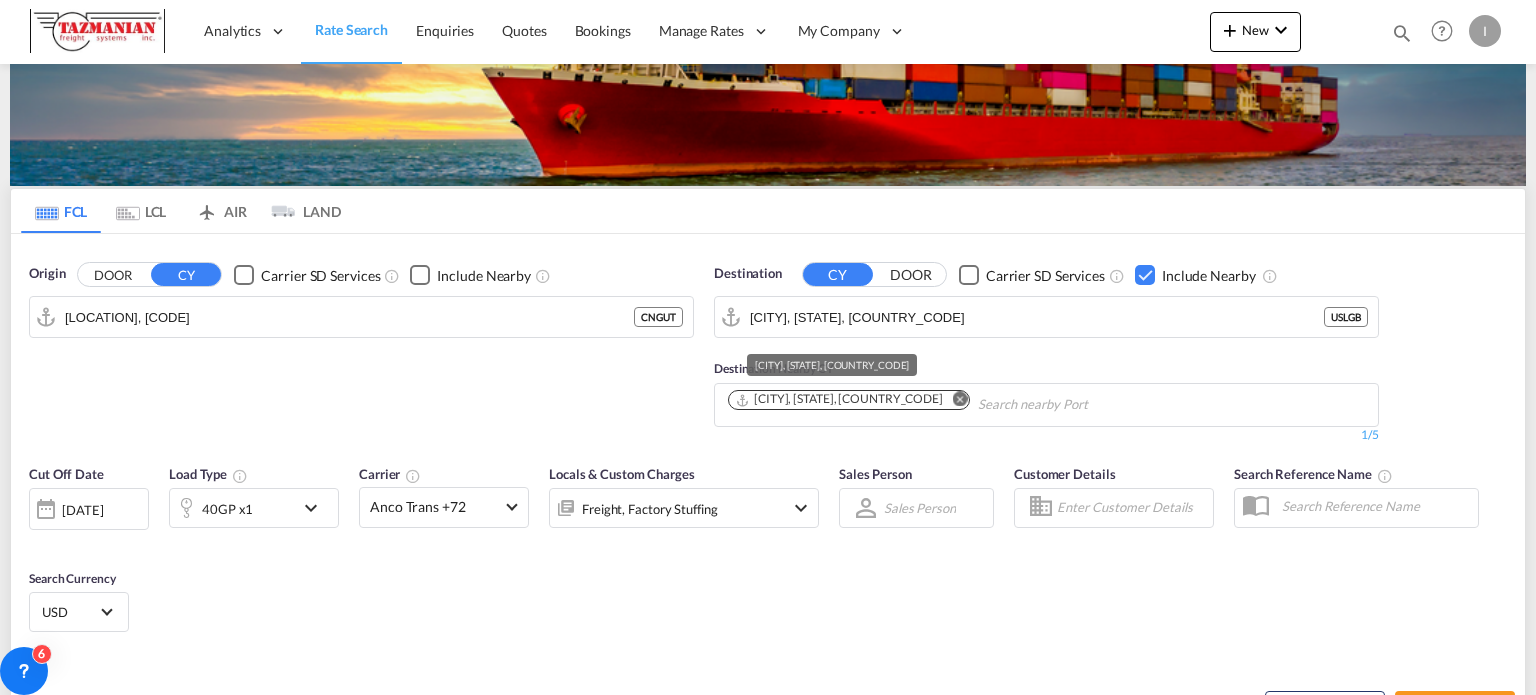 click on "[CITY], [STATE], [COUNTRY_CODE]" at bounding box center (839, 399) 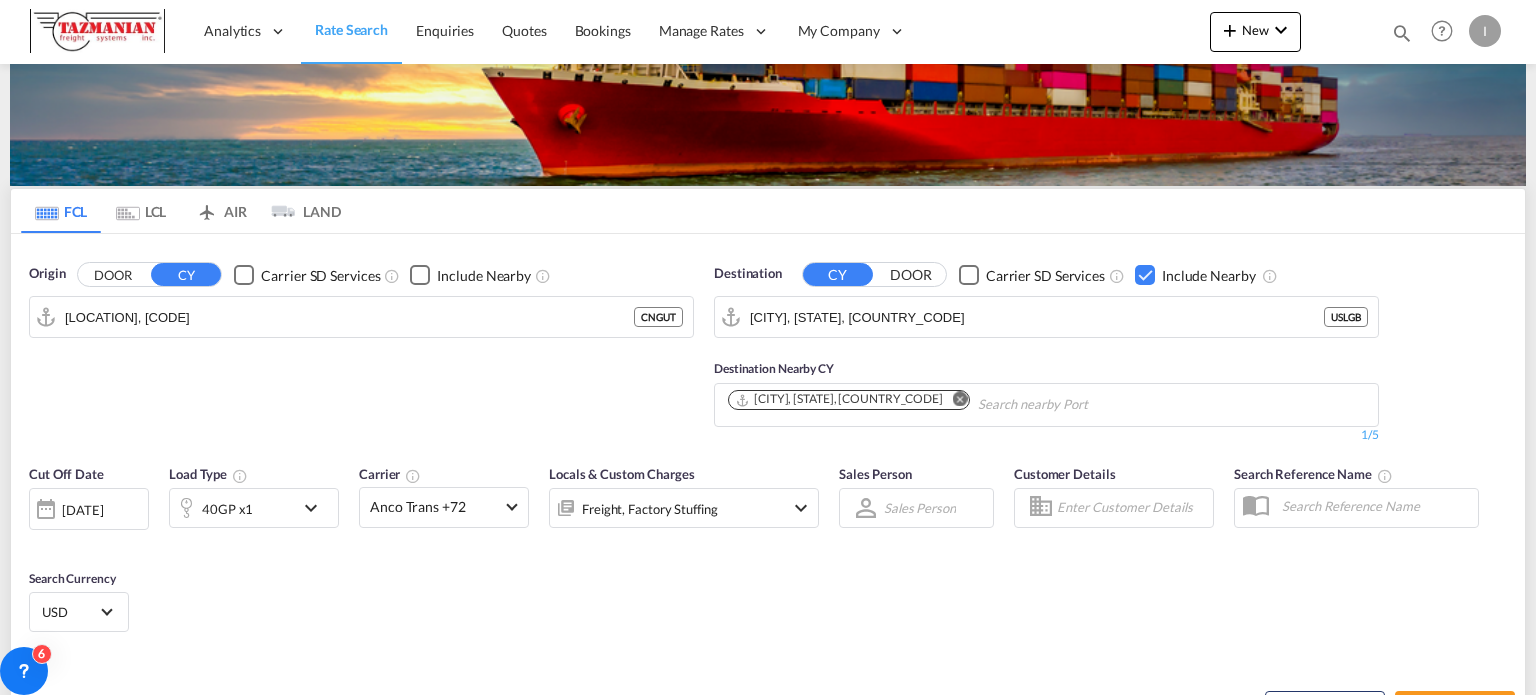 click on "Destination Nearby CY
[CITY], [STATE], [COUNTRY_CODE]
1/5" at bounding box center [1046, 391] 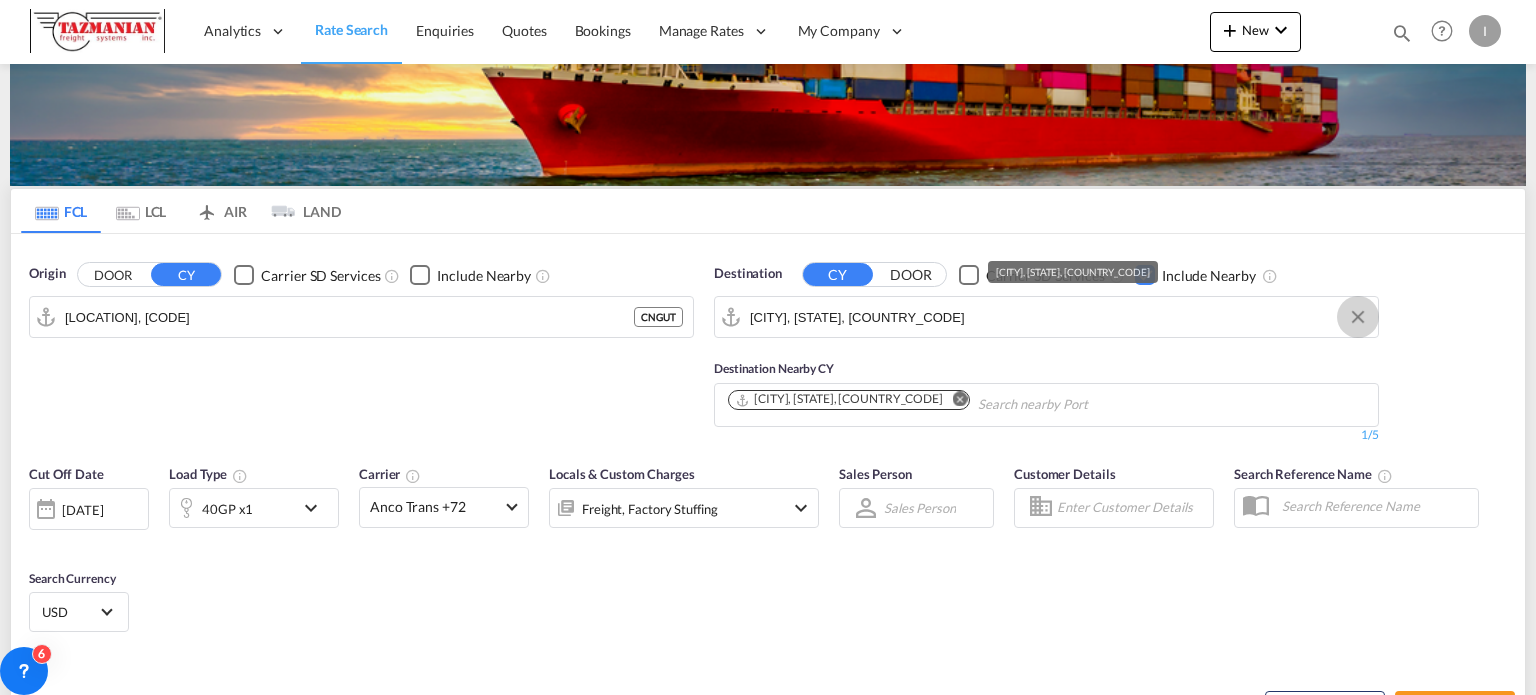 click at bounding box center (1358, 317) 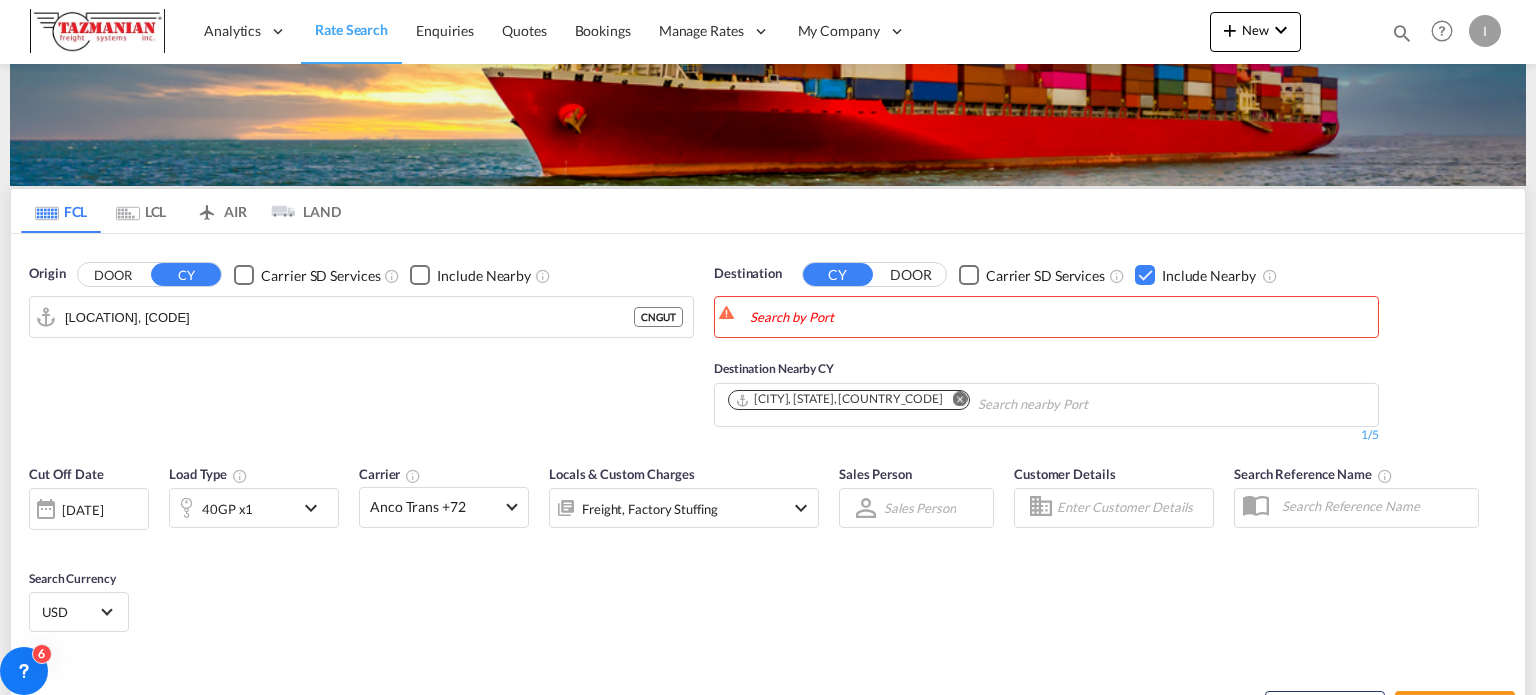 click at bounding box center [959, 399] 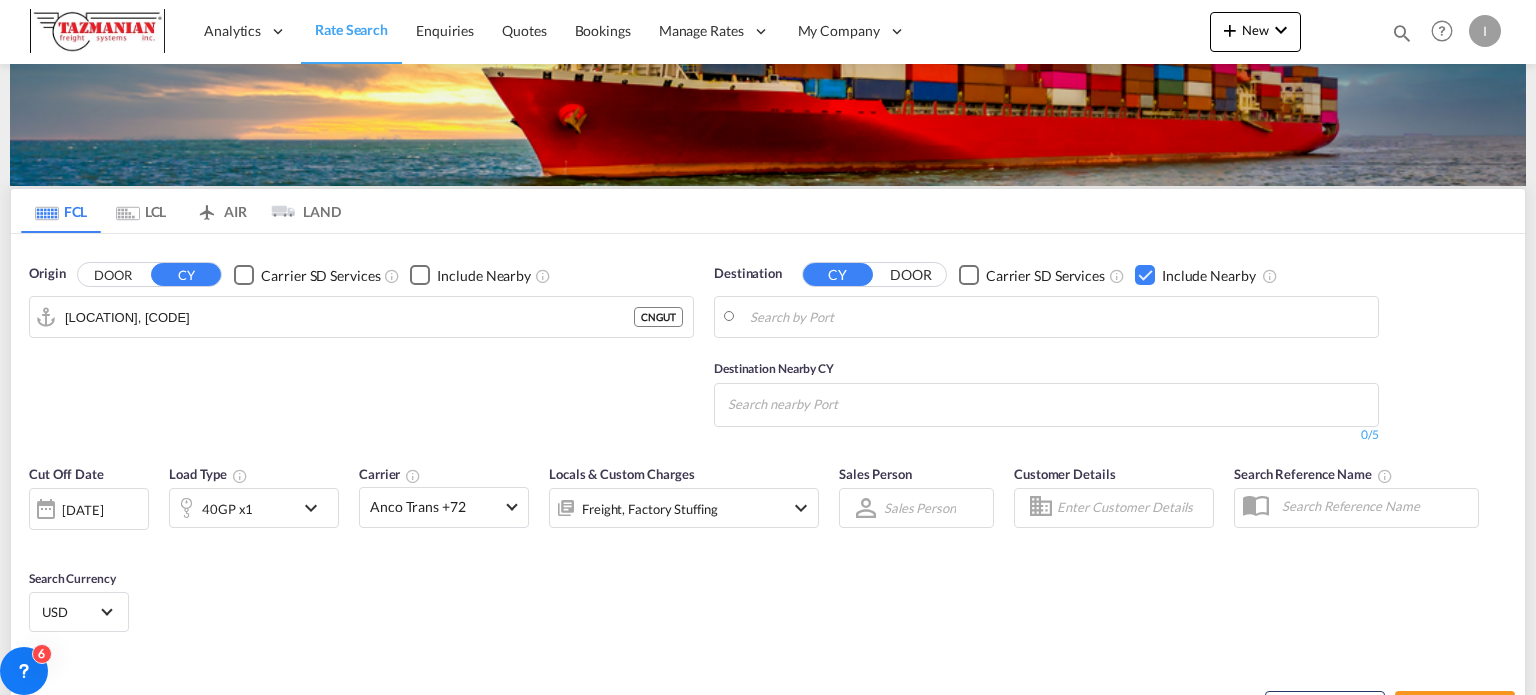 click on "Analytics
Reports
Dashboard
Rate Search
Enquiries
Quotes
Bookings" at bounding box center [768, 347] 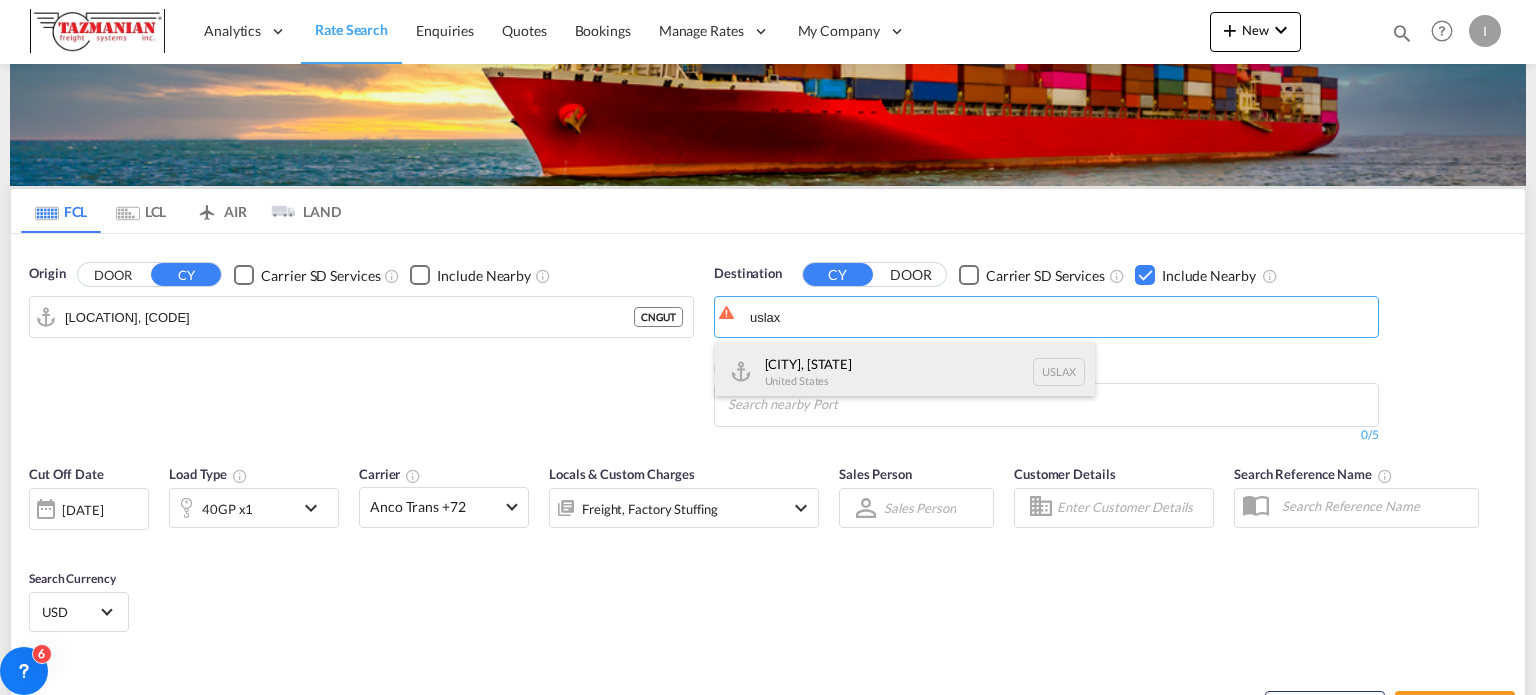 click on "[CITY], [STATE]
[COUNTRY]
[COUNTRY_CODE]" at bounding box center (905, 372) 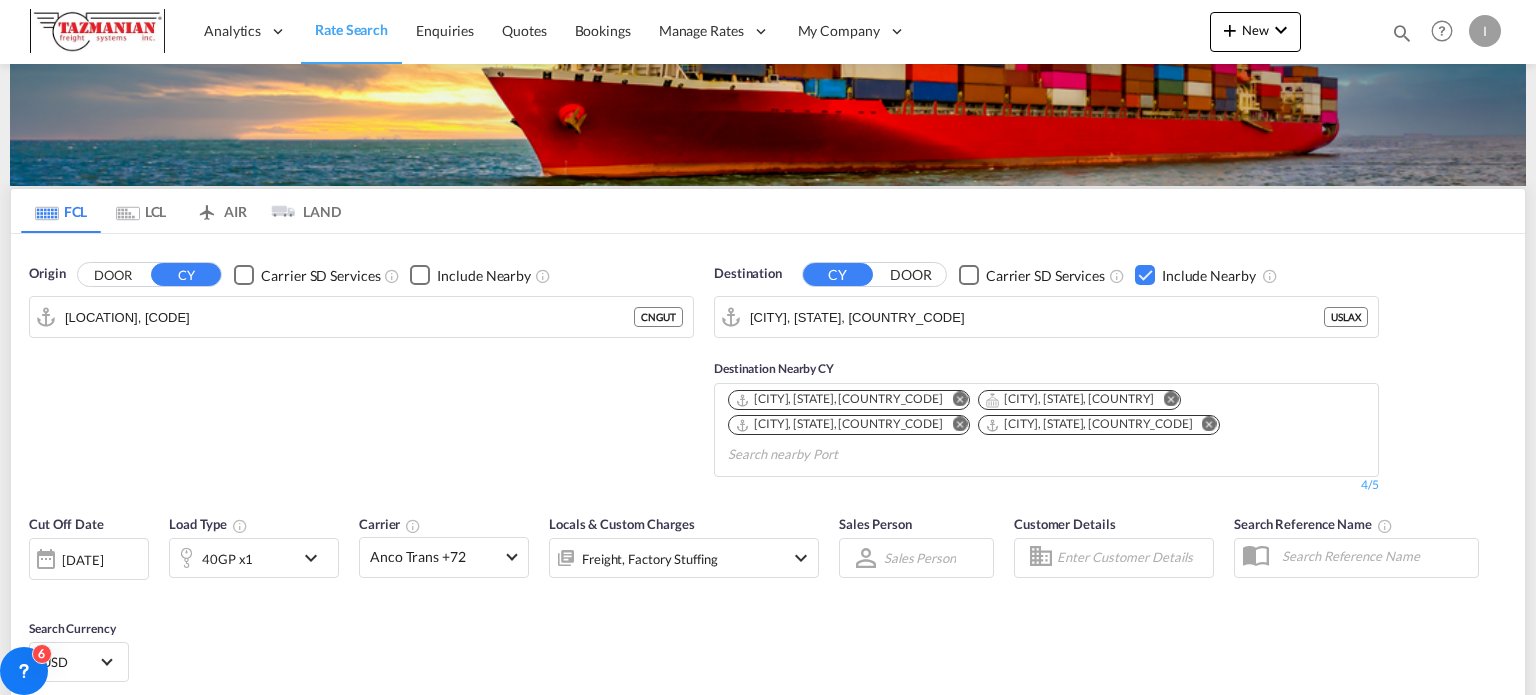 drag, startPoint x: 587, startPoint y: 398, endPoint x: 714, endPoint y: 367, distance: 130.72873 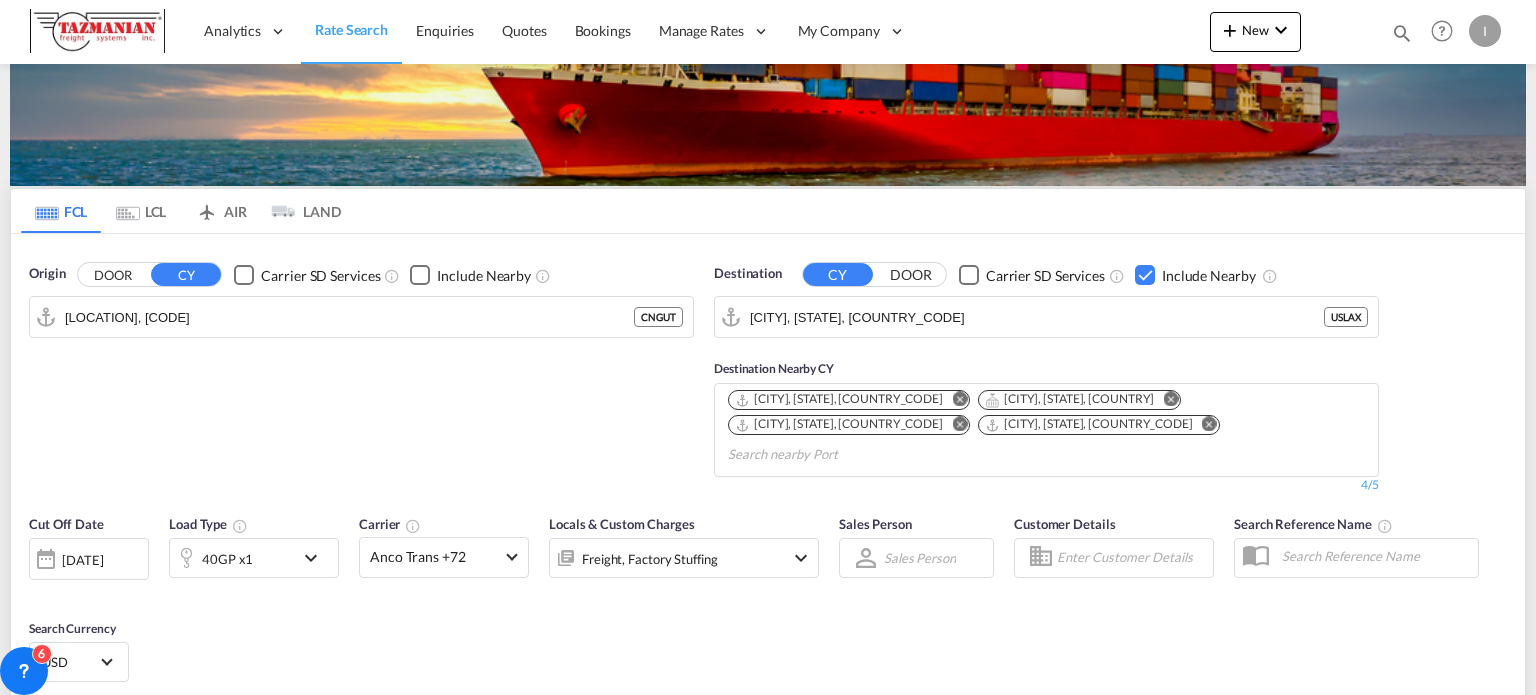 click on "Origin   DOOR
CY
Carrier SD Services Include Nearby
[CITY] Terminal, [COUNTRY_CODE]
[COUNTRY_CODE]" at bounding box center (361, 379) 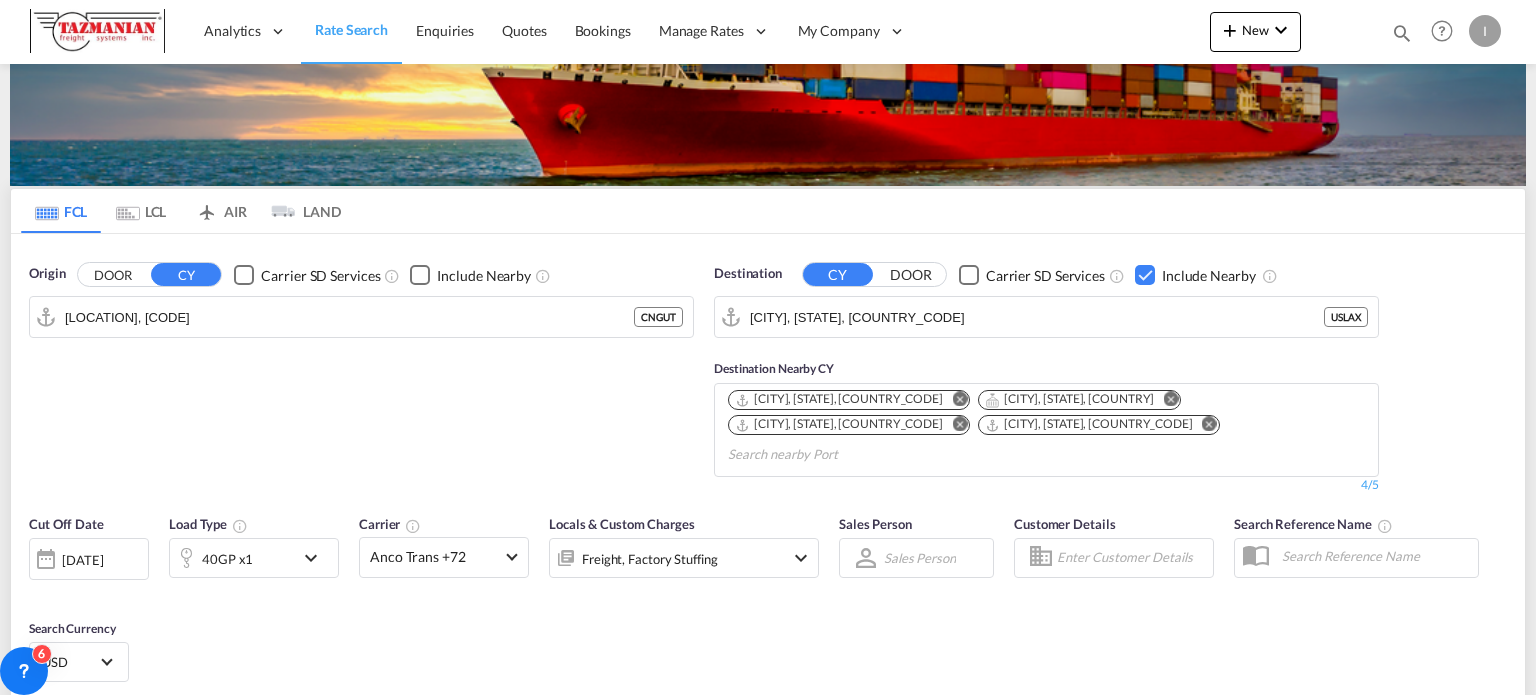 click at bounding box center [959, 424] 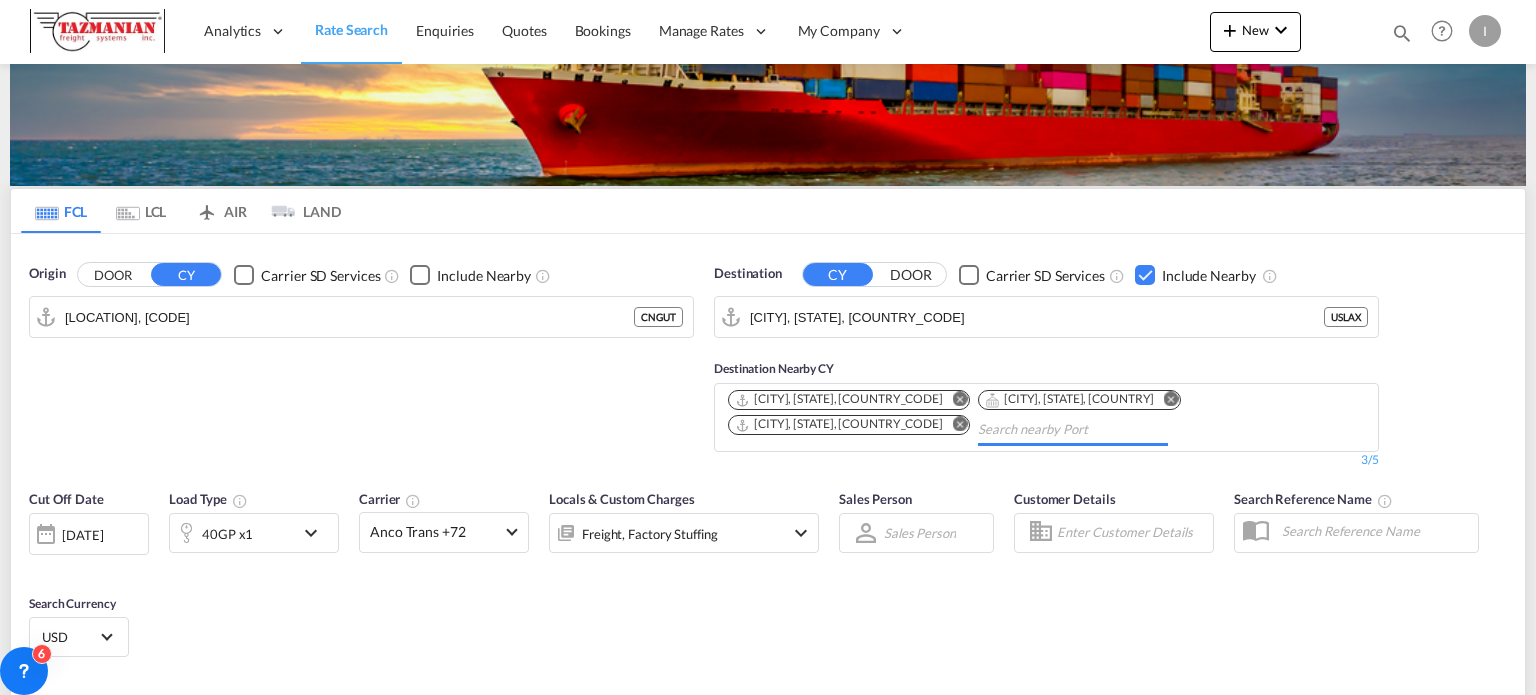 click at bounding box center [1170, 399] 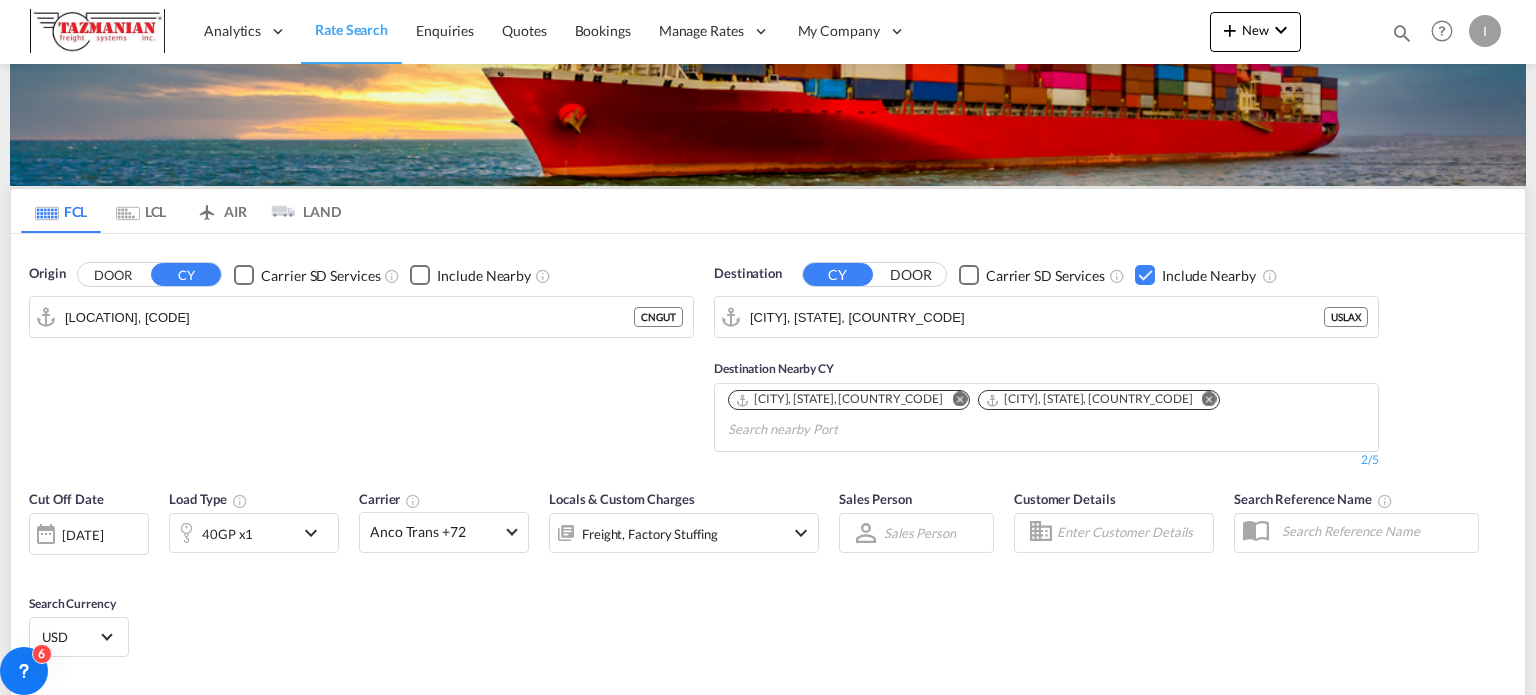 click at bounding box center (1209, 399) 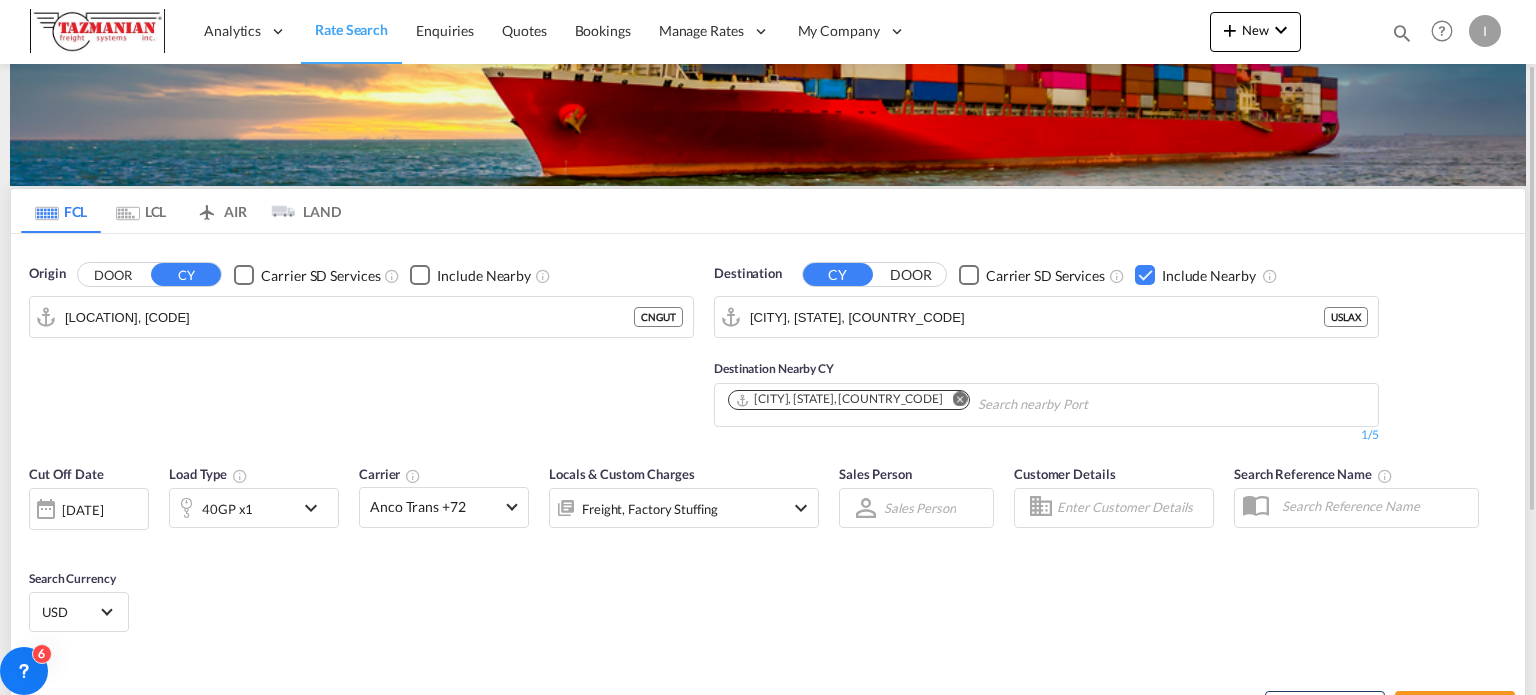 click on "Origin   DOOR
CY
Carrier SD Services Include Nearby
[CITY] Terminal, [COUNTRY_CODE]
[COUNTRY_CODE]" at bounding box center [361, 354] 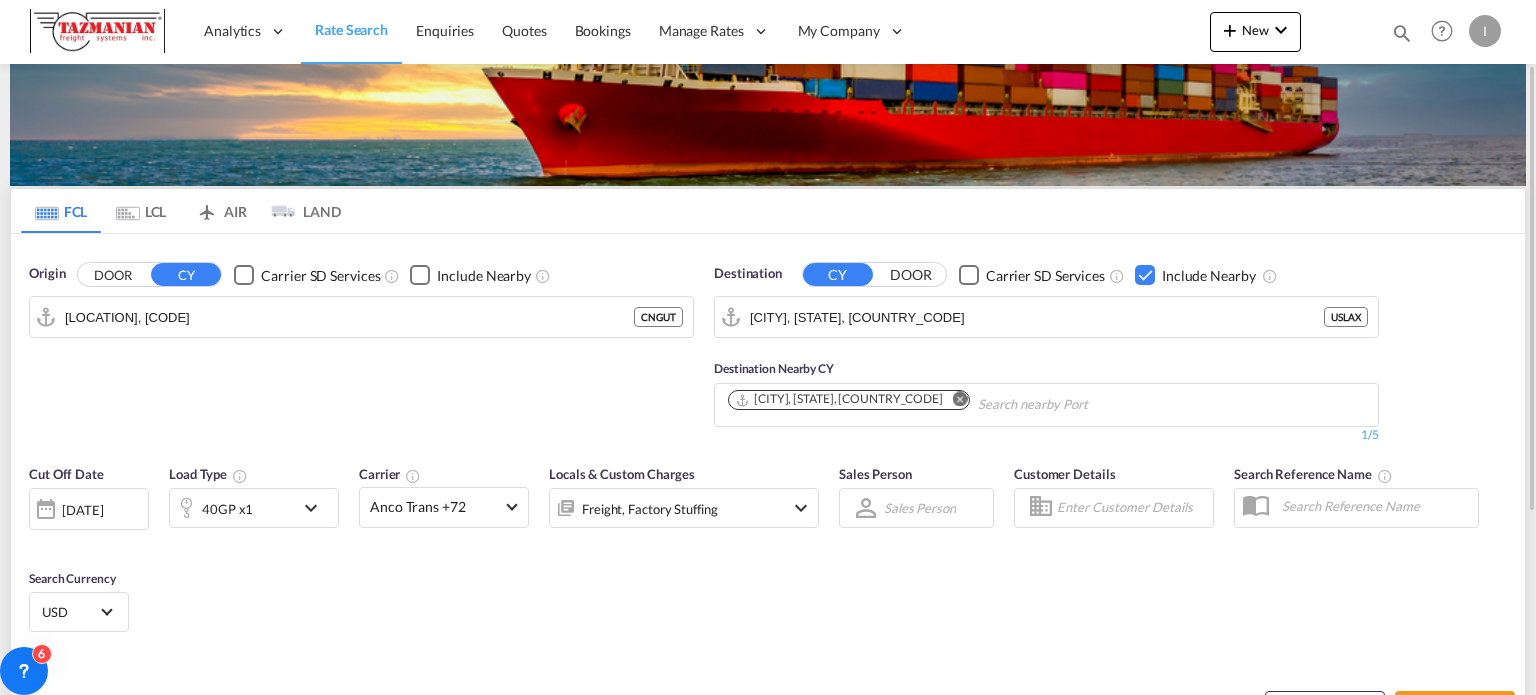 scroll, scrollTop: 200, scrollLeft: 0, axis: vertical 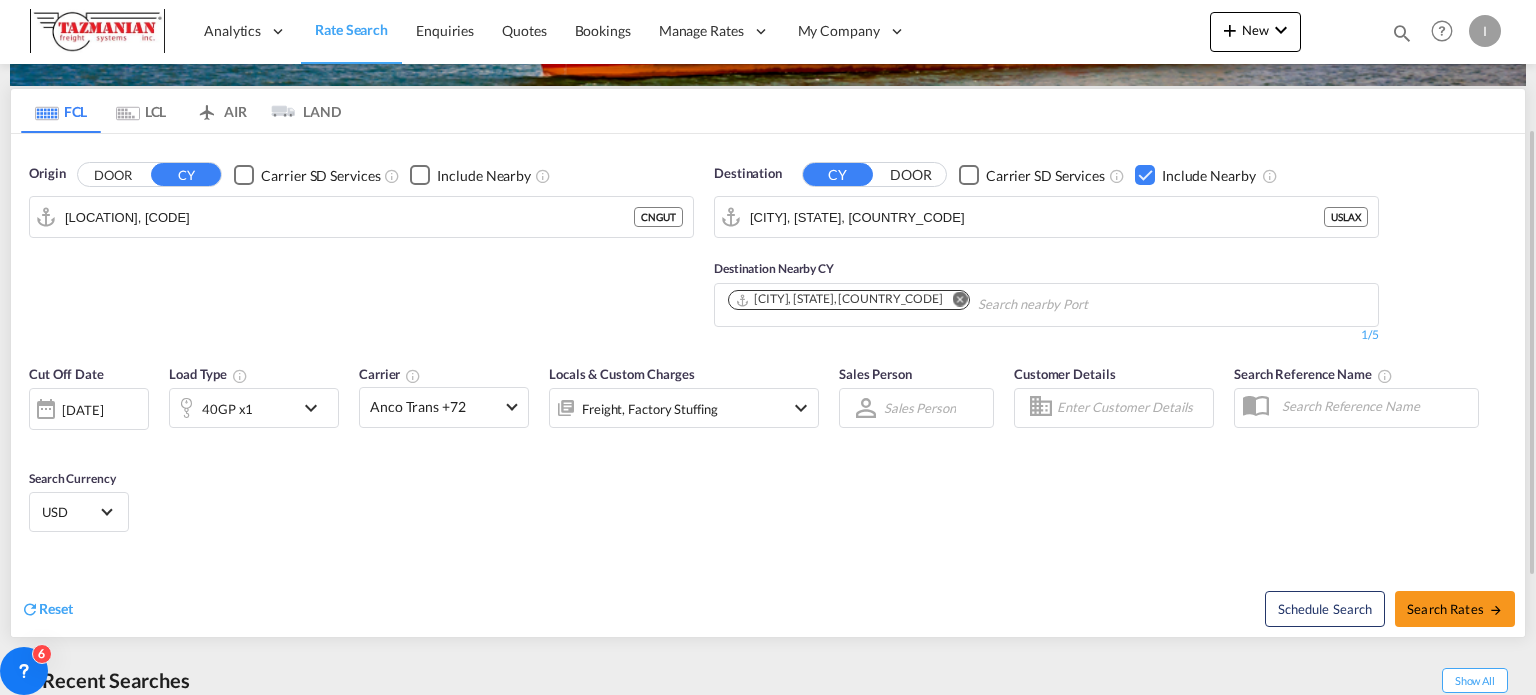 click on "[DATE]" at bounding box center [82, 410] 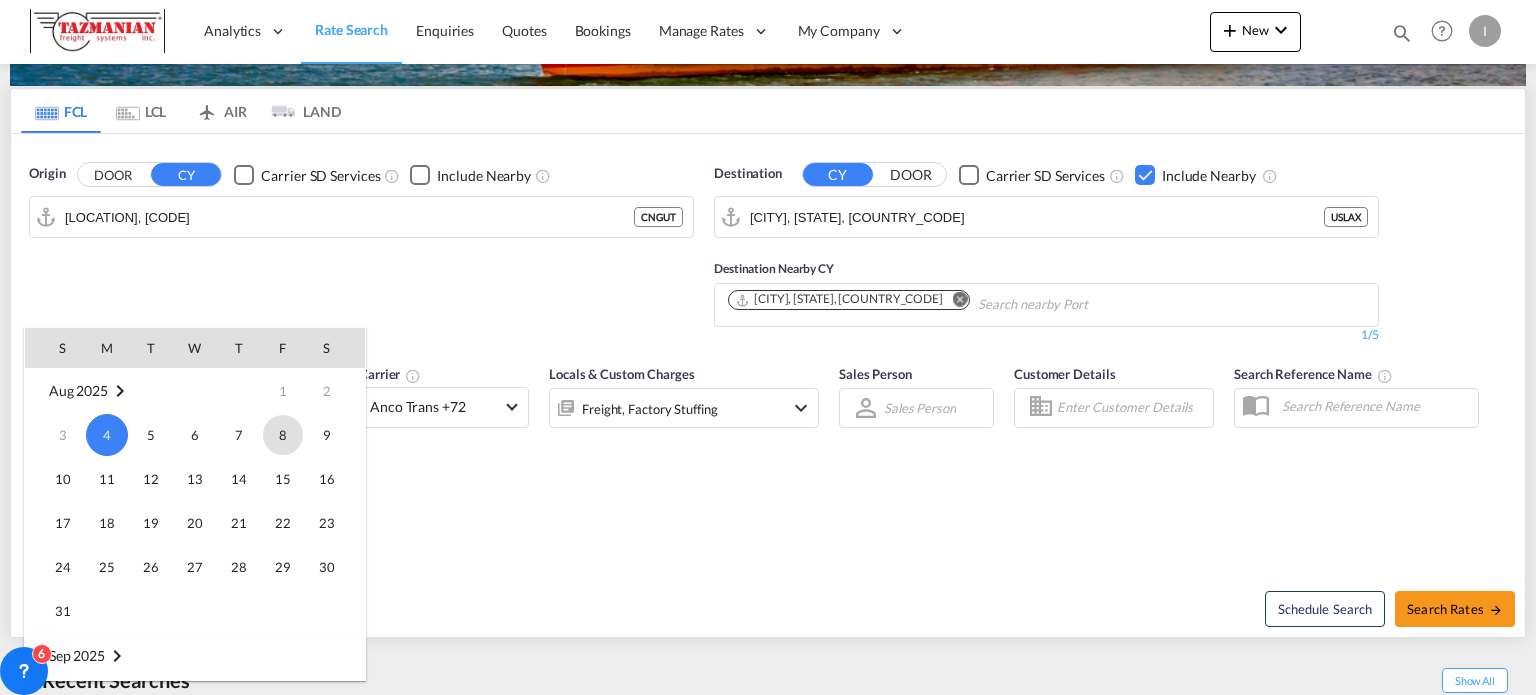 click on "8" at bounding box center (283, 435) 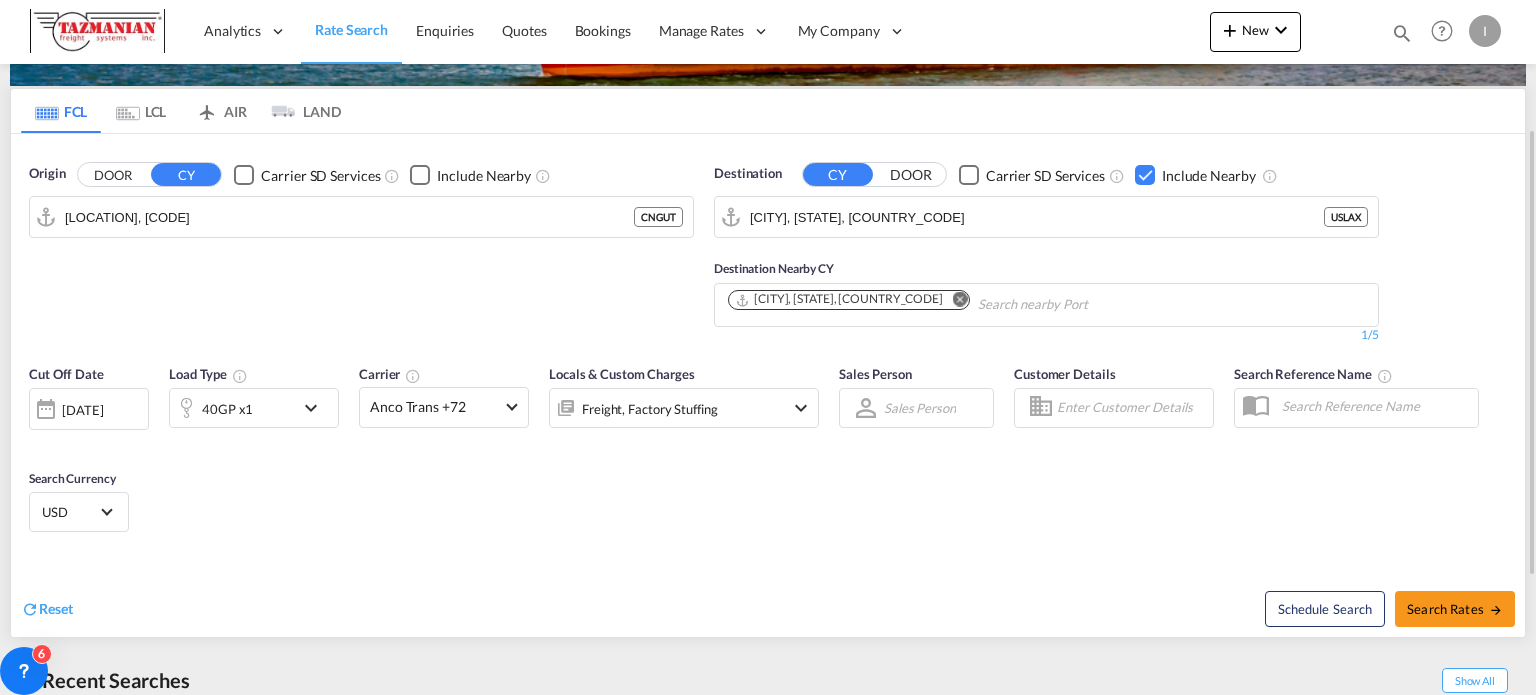 drag, startPoint x: 444, startPoint y: 491, endPoint x: 380, endPoint y: 451, distance: 75.47185 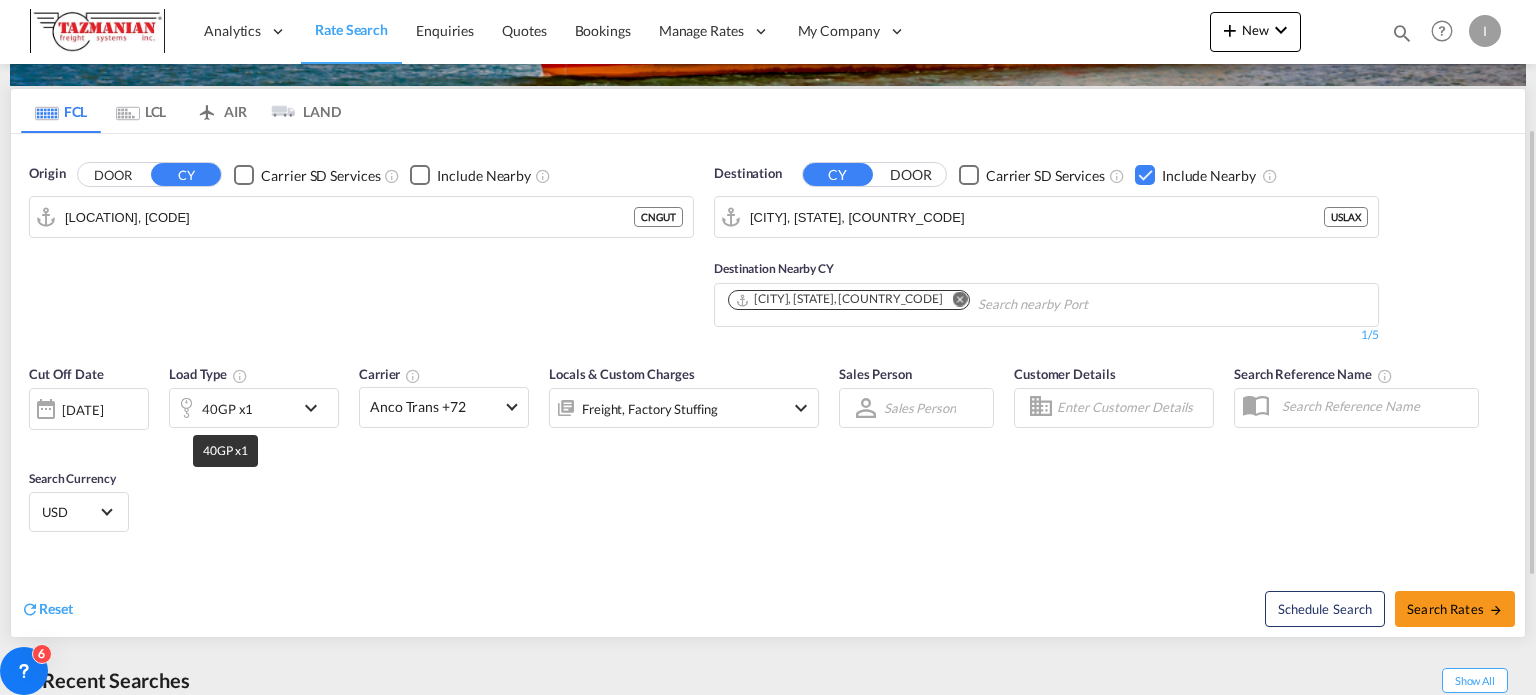 click on "40GP x1" at bounding box center [227, 409] 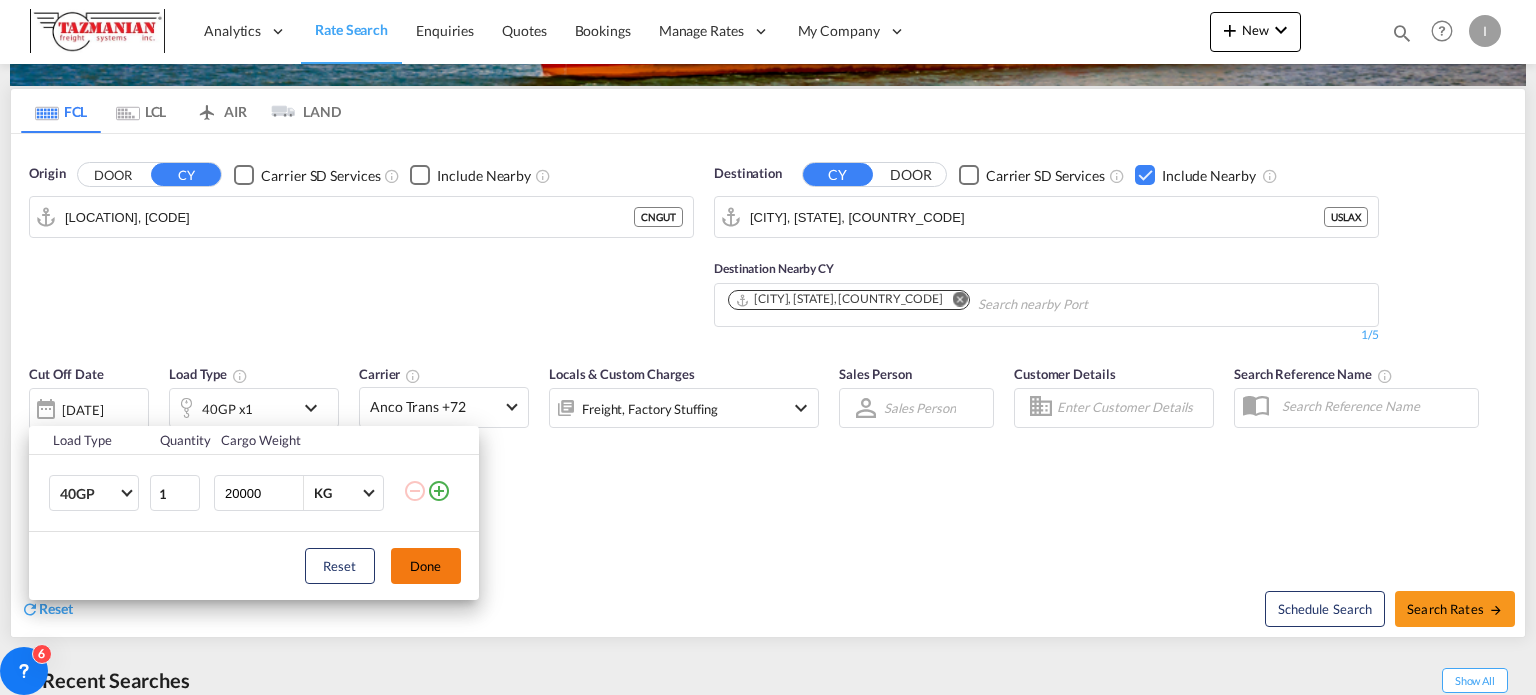 click on "Done" at bounding box center [426, 566] 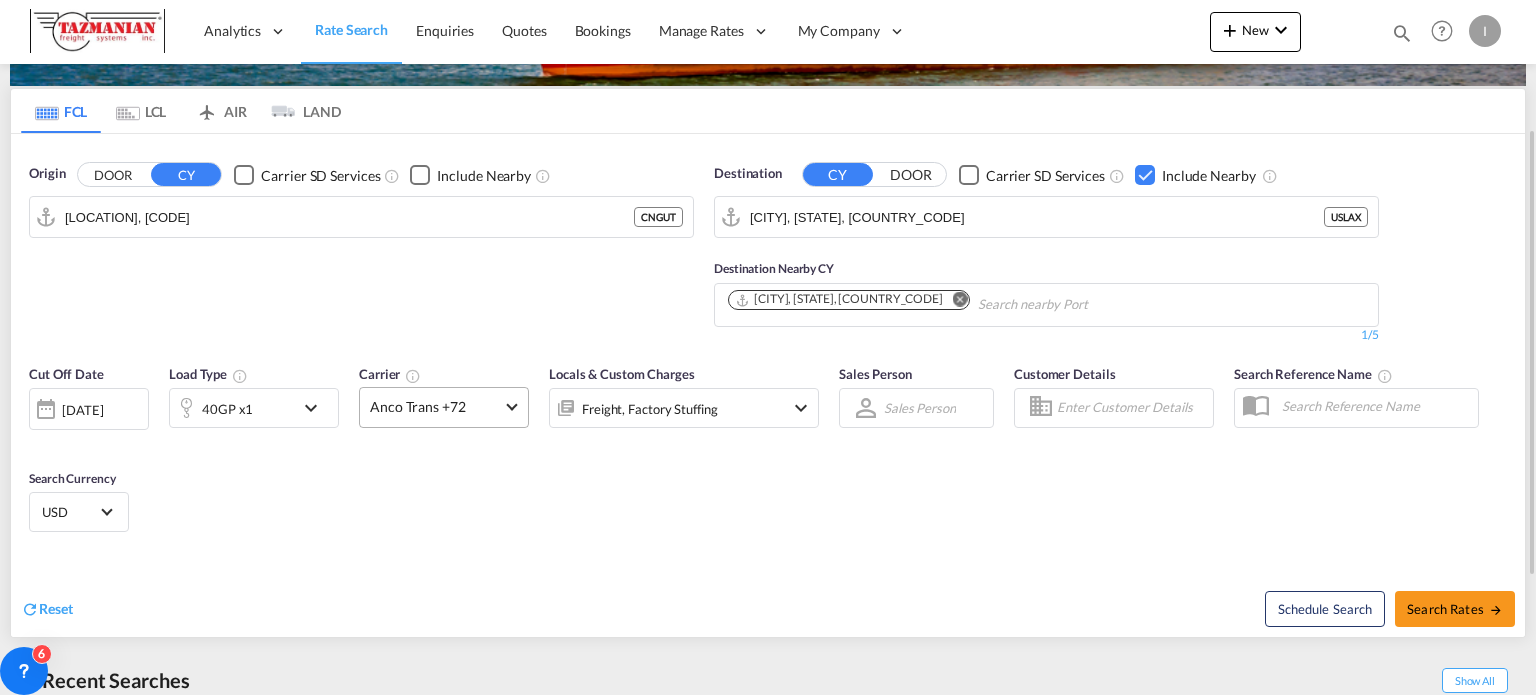 click on "Anco Trans +72" at bounding box center (444, 407) 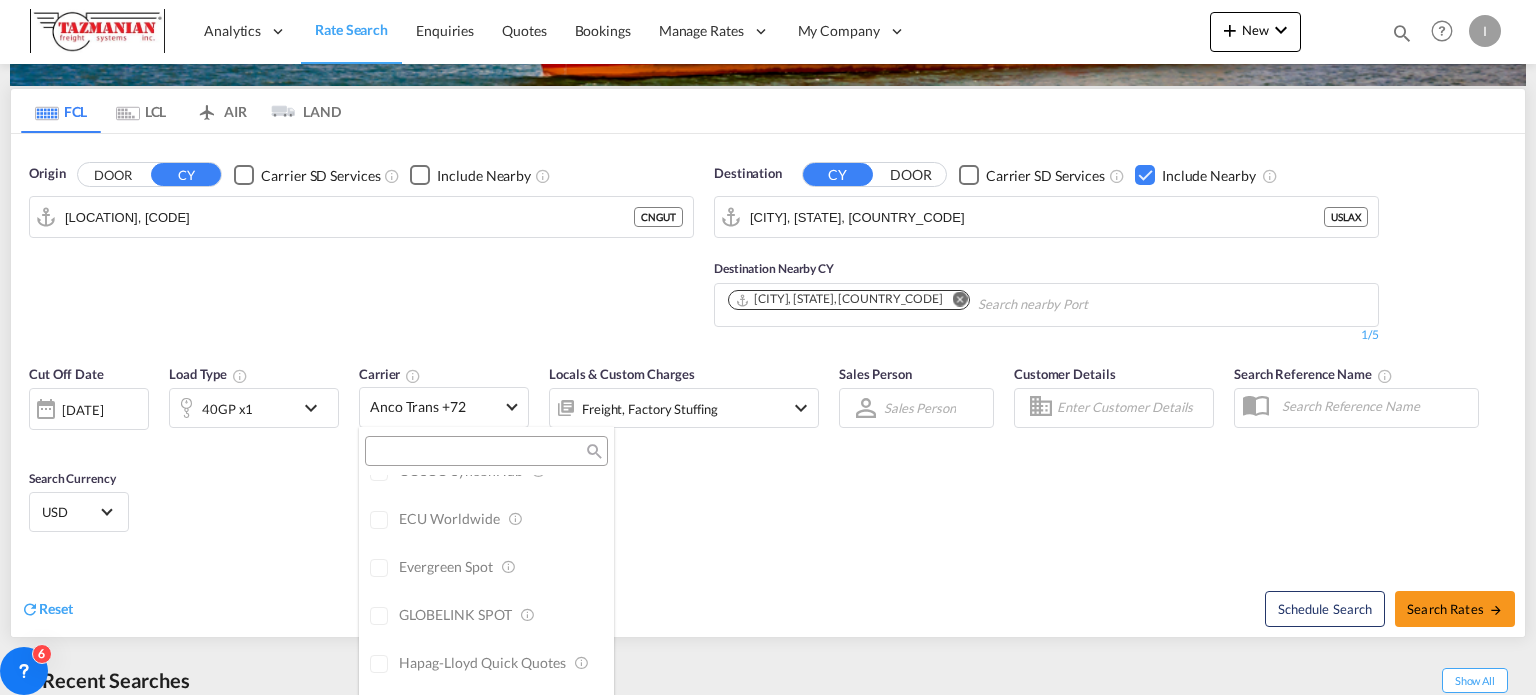 scroll, scrollTop: 0, scrollLeft: 0, axis: both 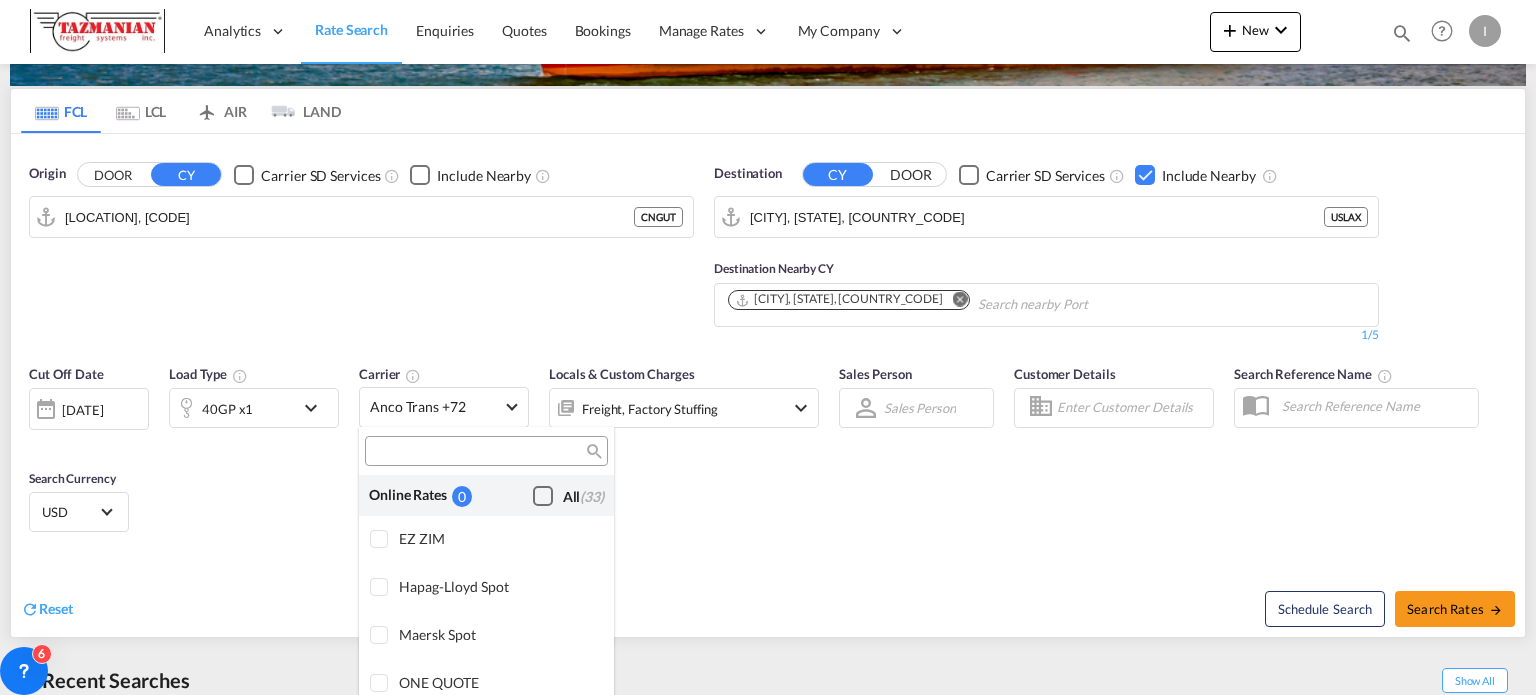 click at bounding box center [543, 496] 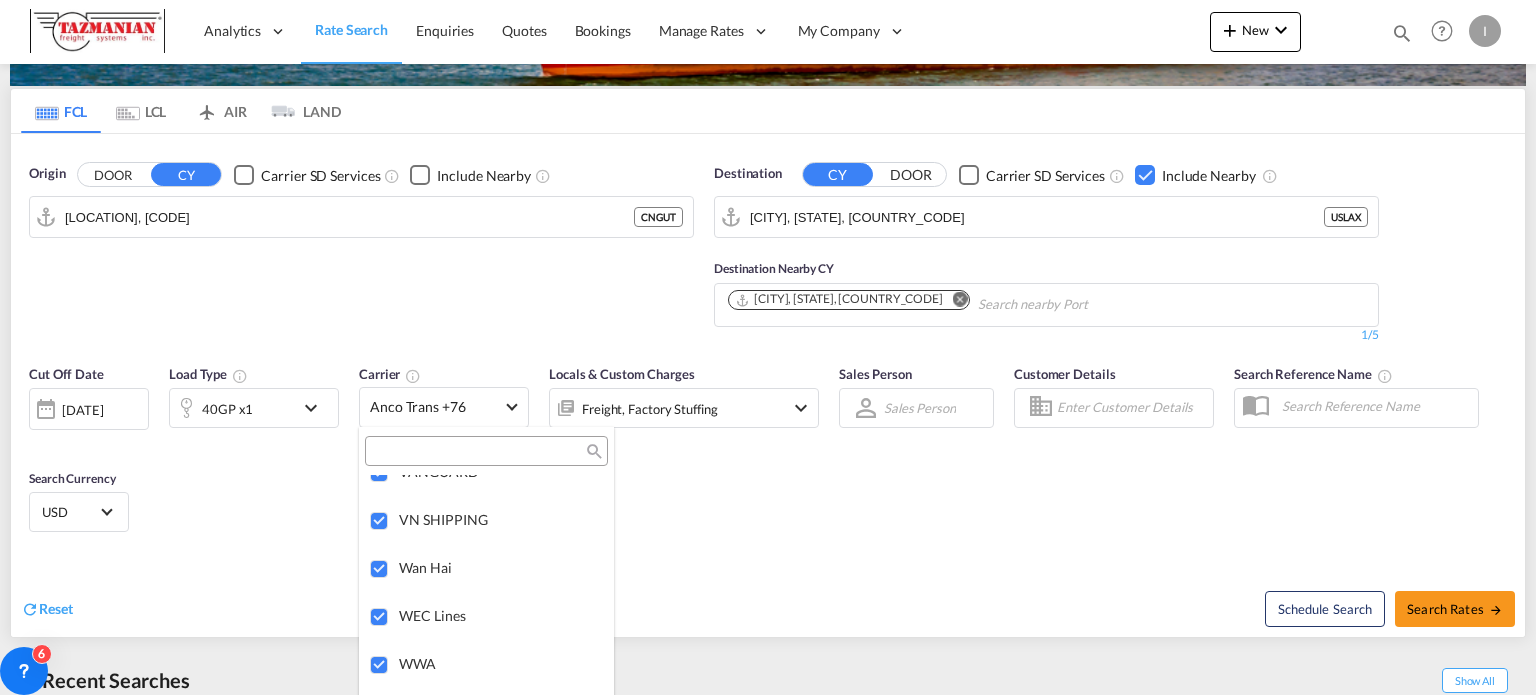 scroll, scrollTop: 4892, scrollLeft: 0, axis: vertical 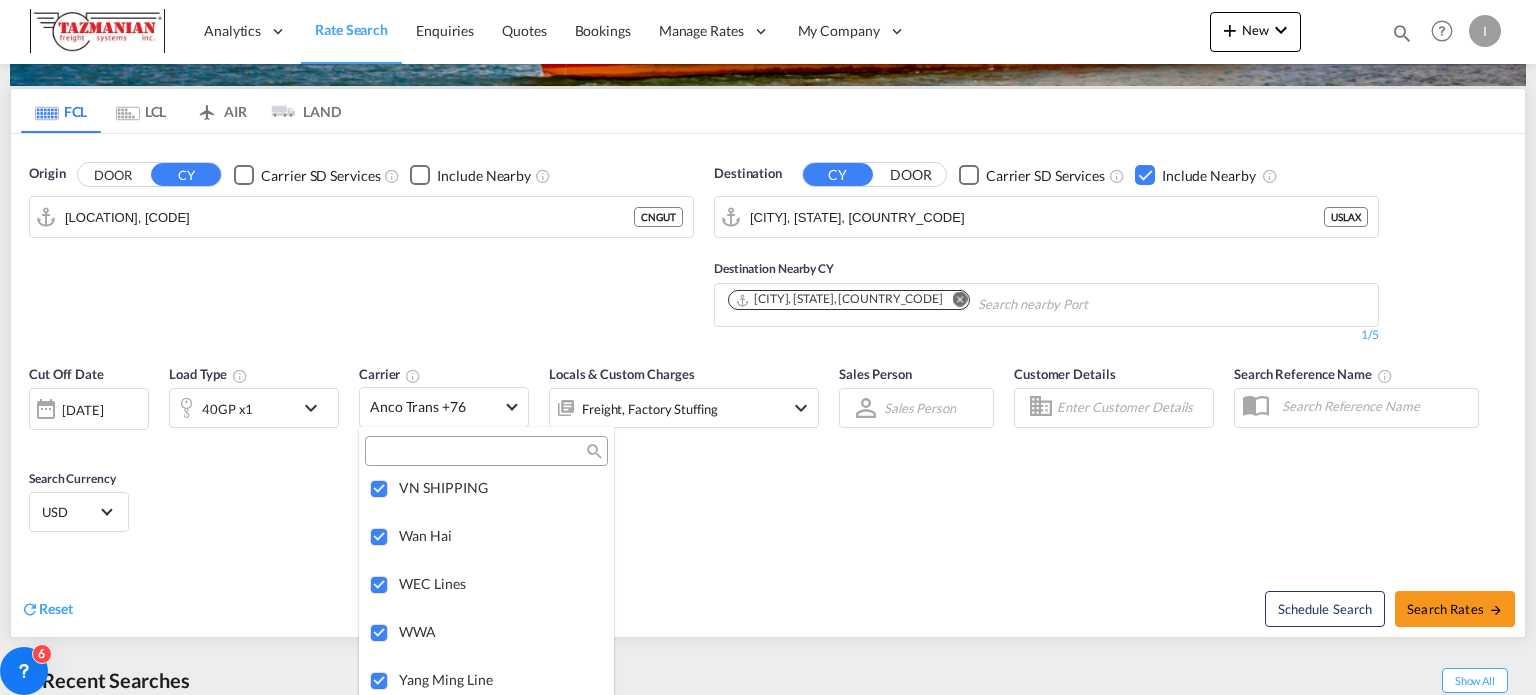 click at bounding box center [768, 347] 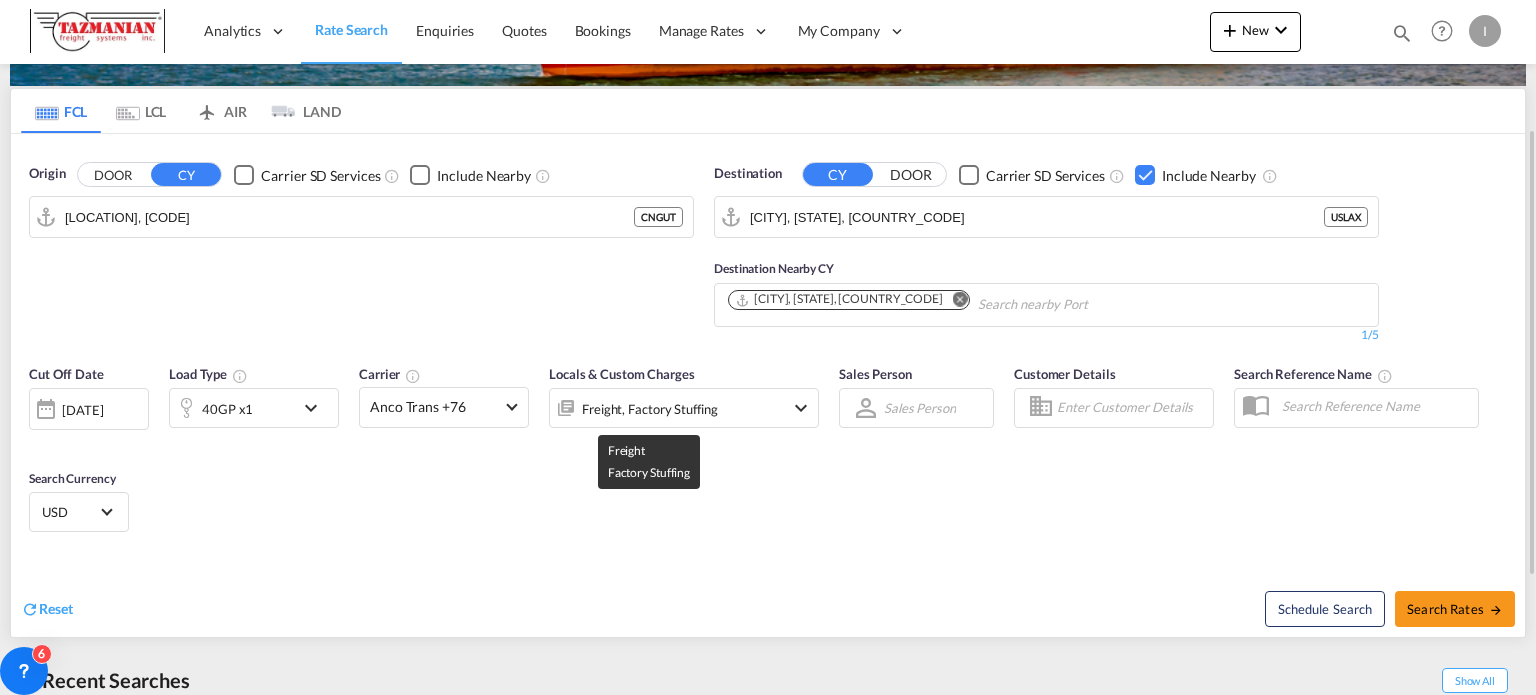click on "Freight,  Factory Stuffing" at bounding box center [650, 409] 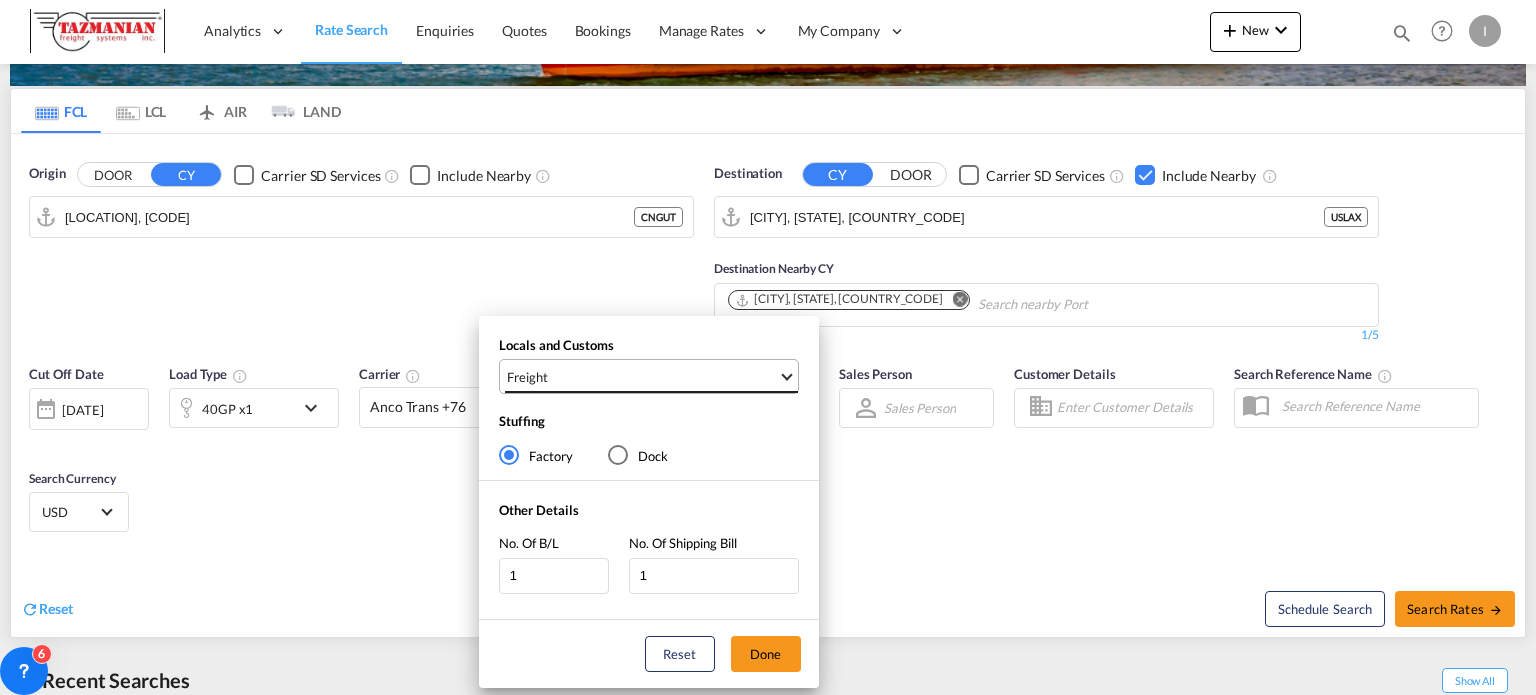 click on "Freight" at bounding box center [642, 377] 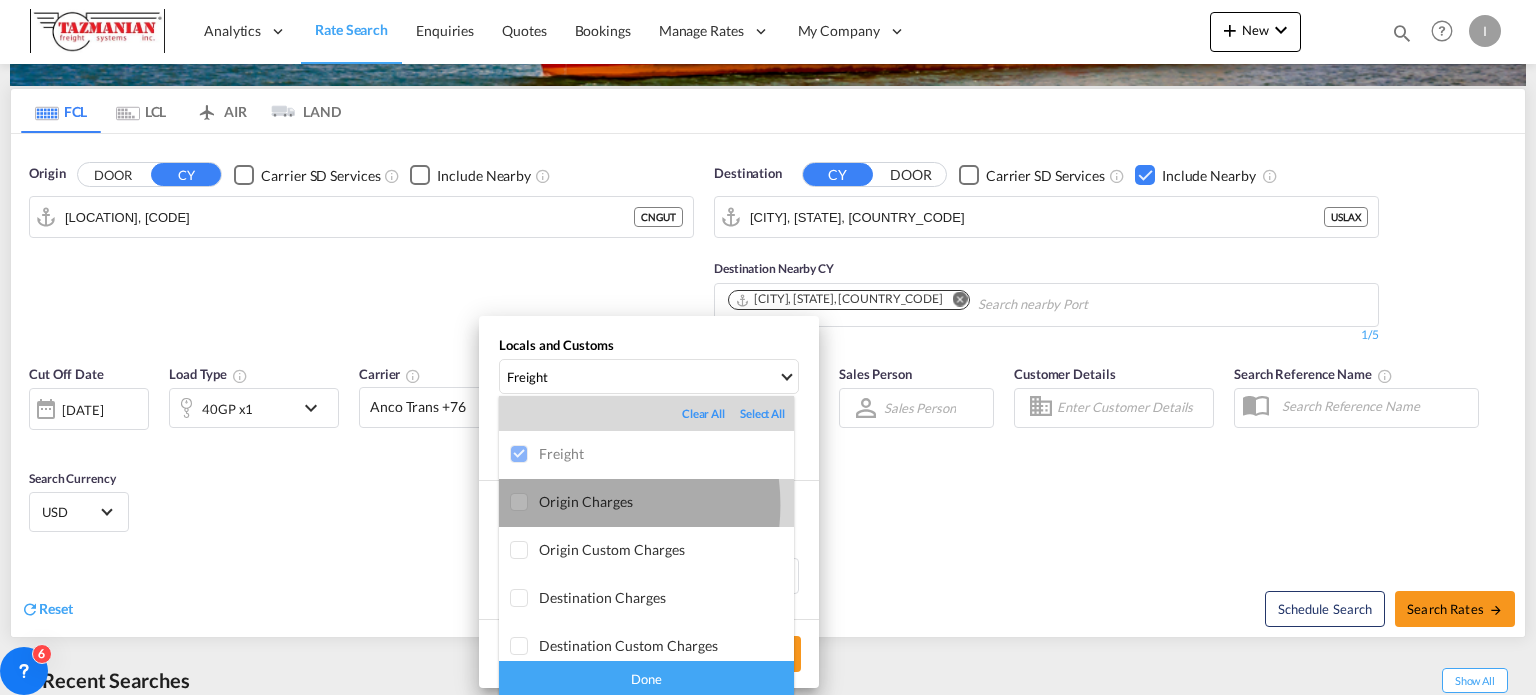 click on "Origin Charges" at bounding box center (666, 501) 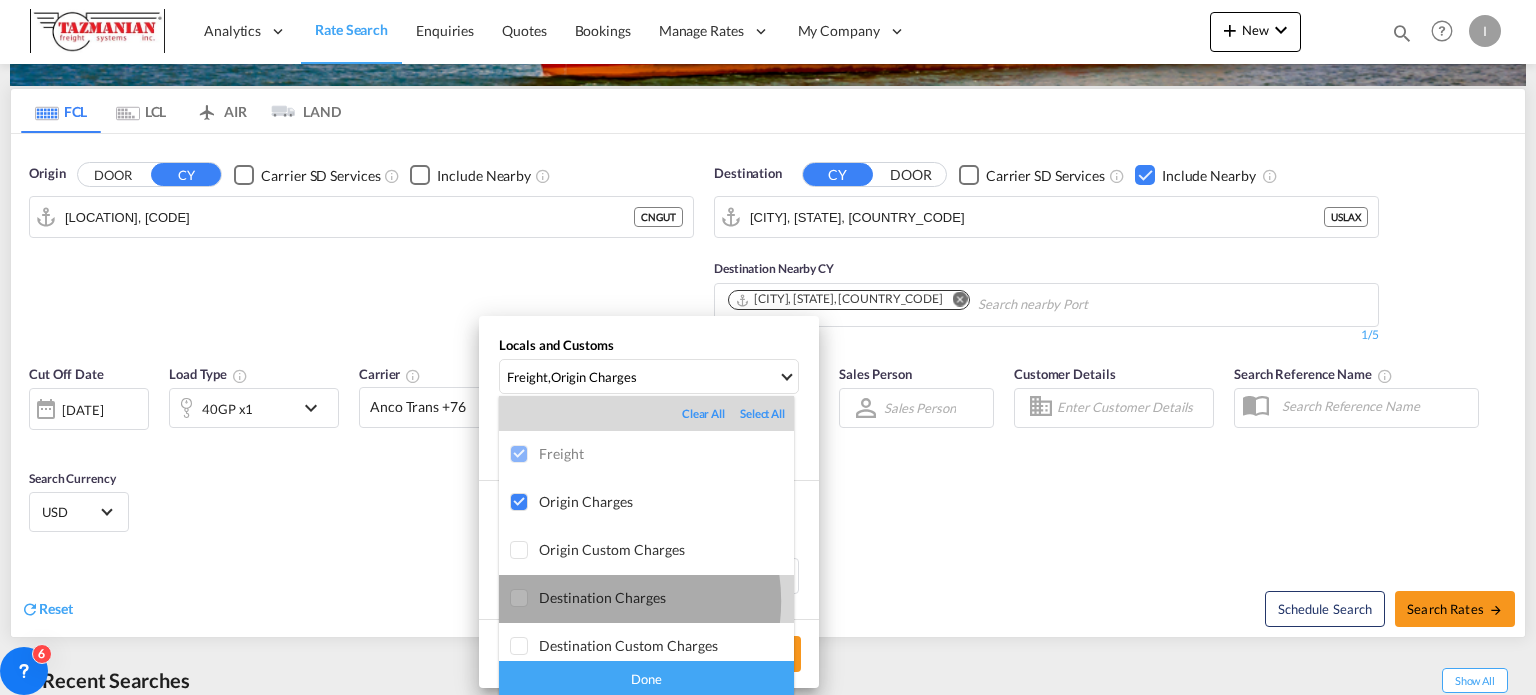 click on "Destination Charges" at bounding box center [666, 597] 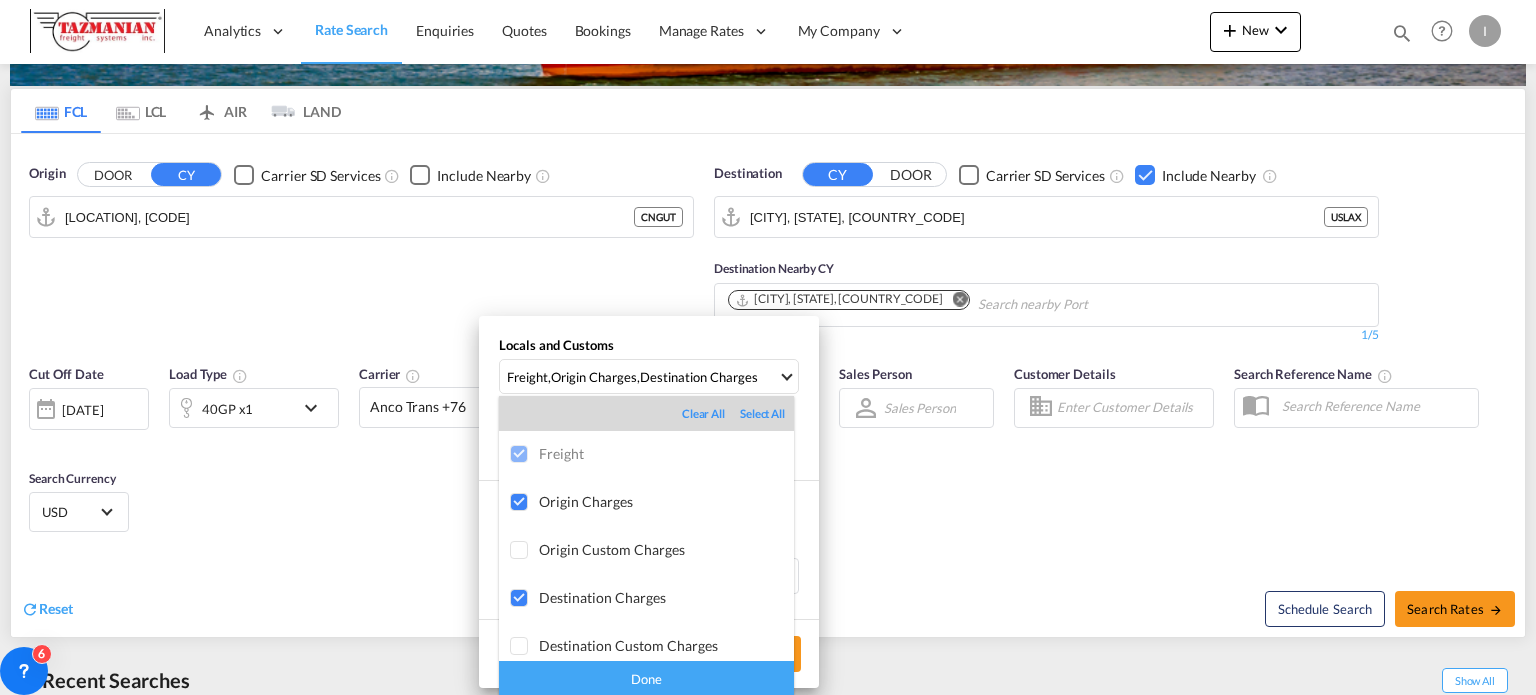 click on "Done" at bounding box center [646, 678] 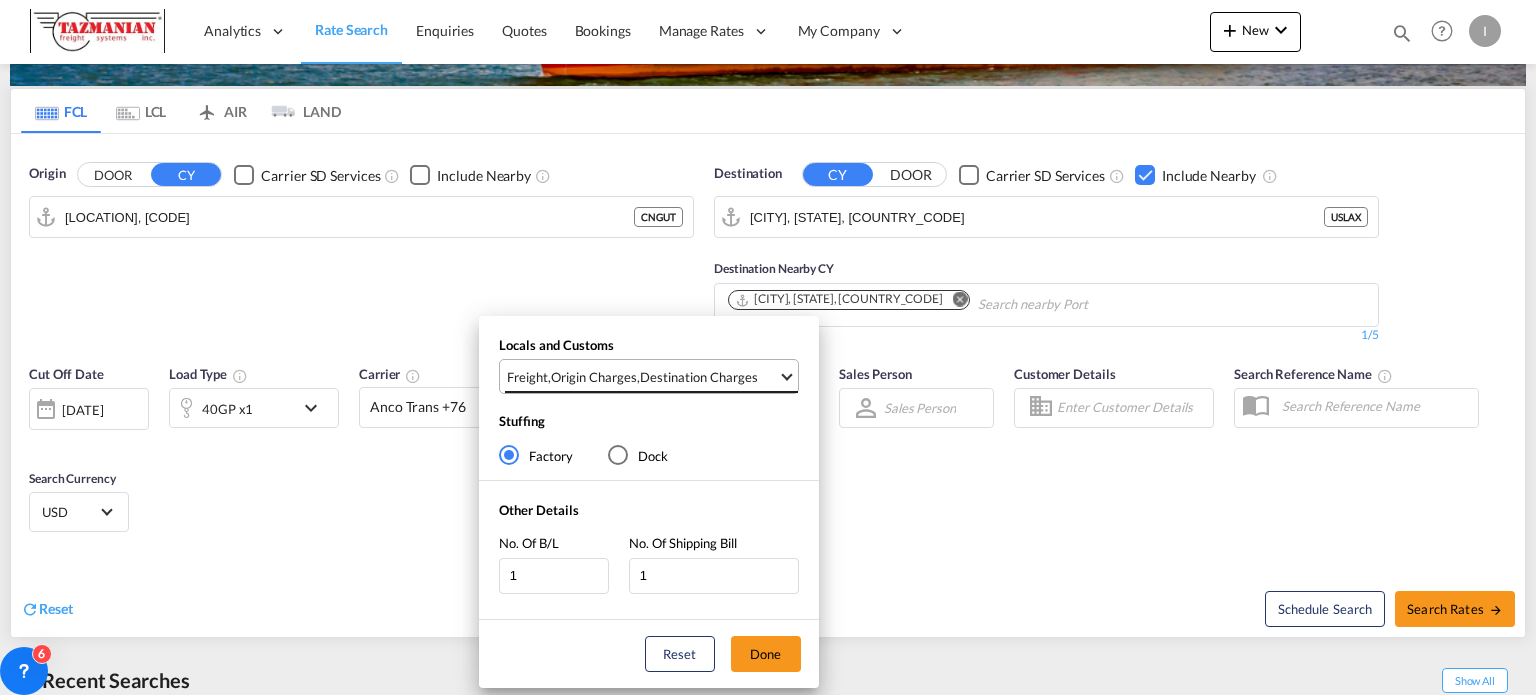click on "Origin Charges" at bounding box center [594, 377] 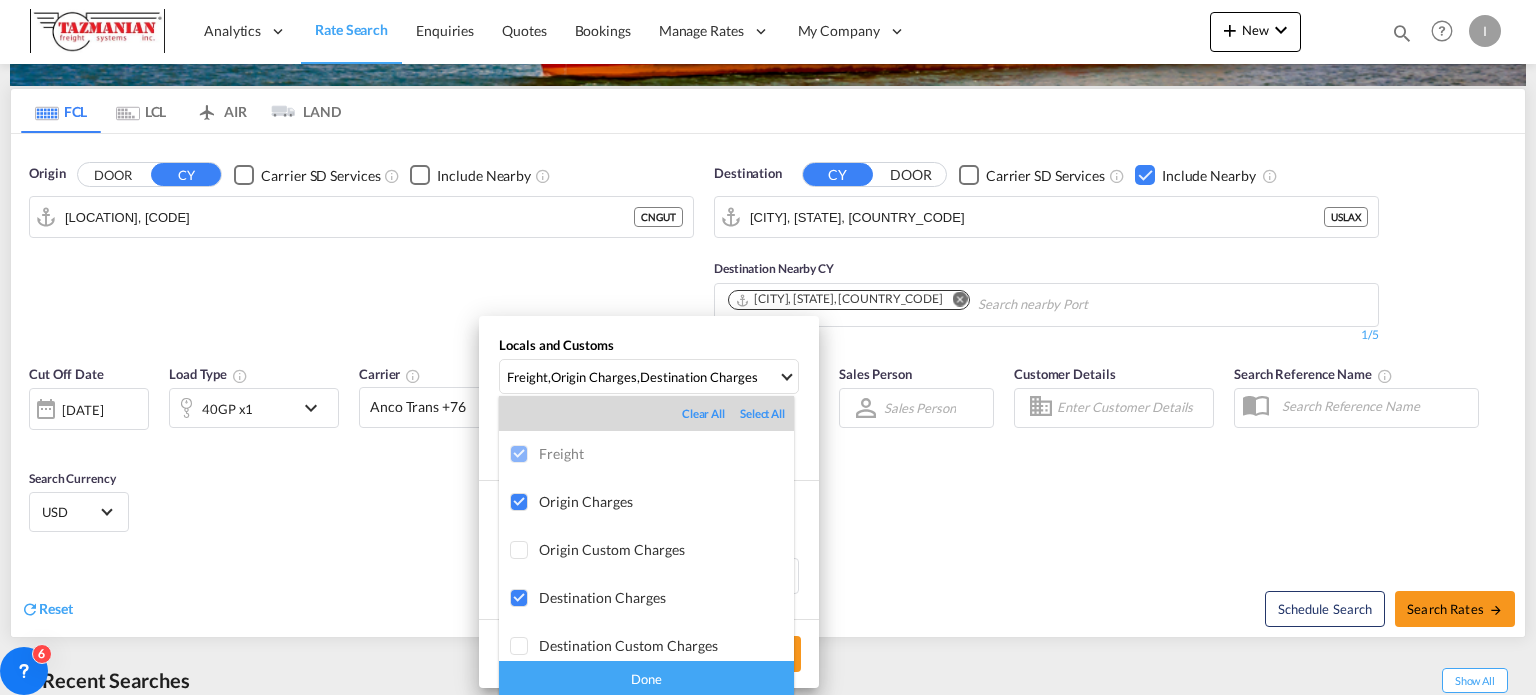click on "Done" at bounding box center (646, 678) 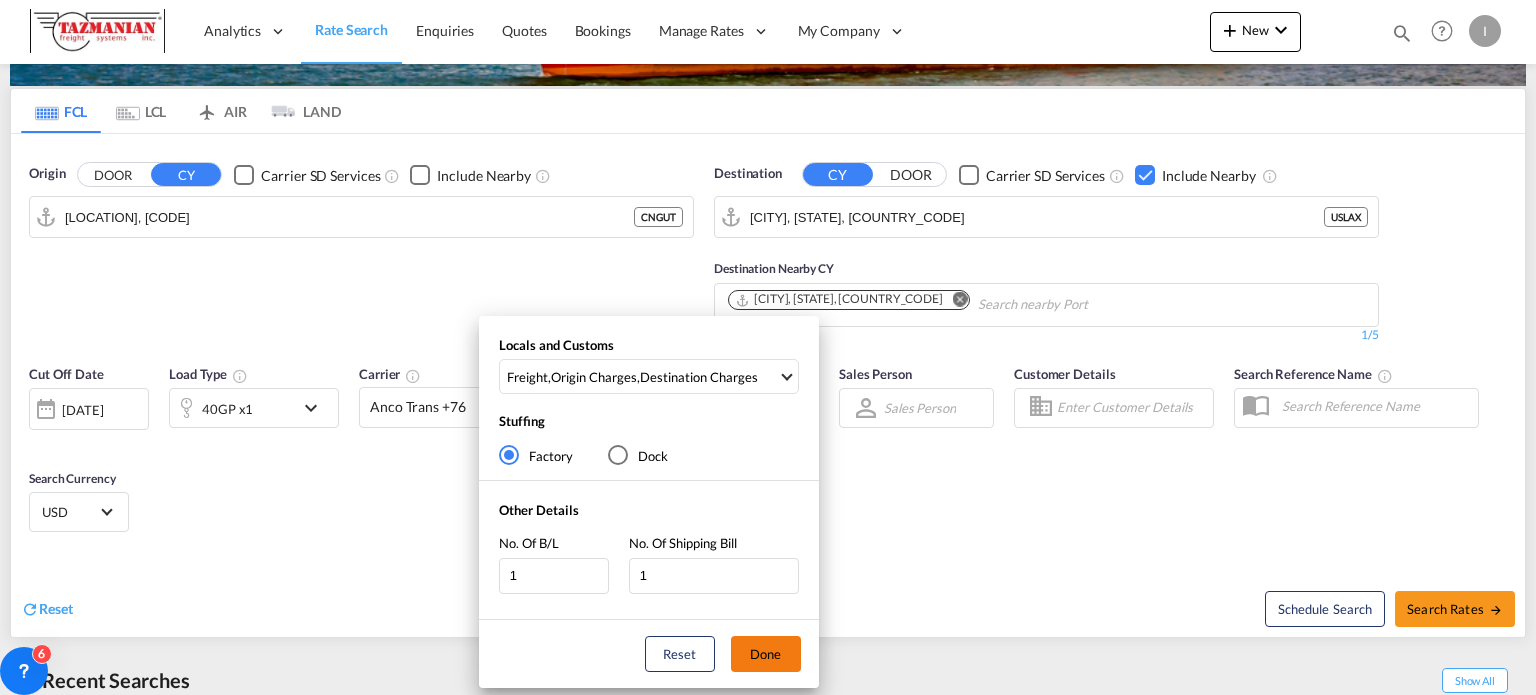 click on "Done" at bounding box center (766, 654) 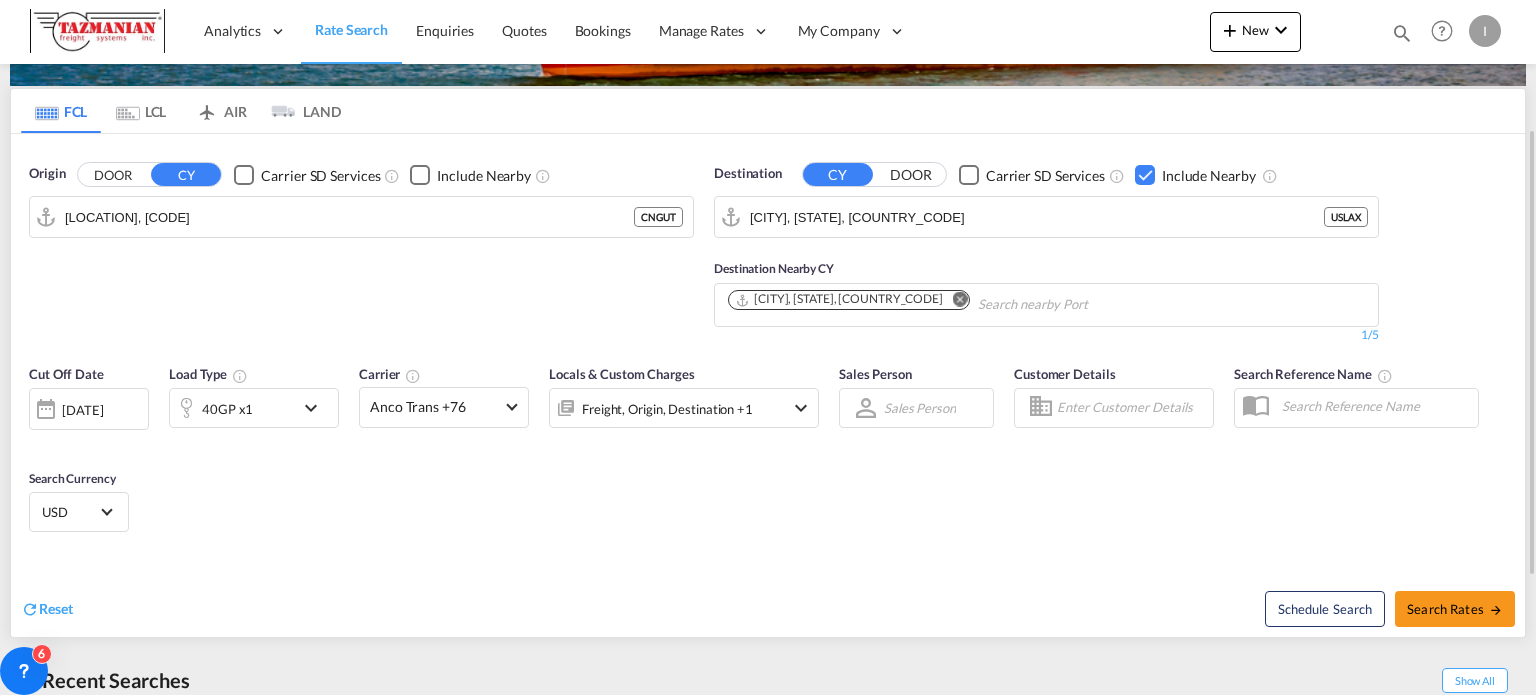 click on "Cut Off Date
[DATE] [DATE]   Load Type
40GP x1
Carrier
Anco Trans +76 Locals & Custom Charges Freight,  Origin,  Destination +1
Sales Person
Sales Person Select Sales Person No results found Select Sales Person
Customer Details
Search Reference Name
Search Currency
USD
د.إ  AED United Arab Emirates Dirham Af  AFN Afghan afghani Lek  ALL Albania Lek ֏  AMD Armenia ƒ  ANG Netherlands Antilles Guilder Kz  AOA Angolan Kwanza $  ARS Argentina Peso $  AUD Australia Dollar ƒ  AWG Aruban florin ман  AZN Azerbaijan New Manat KM  BAM Bosnia and Herzegovina convertible mark $  BBD Barbados Dollar ৳  BDT Bangladesh Taka лв  BGN Bulgaria Lev $  BHD Bahraini Dinar FBu  BIF Burundi franc $  BMD Bermudian dollar $  BND Brunei dollar $b  BOB Bolivian boliviano R$  BRL Brazil Real $  BSD Bahamas Dollar Nu.  BTN Bhutanese ngultrum P  BWP Botswana Pula Br  BYN Belarusian ruble BZ$  BZD $  CAD FC $" at bounding box center (768, 451) 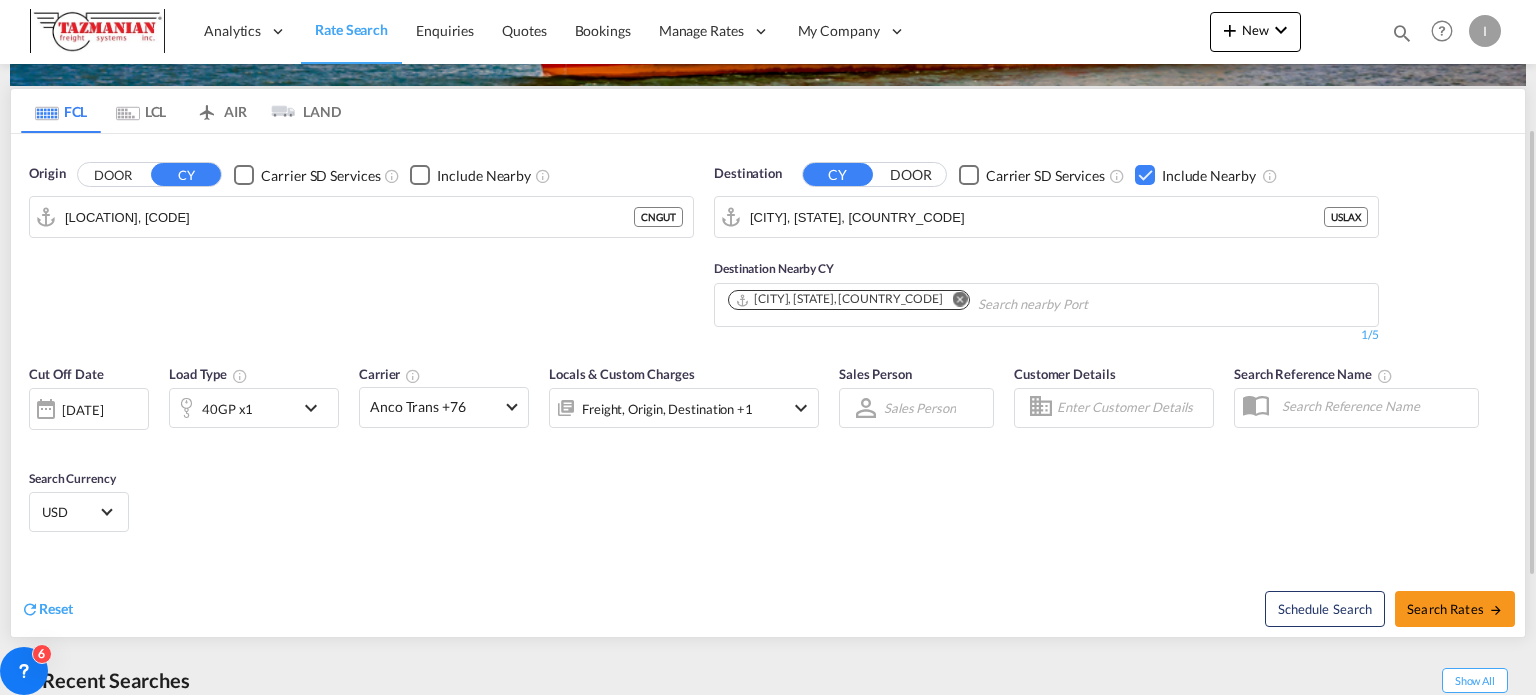 drag, startPoint x: 736, startPoint y: 517, endPoint x: 641, endPoint y: 436, distance: 124.8439 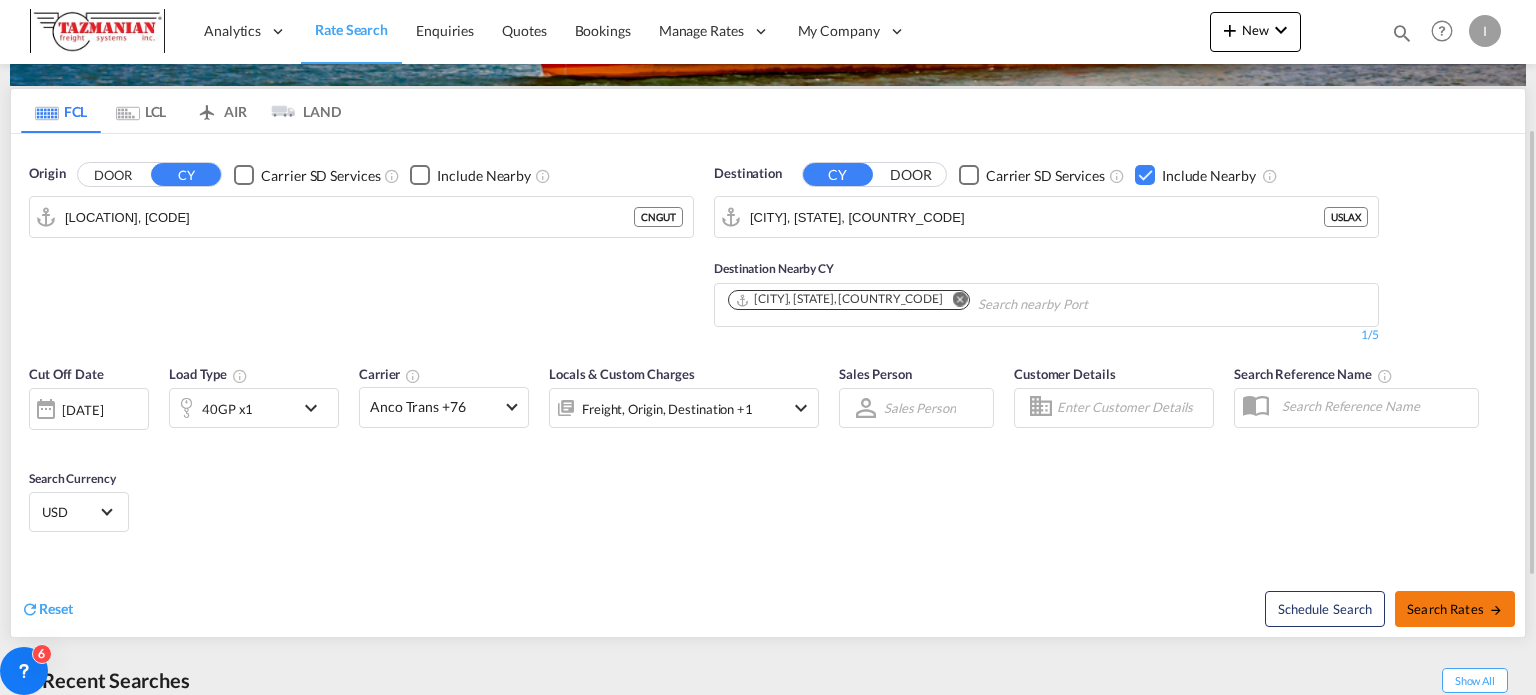 click on "Search Rates" at bounding box center (1455, 609) 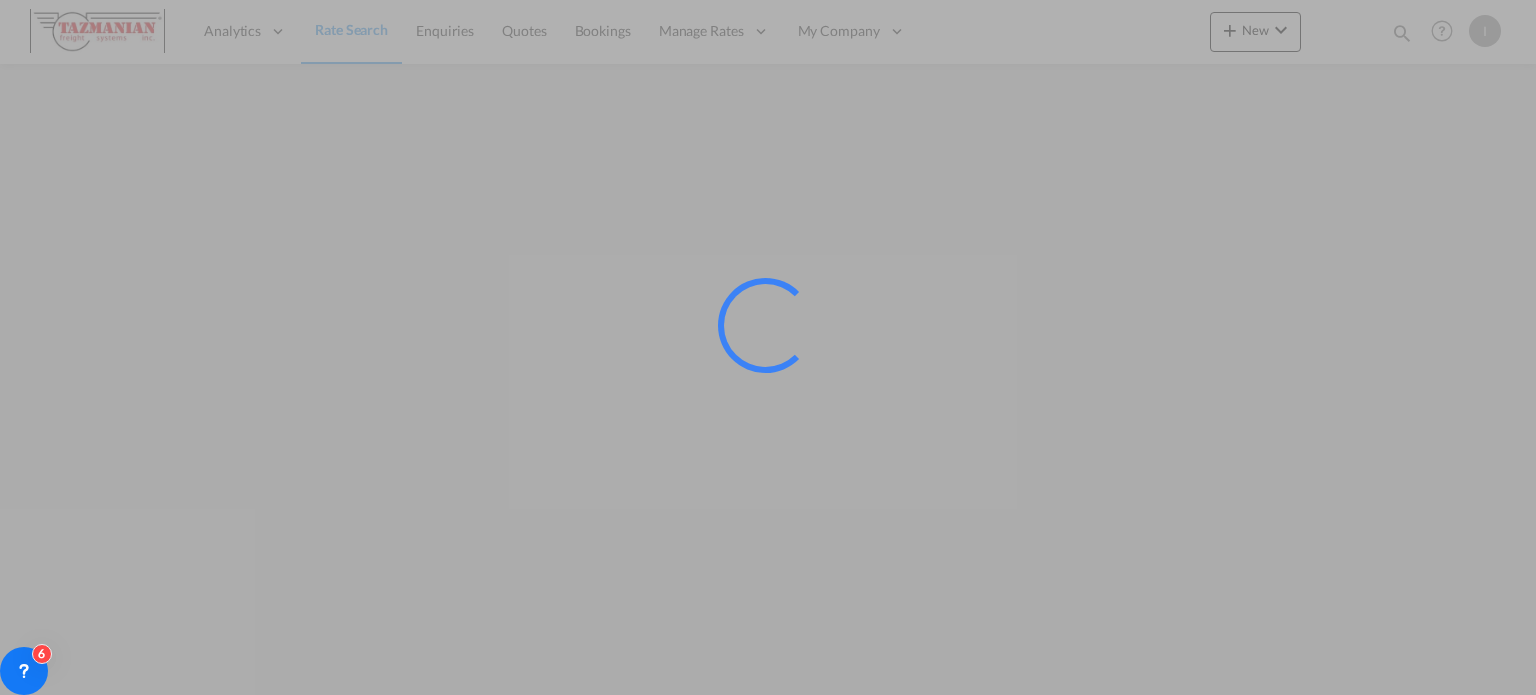 scroll, scrollTop: 0, scrollLeft: 0, axis: both 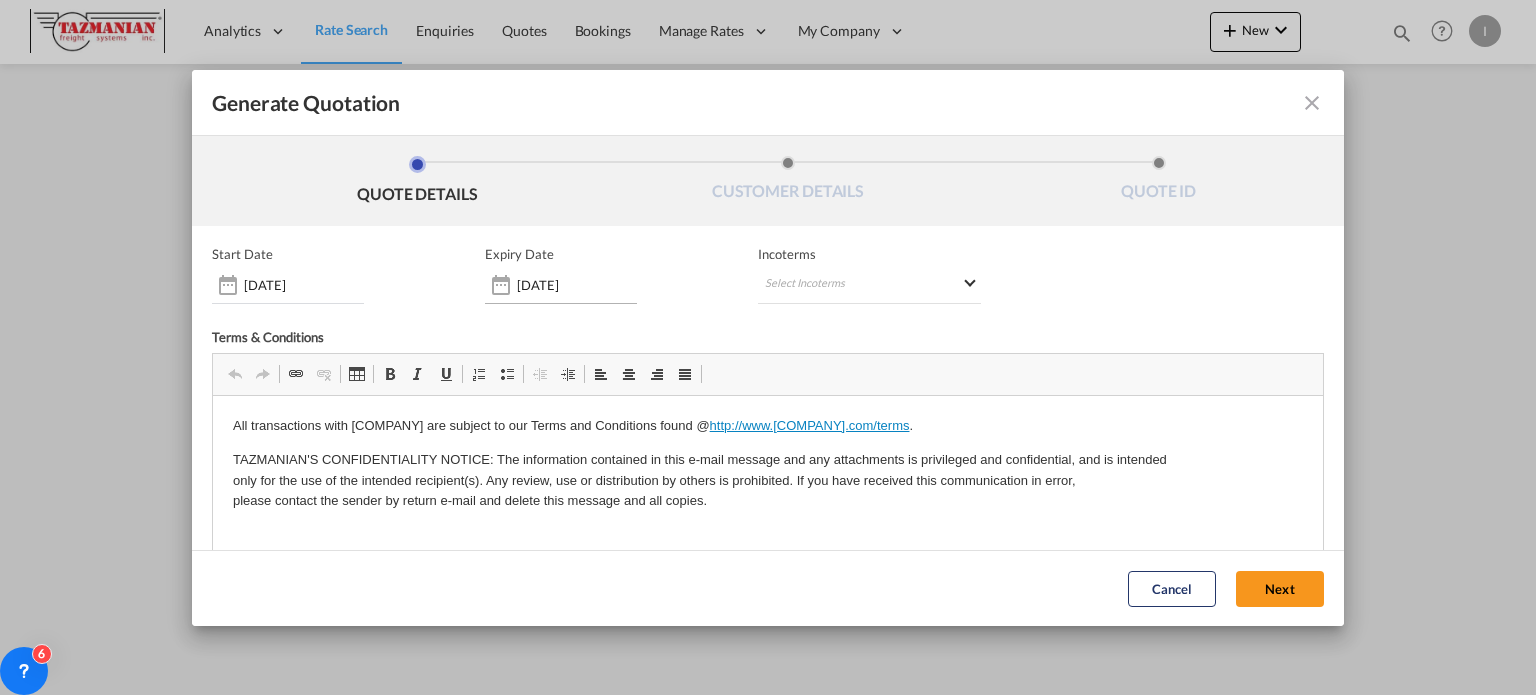 click on "[DATE]" at bounding box center (577, 285) 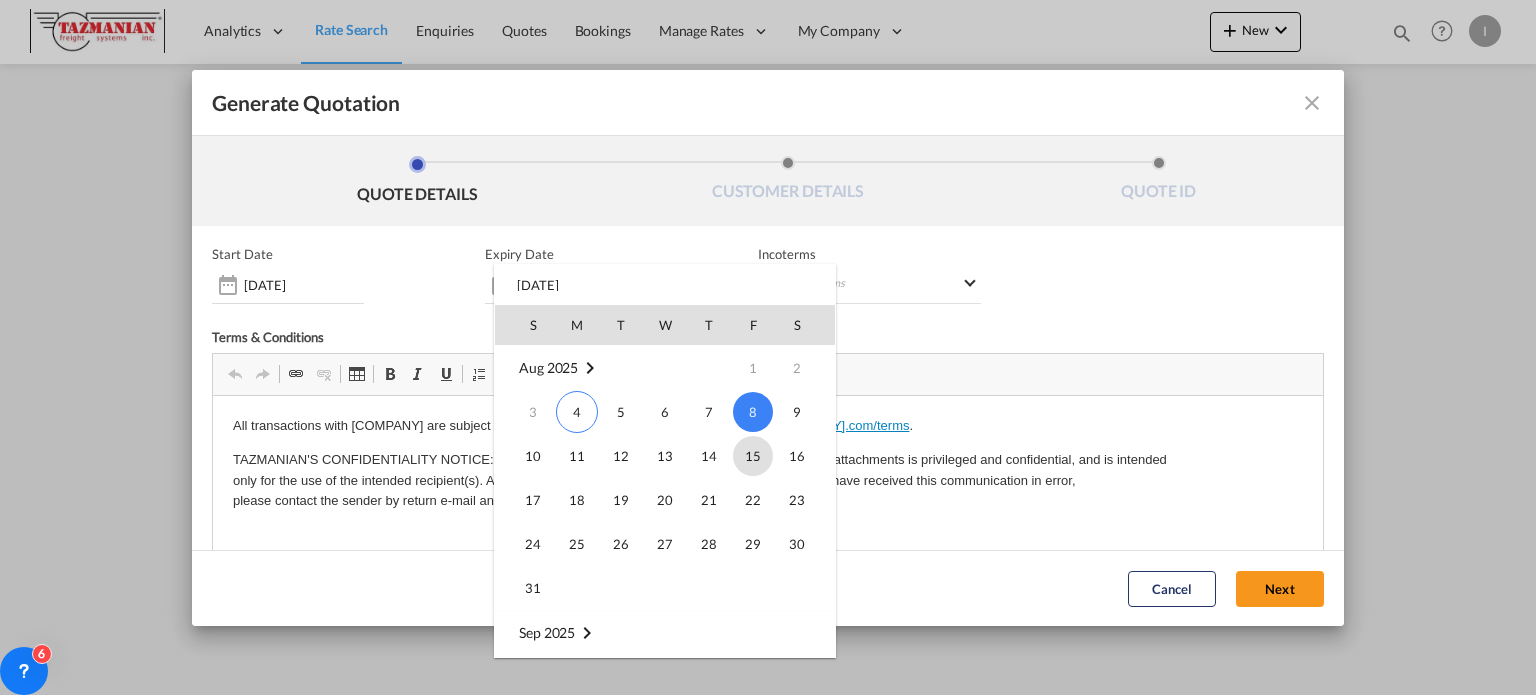 click on "15" at bounding box center [753, 456] 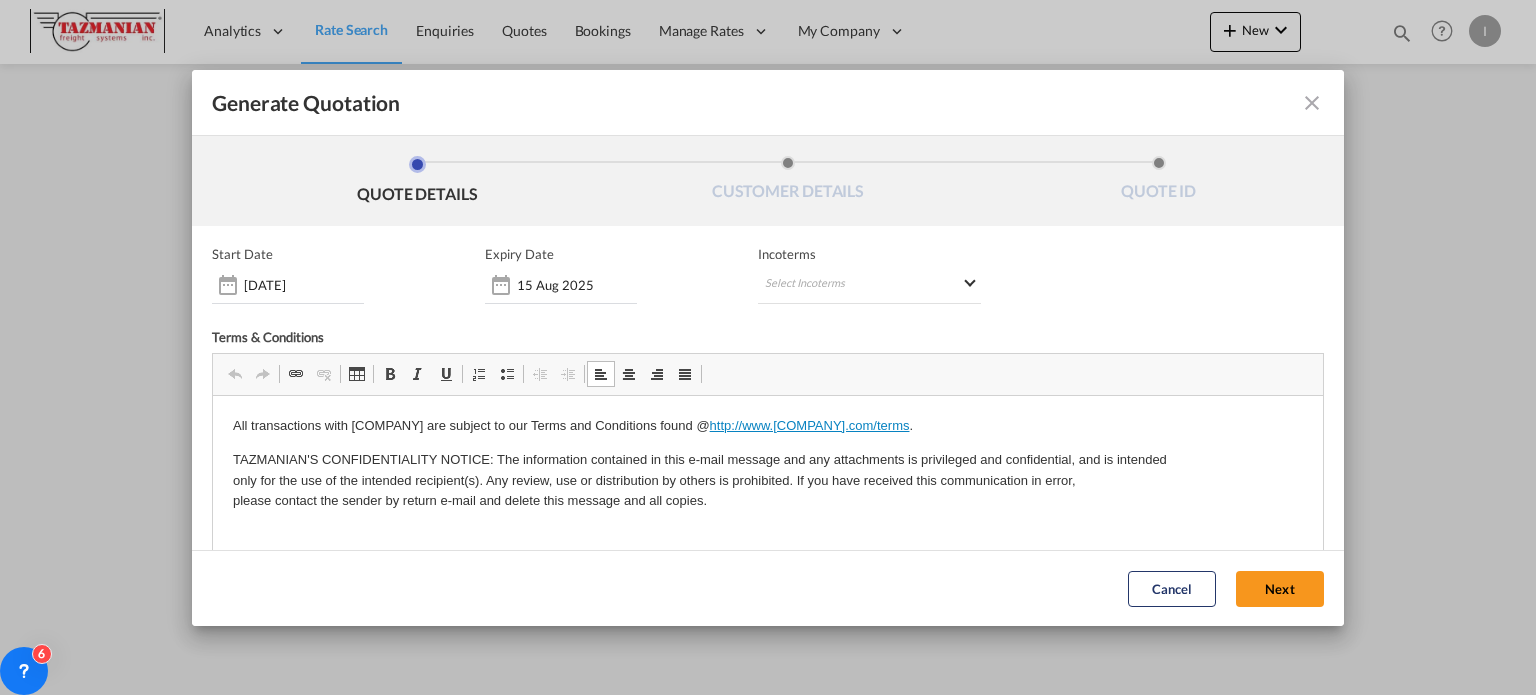 drag, startPoint x: 538, startPoint y: 63, endPoint x: 651, endPoint y: 322, distance: 282.57742 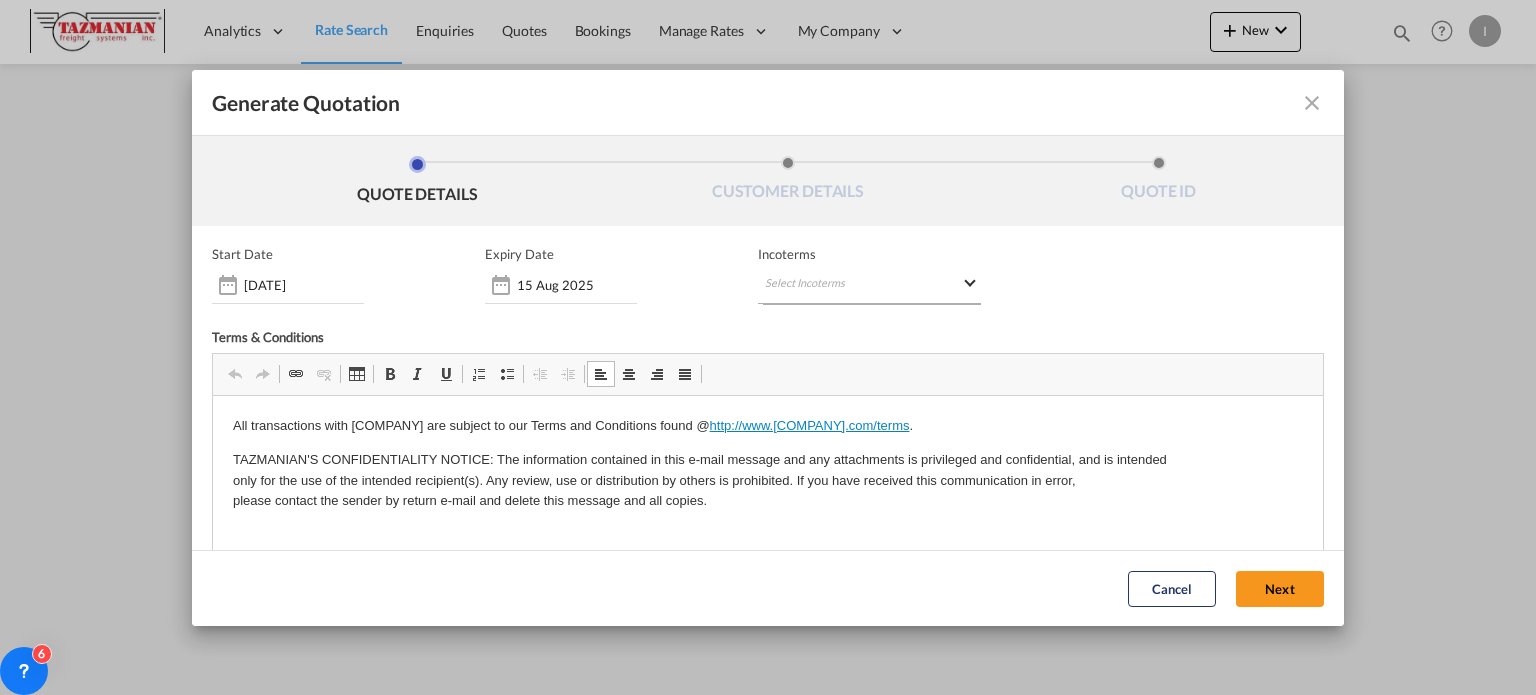 click on "Select Incoterms
CIF - import
Cost,Insurance and Freight FOB - import
Free on Board DDP - export
Delivery Duty Paid EXW - export
Ex Works CFR - export
Cost and Freight FAS - import
Free Alongside Ship FOB - export
Free on Board DAP - import
Delivered at Place CPT - export
Carrier Paid to DPU - import
Delivery at Place Unloaded DPU - export
Delivery at Place Unloaded CIF - export
Cost,Insurance and Freight EXW - import
Ex Works CFR - import
Cost and Freight FCA - import
Free Carrier CIP - export
Carriage and Insurance Paid to DAP - export
Delivered at Place FCA - export
Free Carrier CPT - import
Carrier Paid to CIP - import
Carriage and Insurance Paid to FAS - export
Free Alongside Ship" at bounding box center [869, 286] 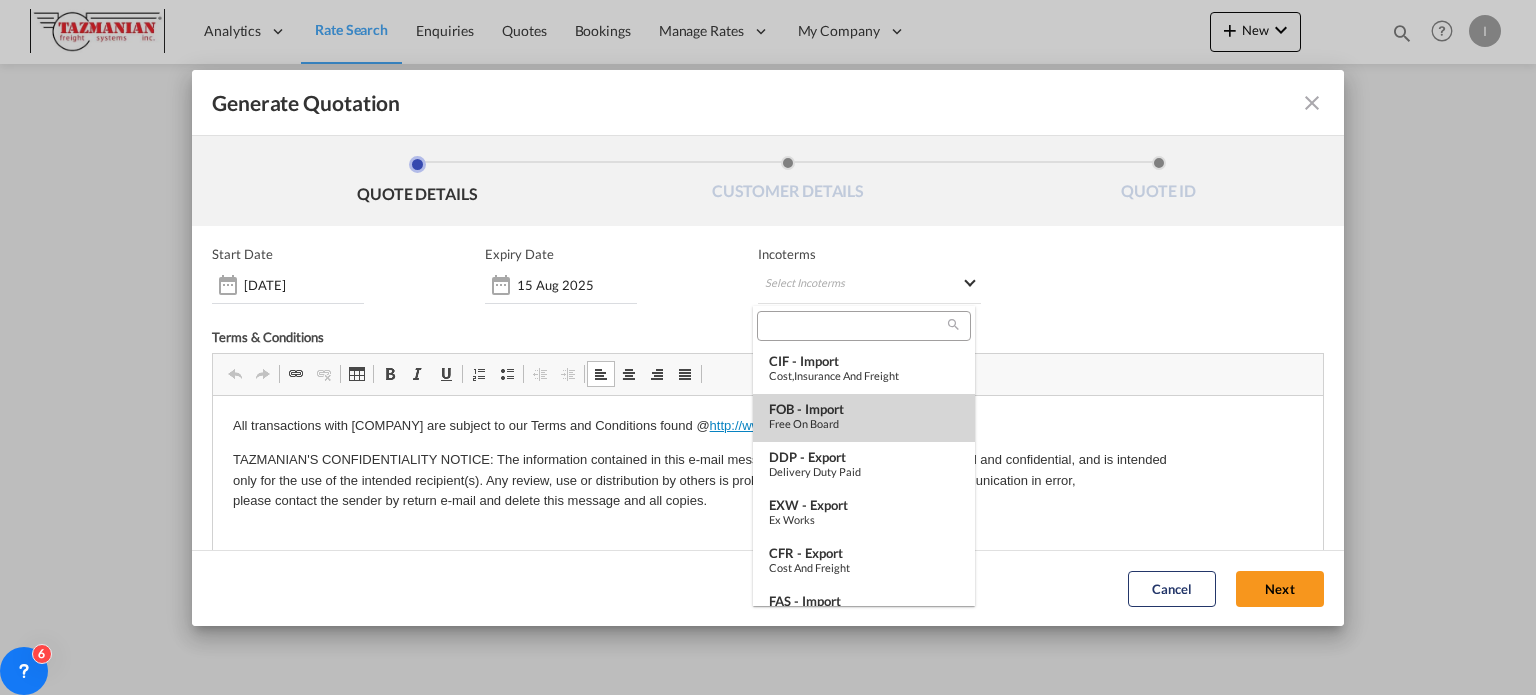 click on "FOB - import" at bounding box center [864, 409] 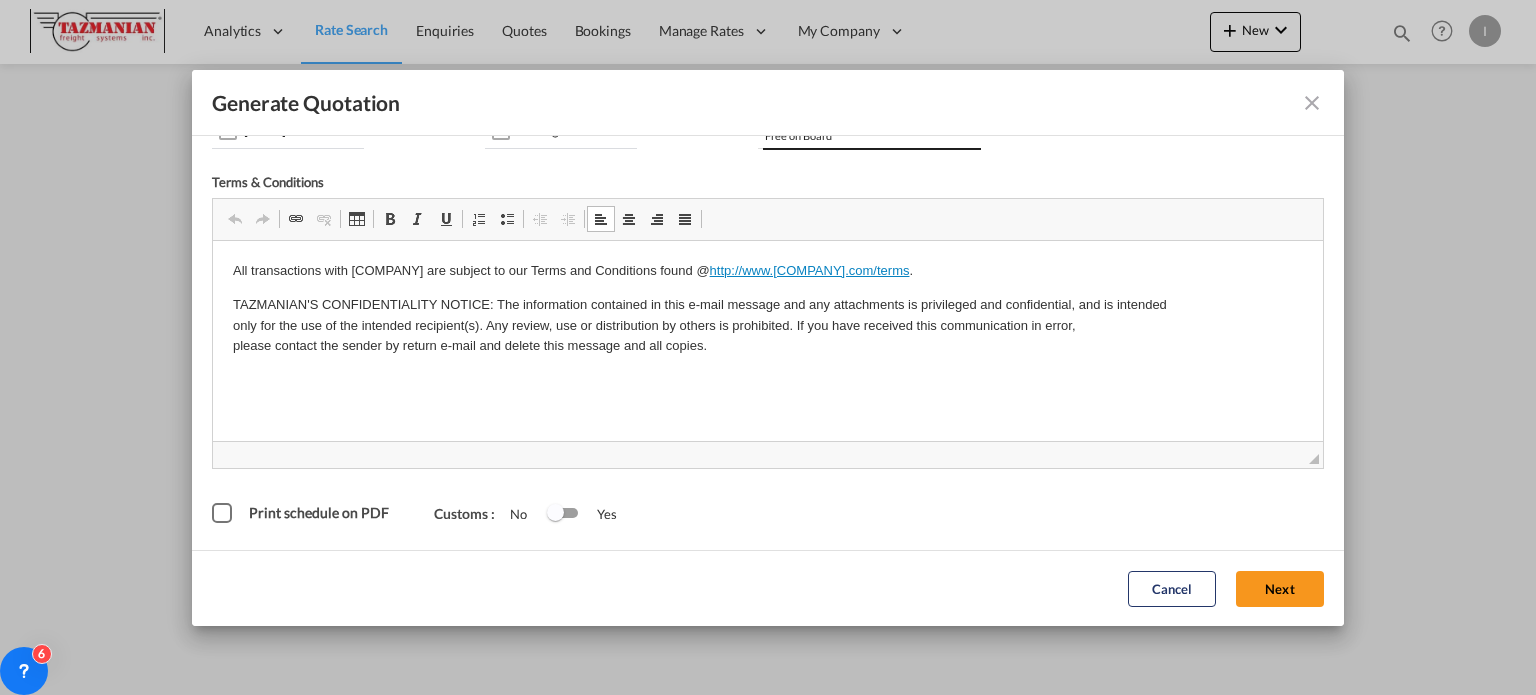 scroll, scrollTop: 156, scrollLeft: 0, axis: vertical 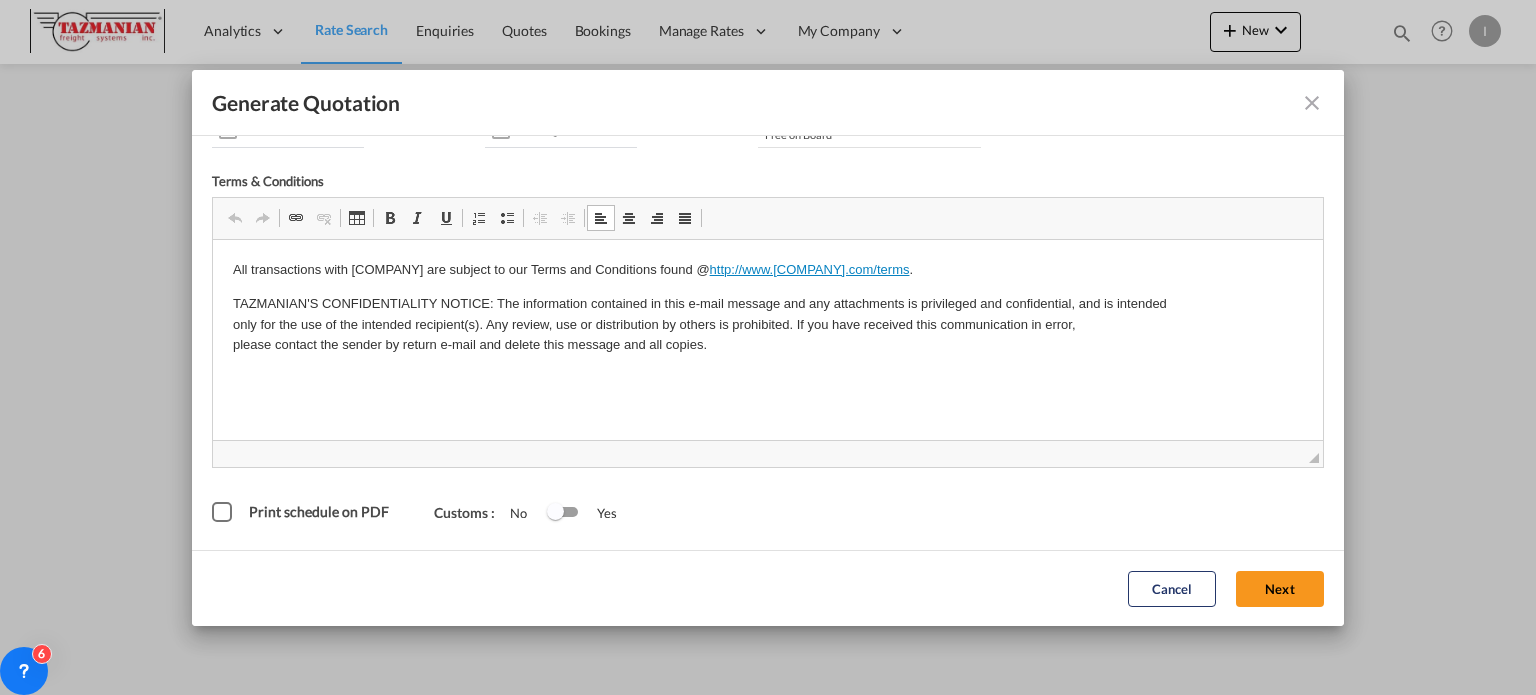 click at bounding box center [222, 512] 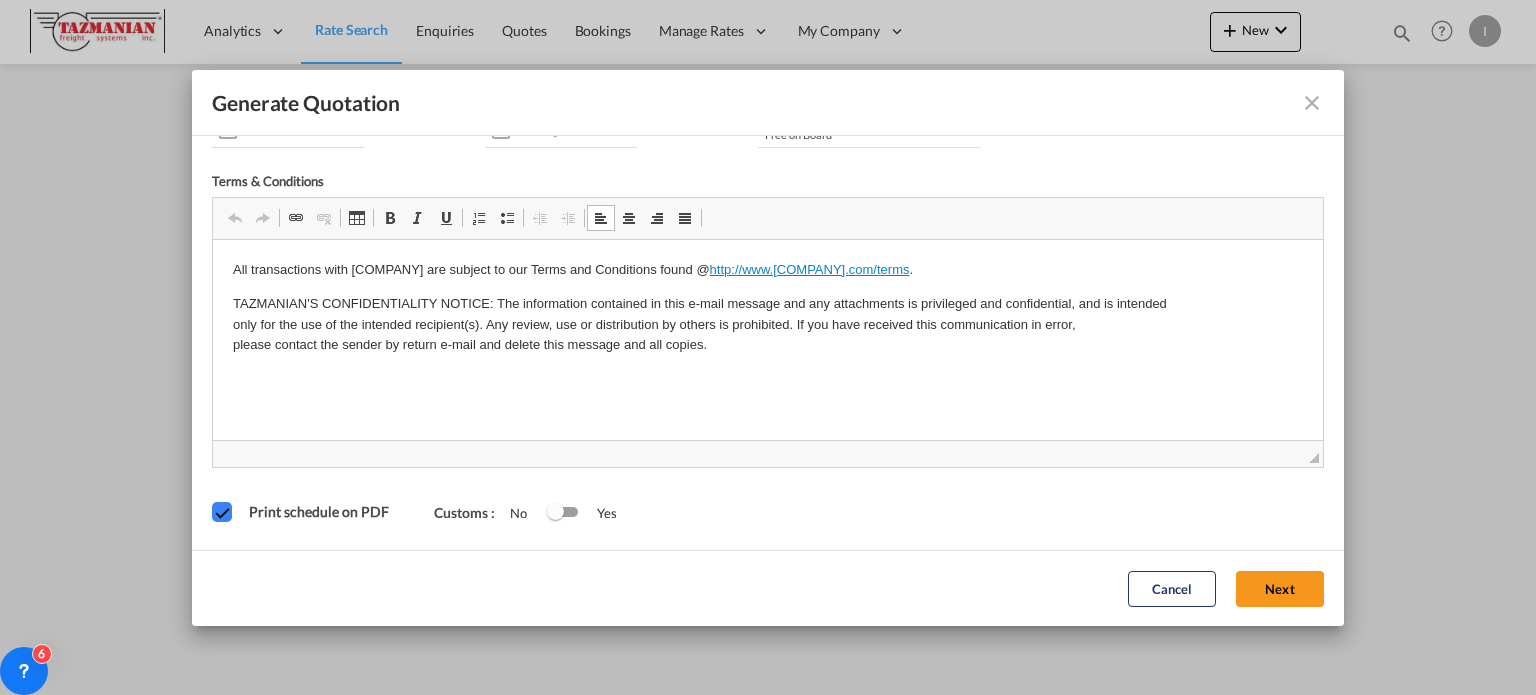 click at bounding box center [562, 513] 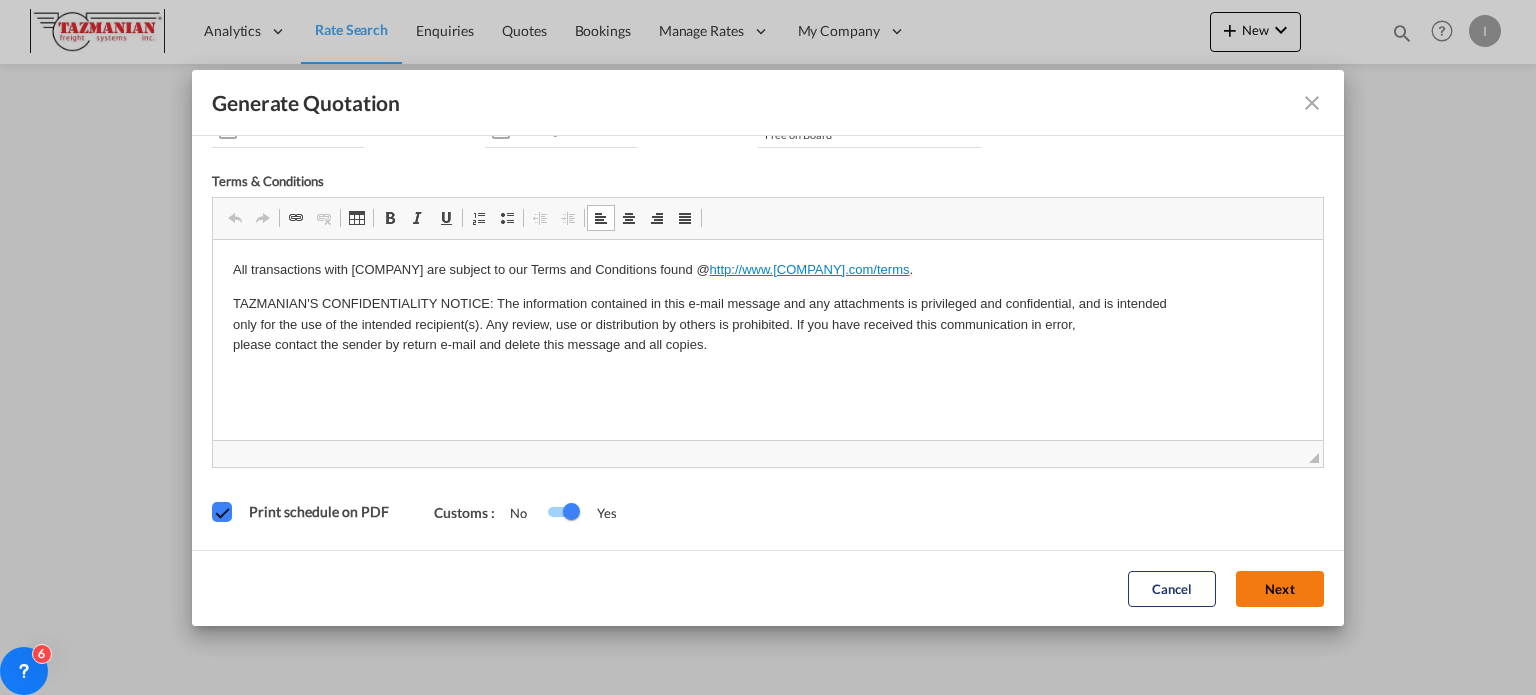click on "Next" at bounding box center (1280, 589) 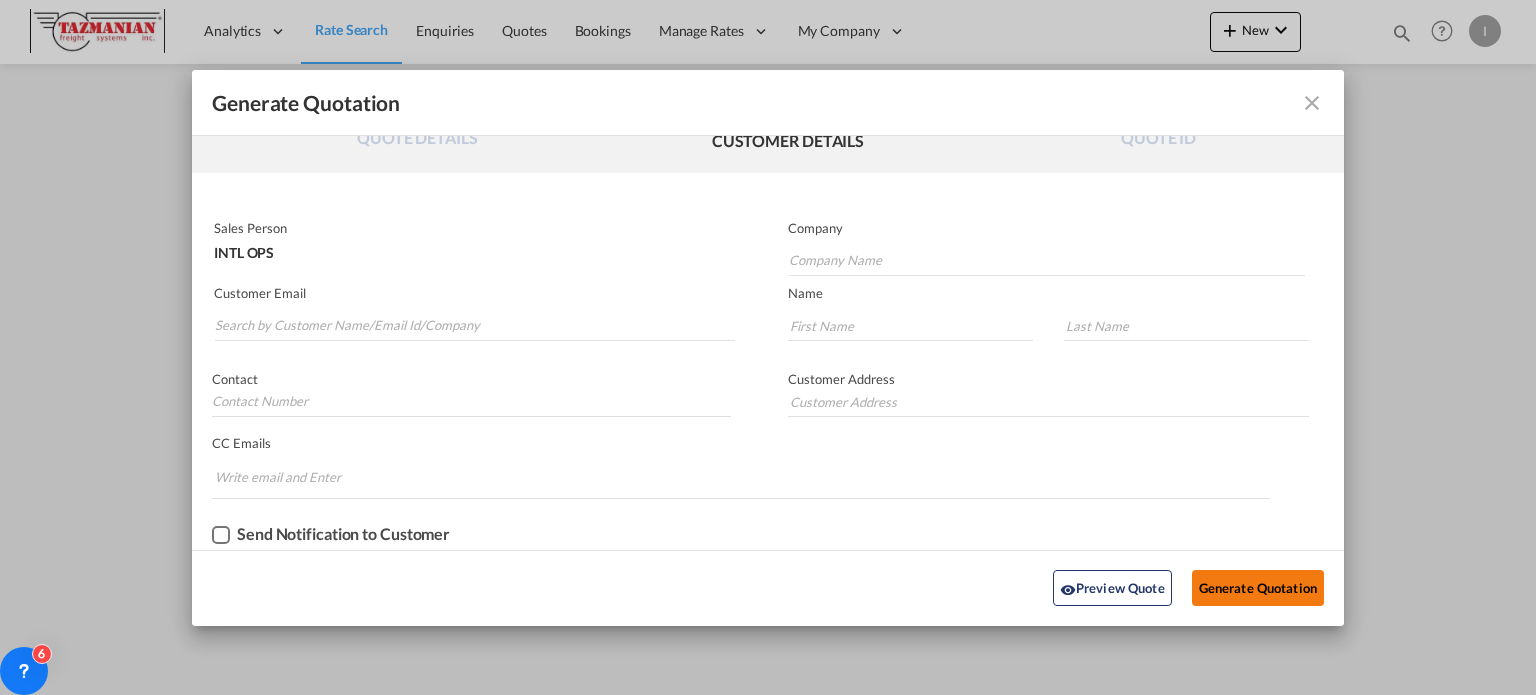 scroll, scrollTop: 49, scrollLeft: 0, axis: vertical 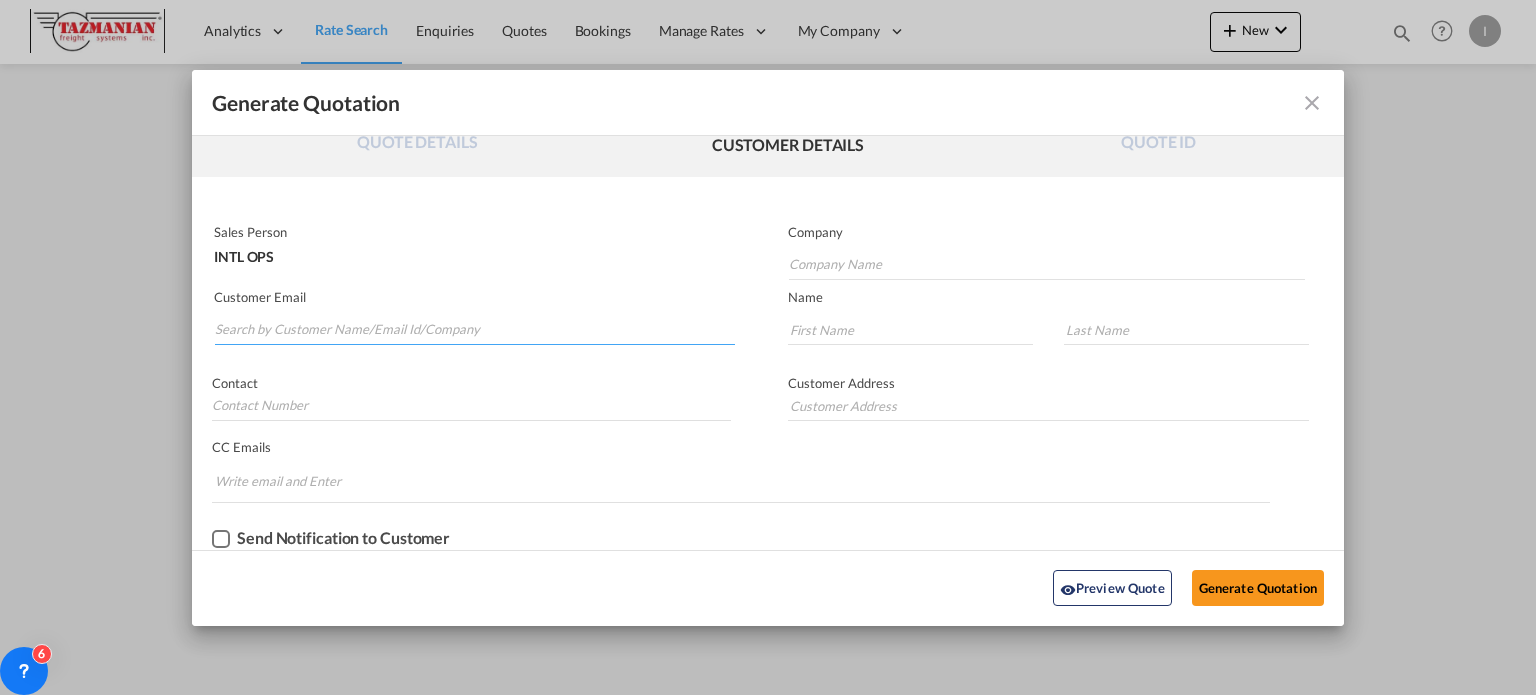 click at bounding box center (475, 330) 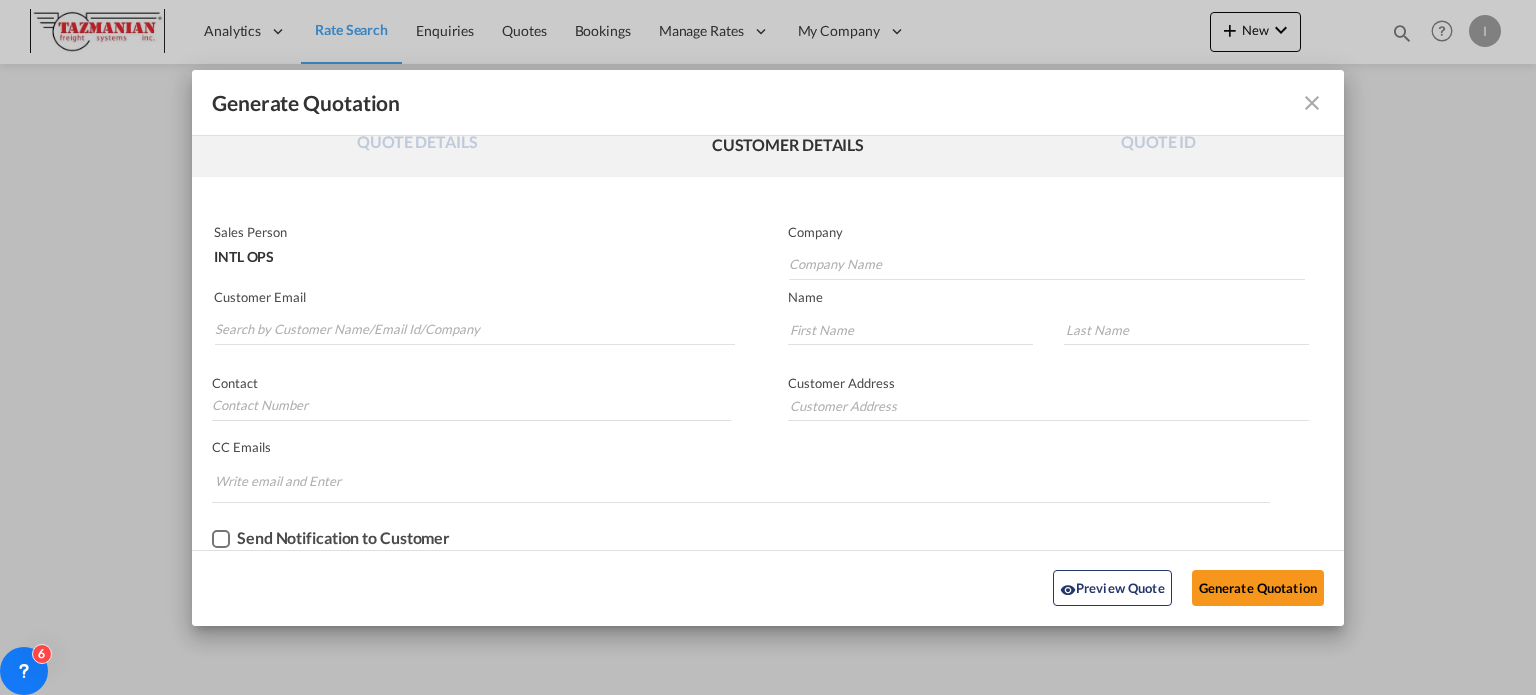 click on "Sales Person" at bounding box center (472, 232) 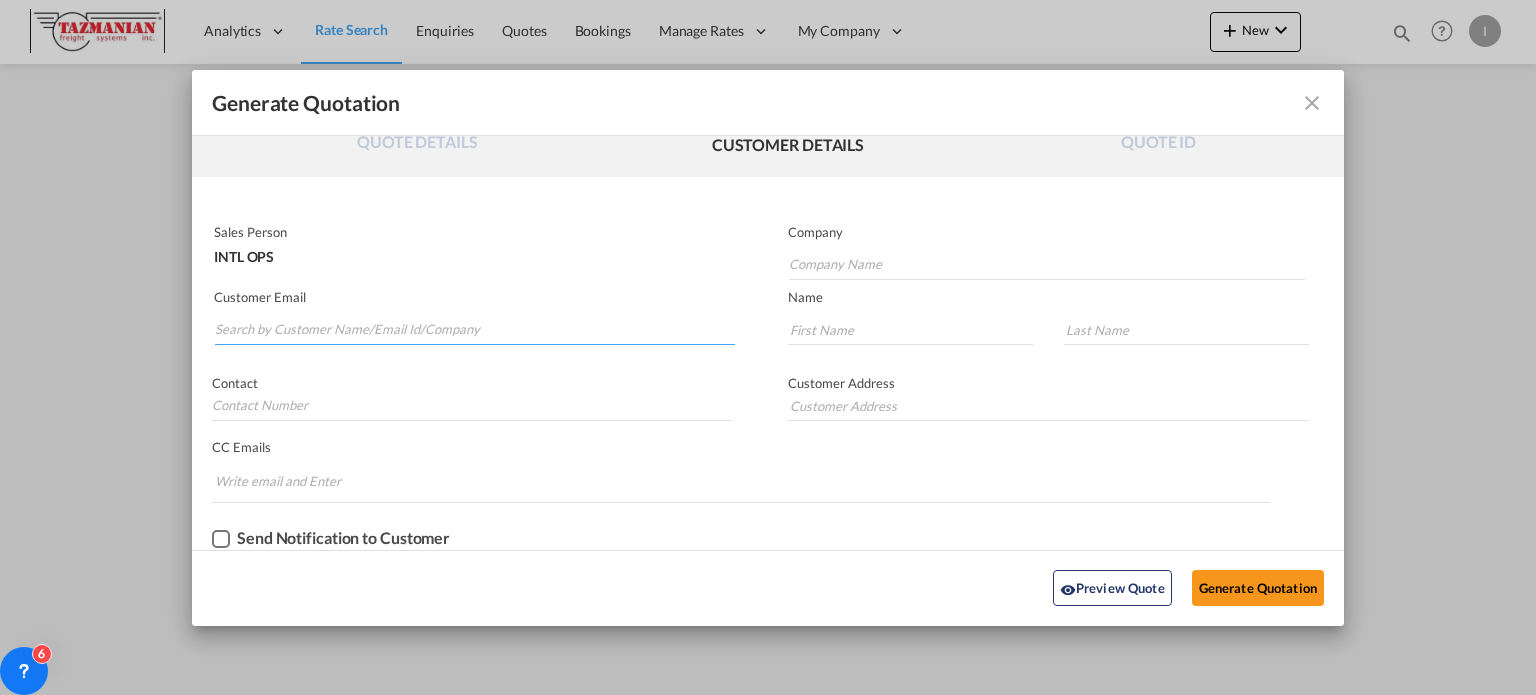 click at bounding box center (475, 330) 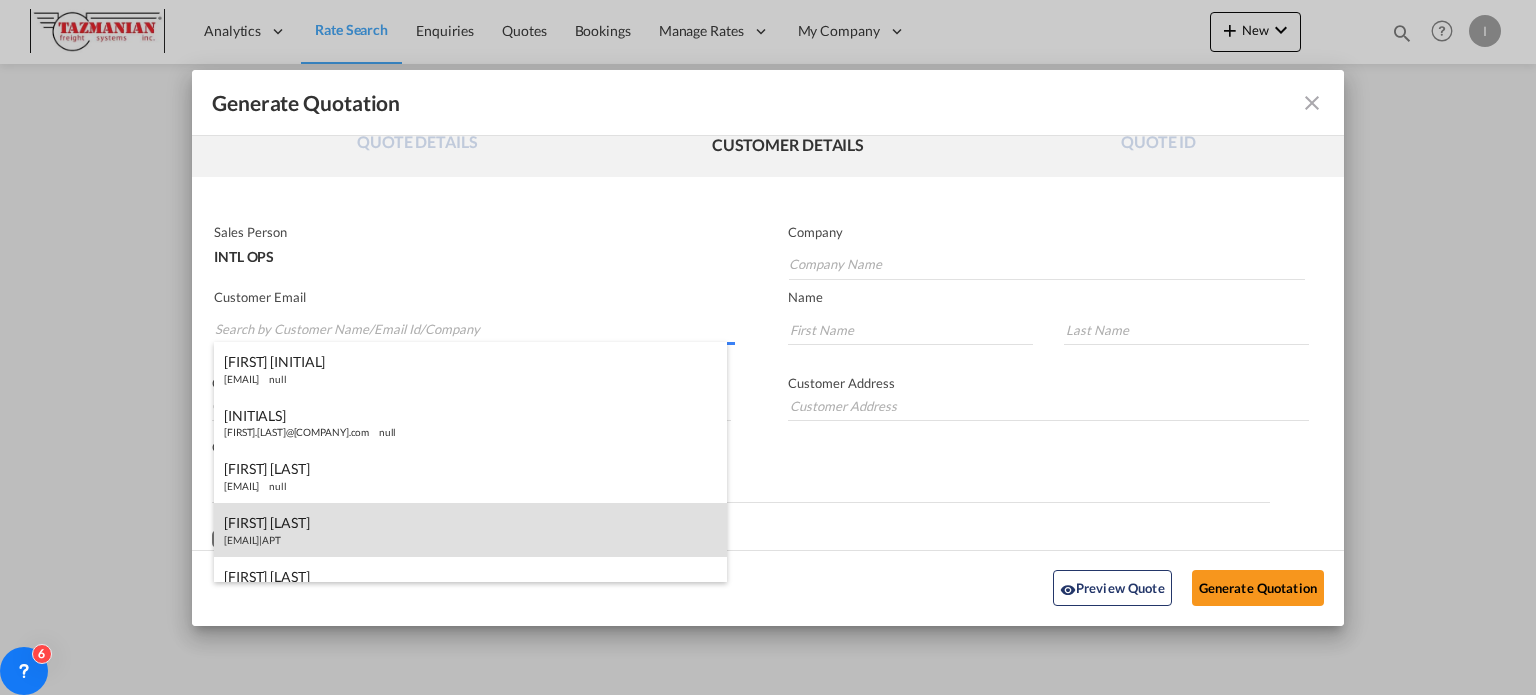 scroll, scrollTop: 100, scrollLeft: 0, axis: vertical 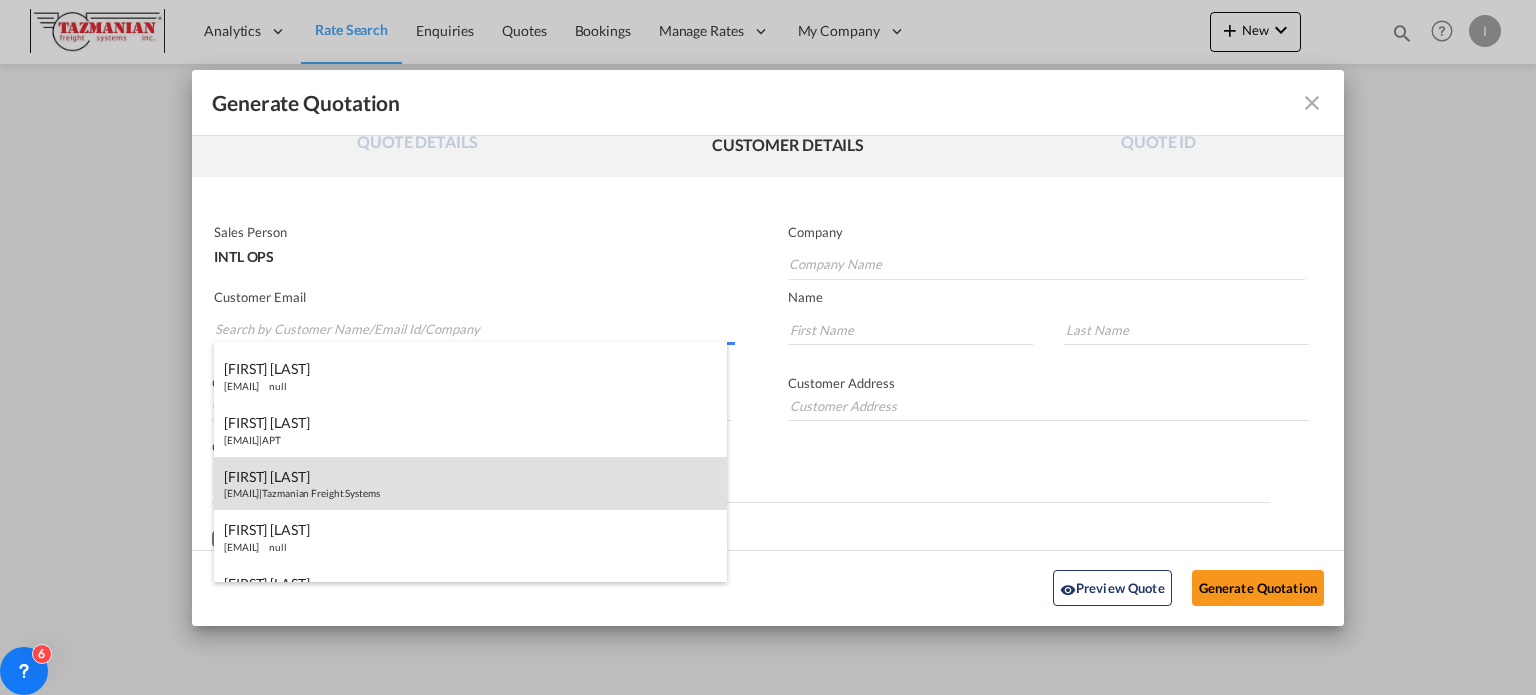click on "[FIRST] [LAST] [FIRST].[LAST]@[COMPANY]
|     Tazmanian Freight Systems" at bounding box center (470, 484) 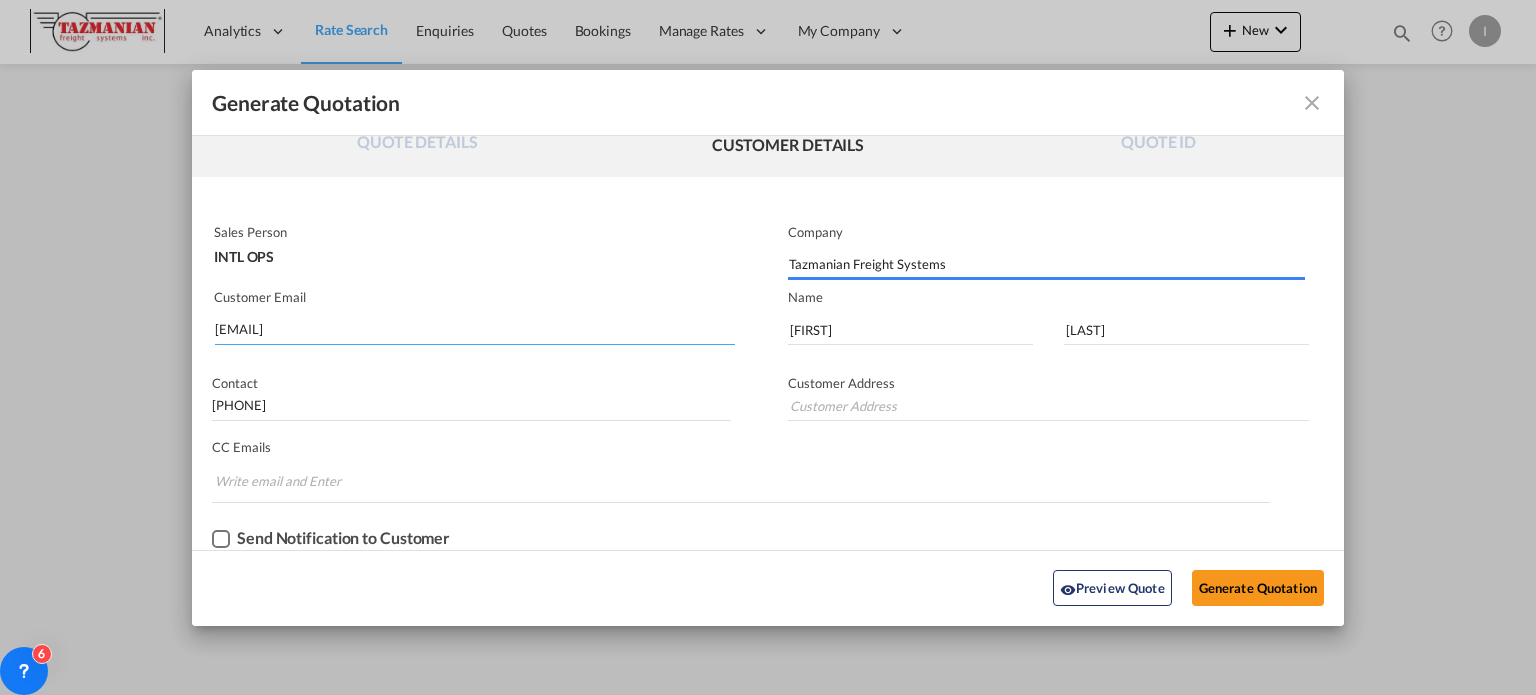 type on "[NUMBER] [STREET] unit [NUMBER]" 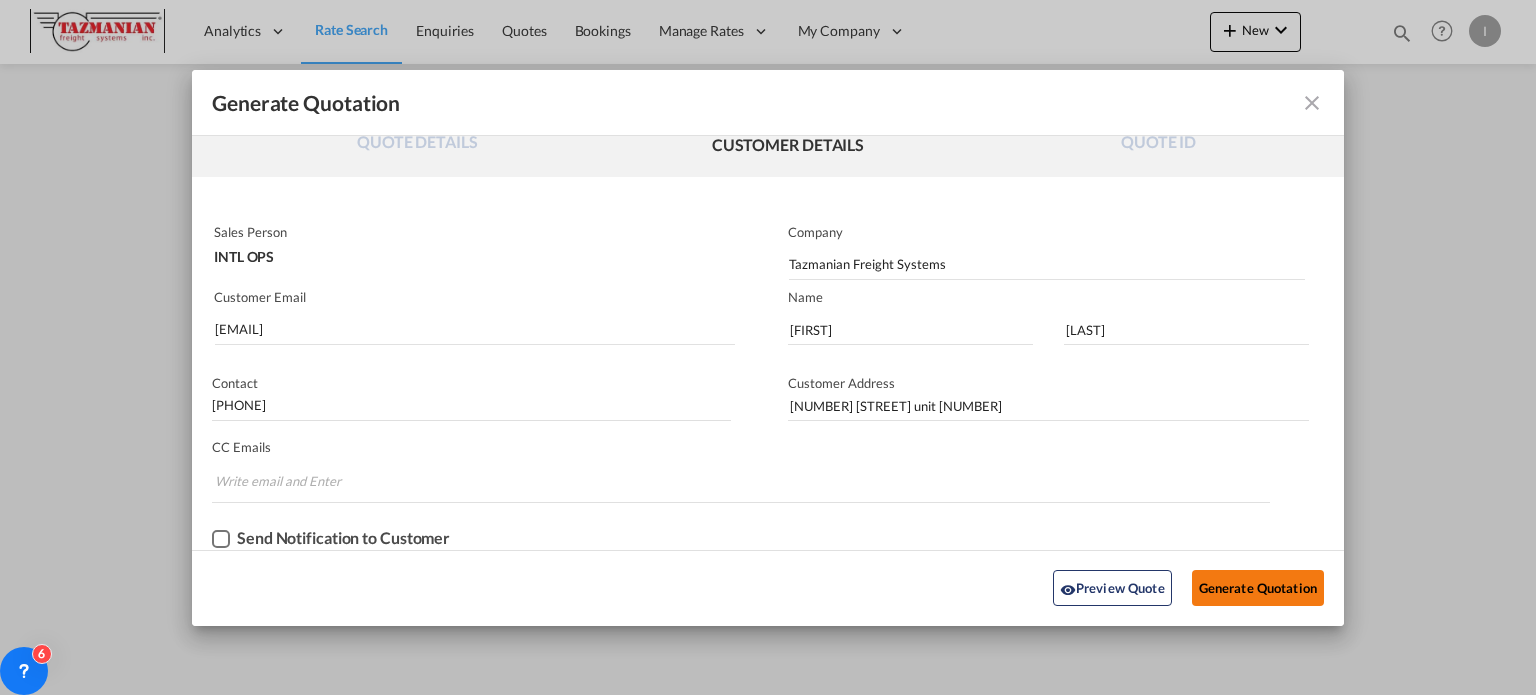 click on "Generate Quotation" at bounding box center [1258, 588] 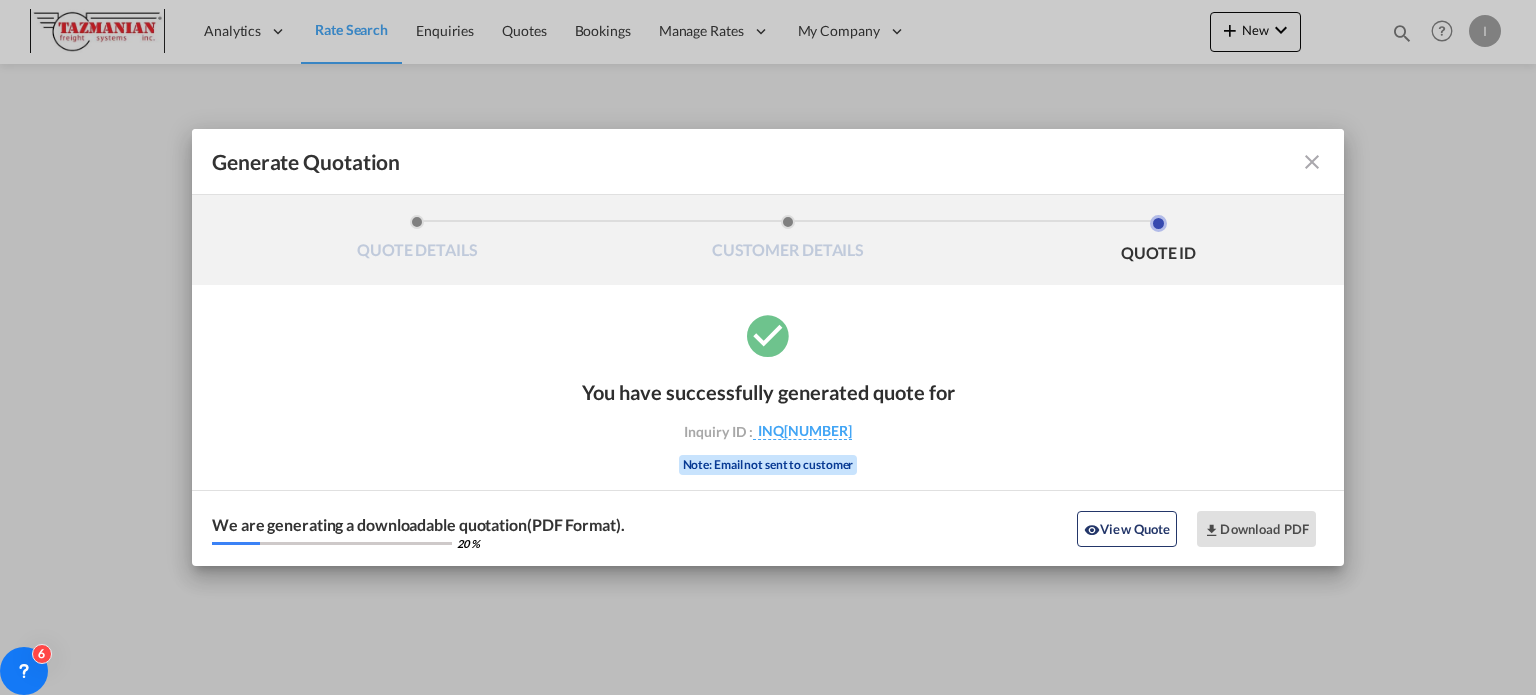 scroll, scrollTop: 0, scrollLeft: 0, axis: both 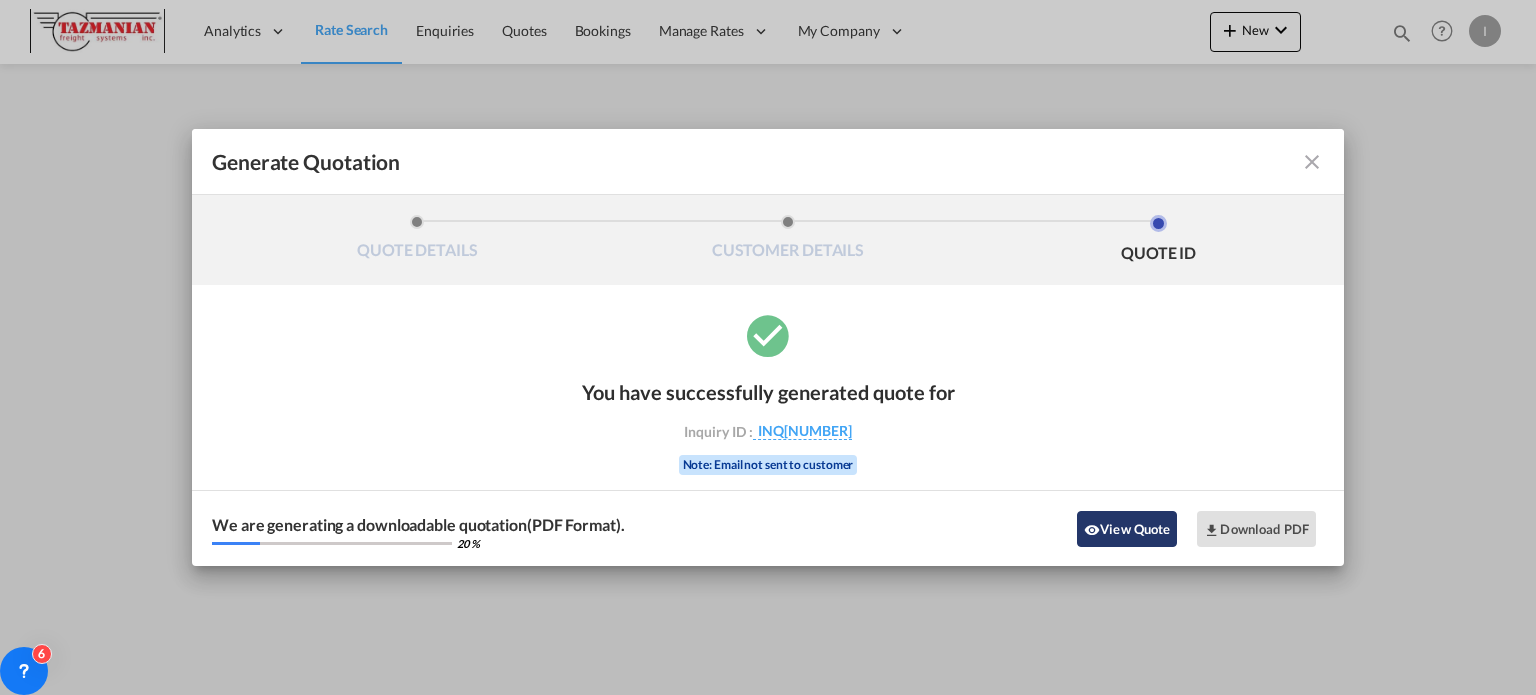 click on "View Quote" at bounding box center [1127, 529] 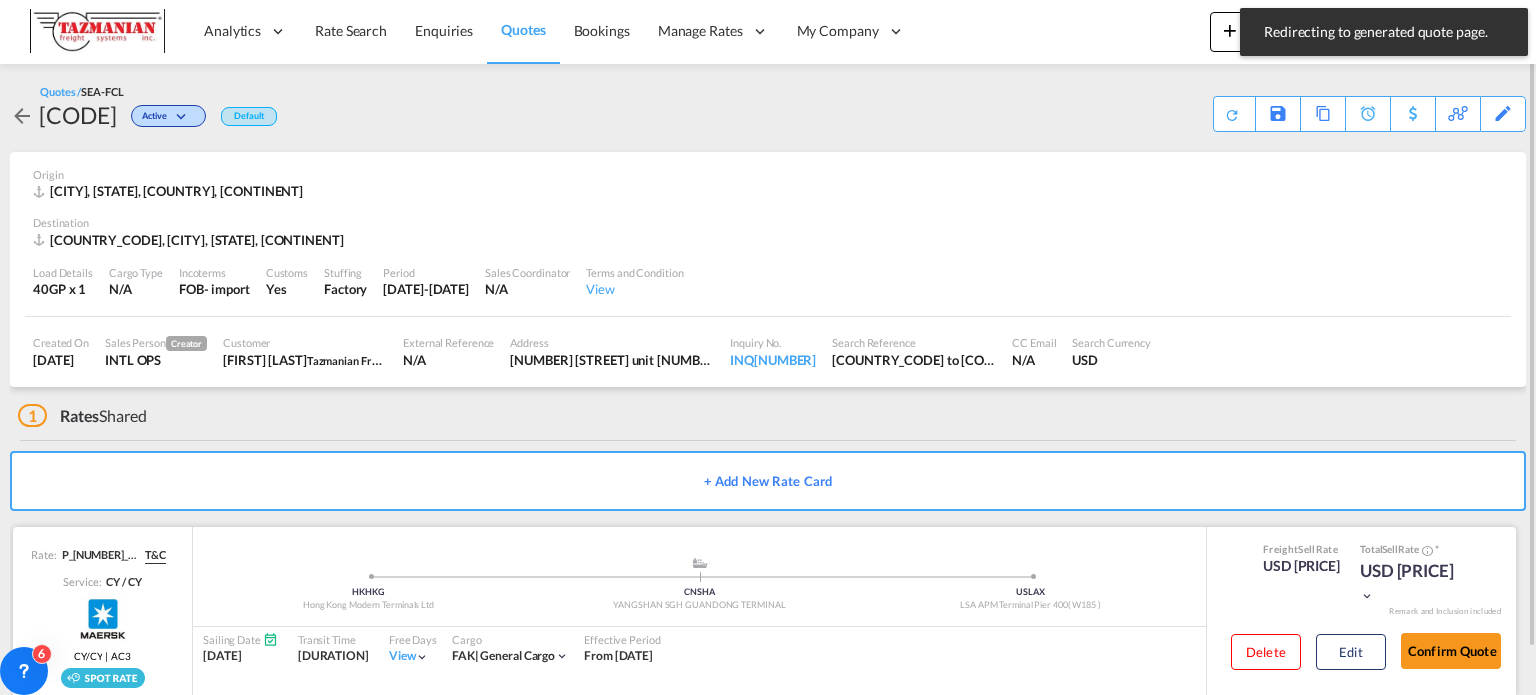 scroll, scrollTop: 37, scrollLeft: 0, axis: vertical 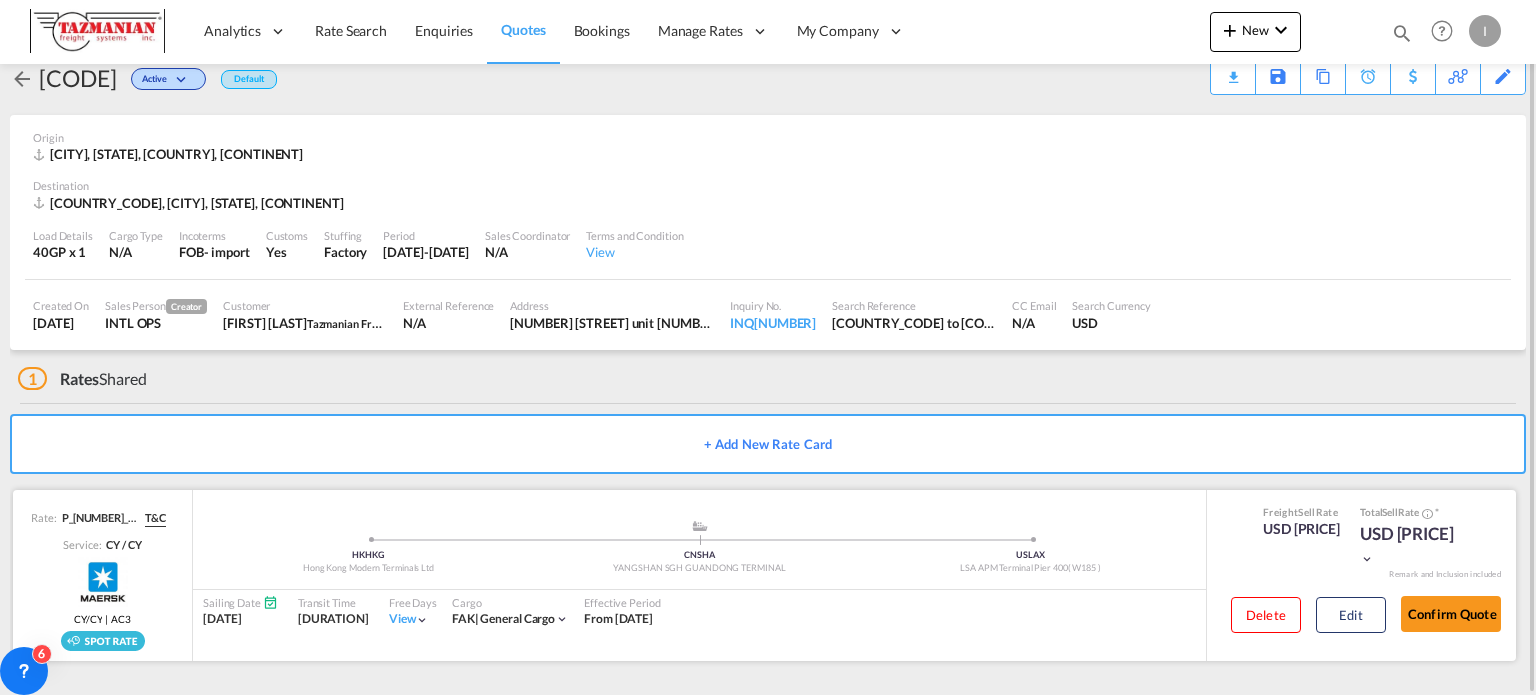 click on "Sailing Date
[DATE]
Transit Time
29 DAYS
Free Days
View -
Cargo
FAK  |
general cargo
Effective Period
From [DATE]" at bounding box center [699, 611] 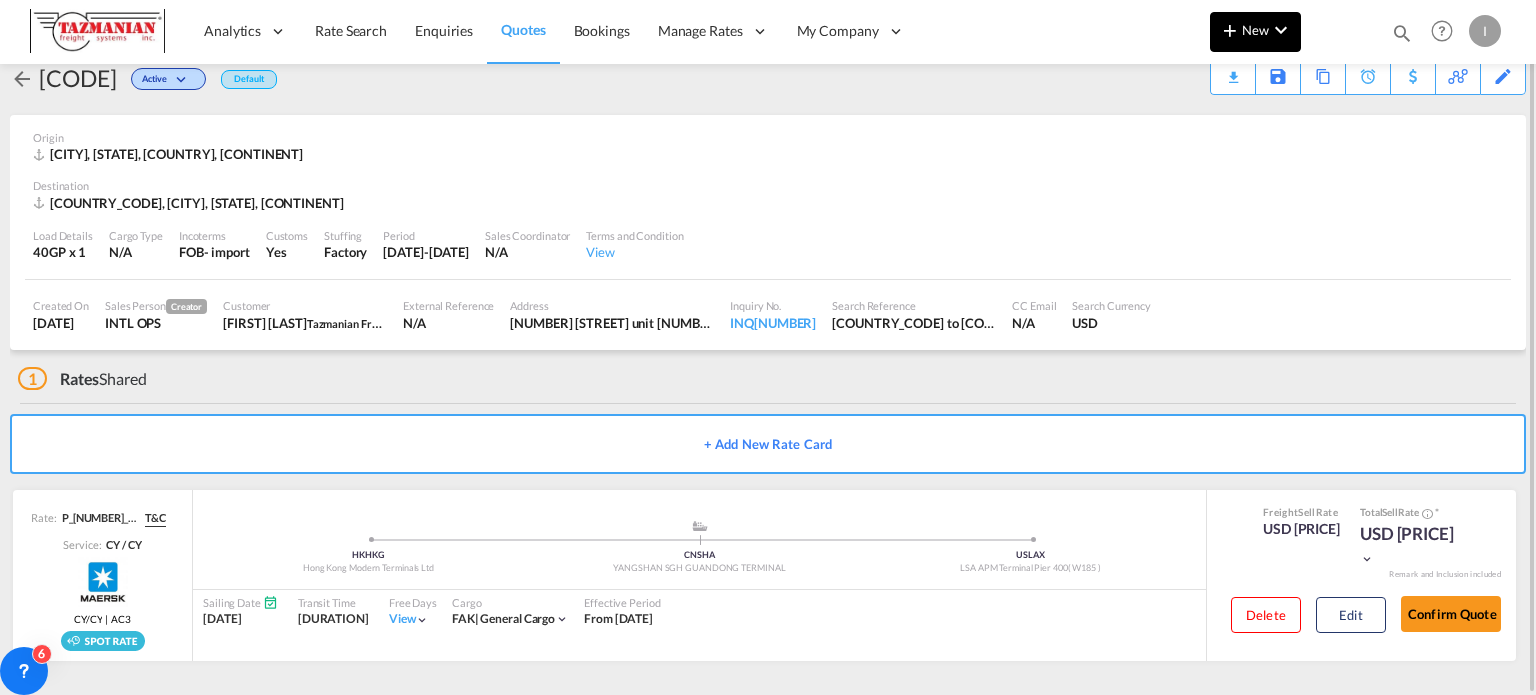 click on "New" at bounding box center (1255, 32) 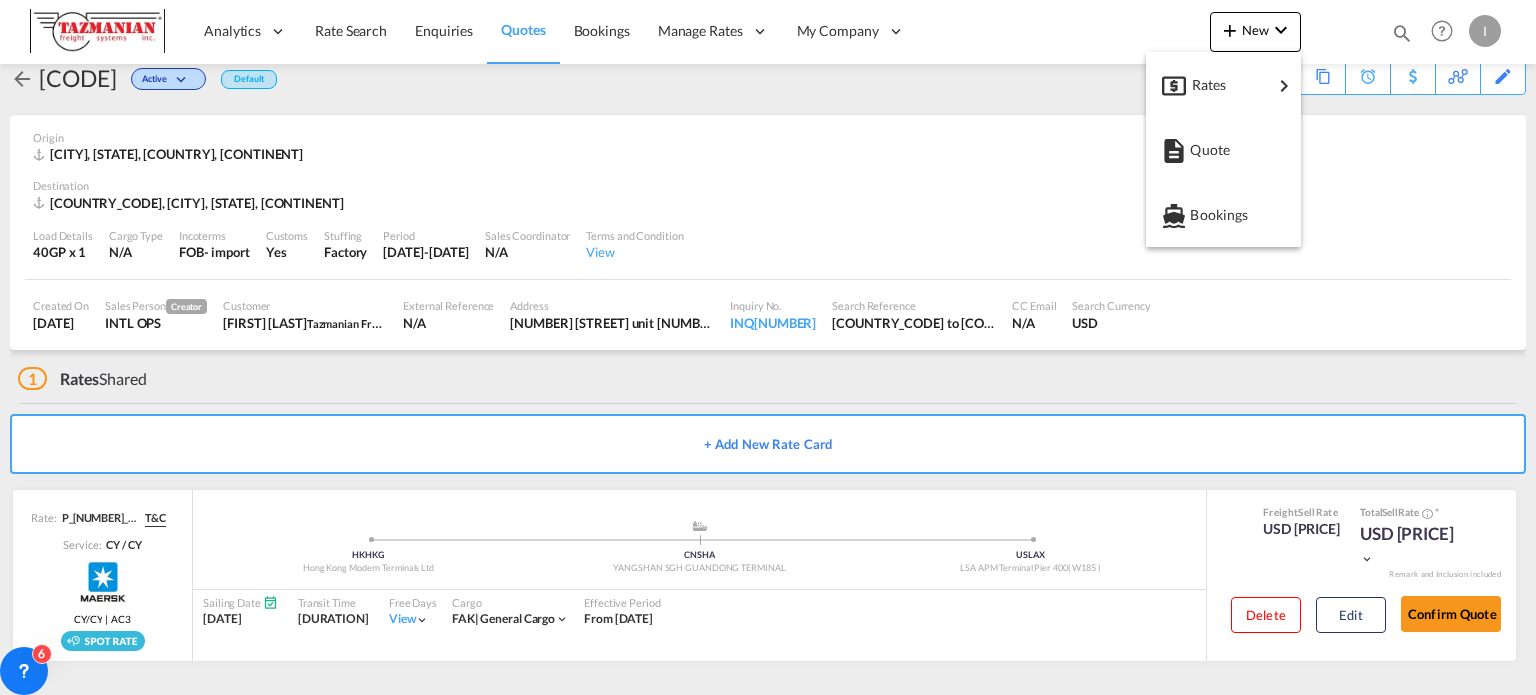 click at bounding box center [768, 347] 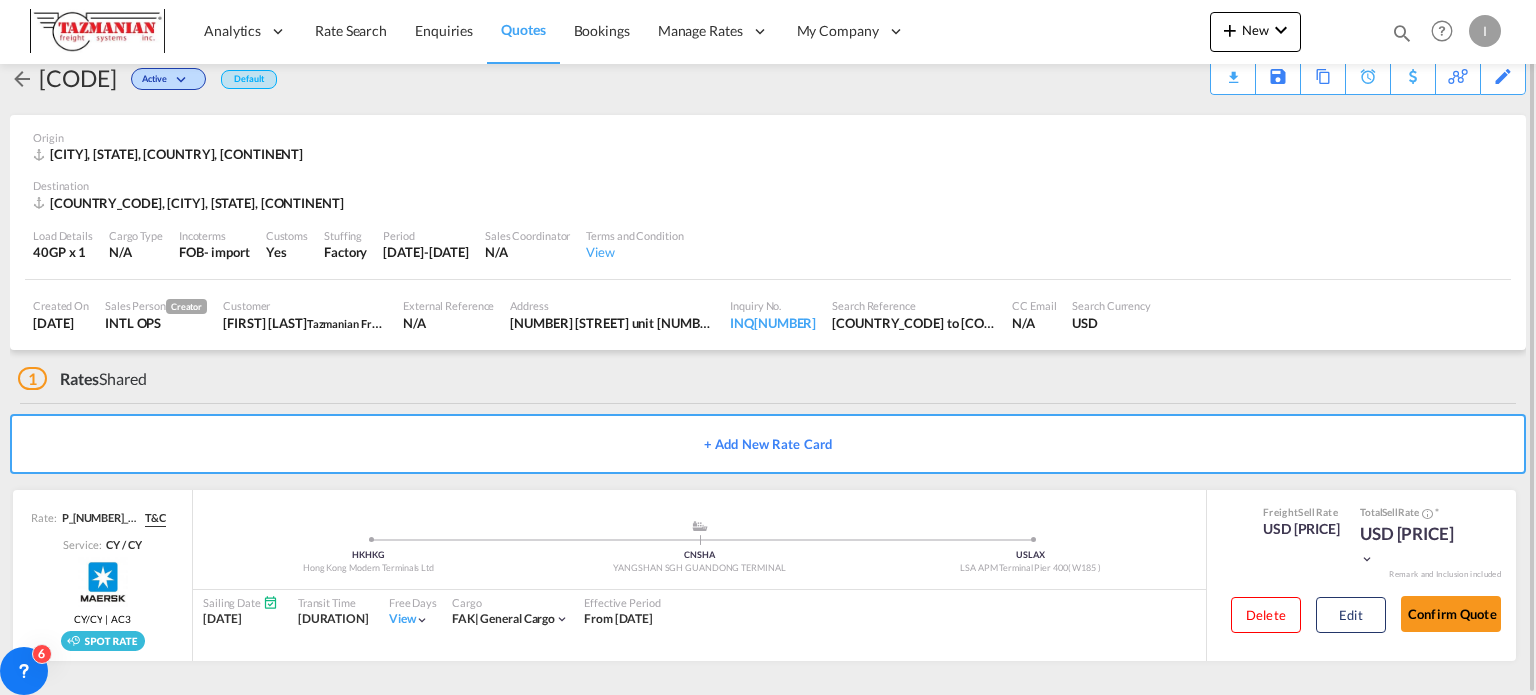 click on "Origin" at bounding box center (768, 137) 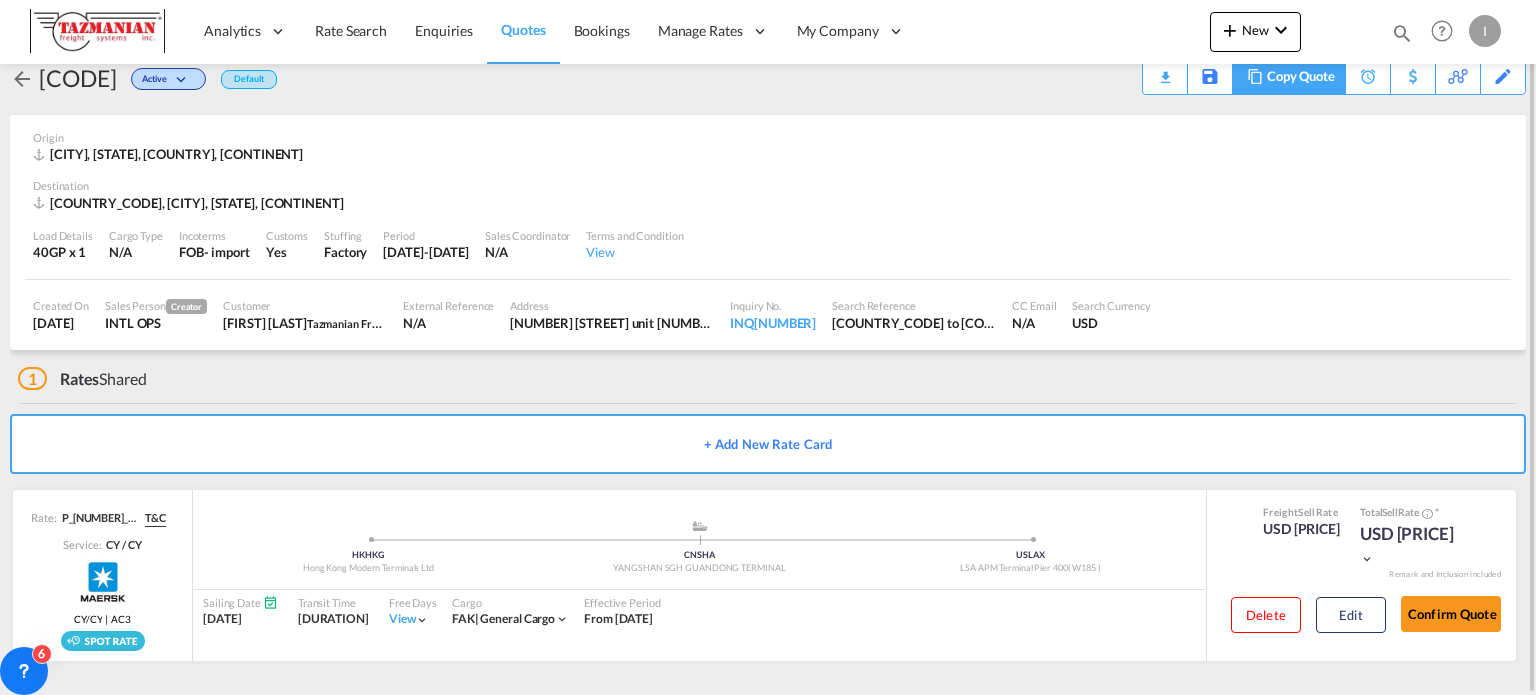 scroll, scrollTop: 0, scrollLeft: 0, axis: both 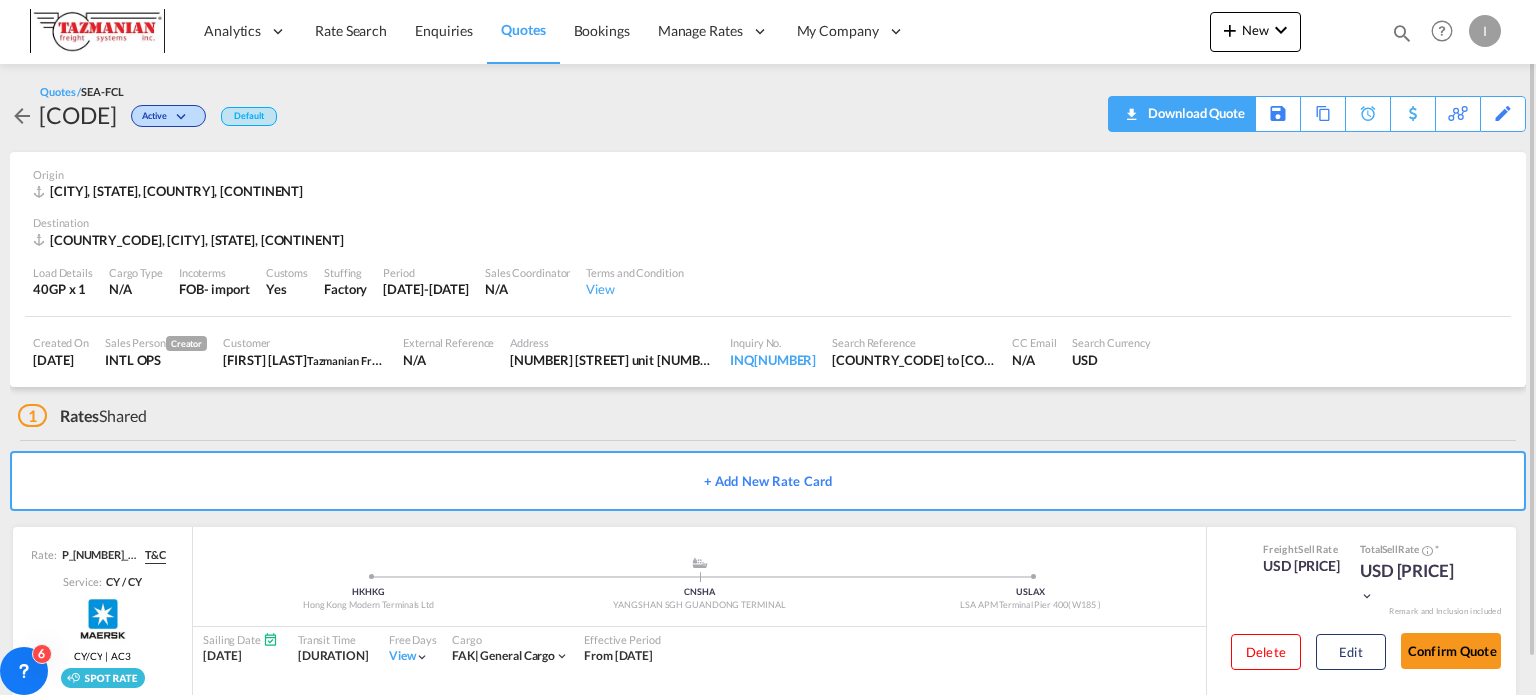 click at bounding box center (1131, 107) 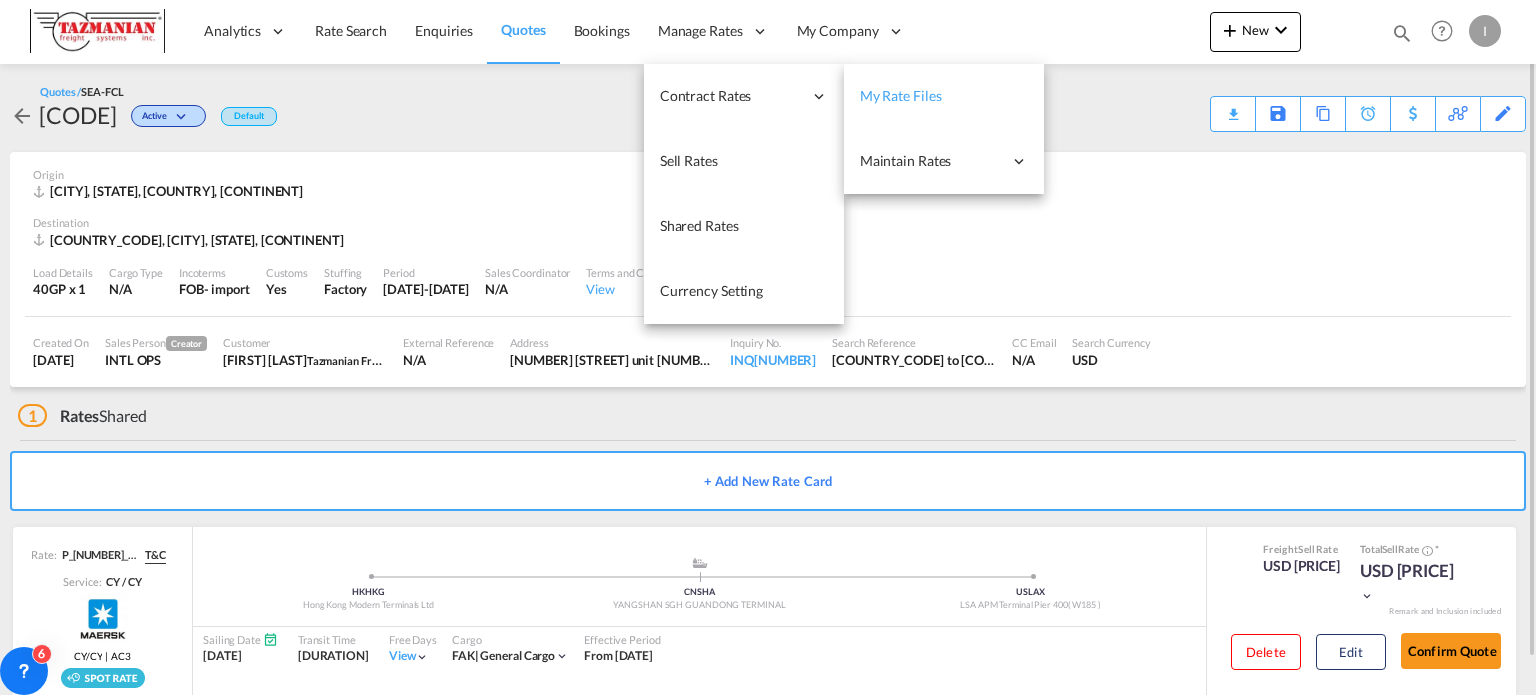 click on "My Rate Files" at bounding box center [901, 95] 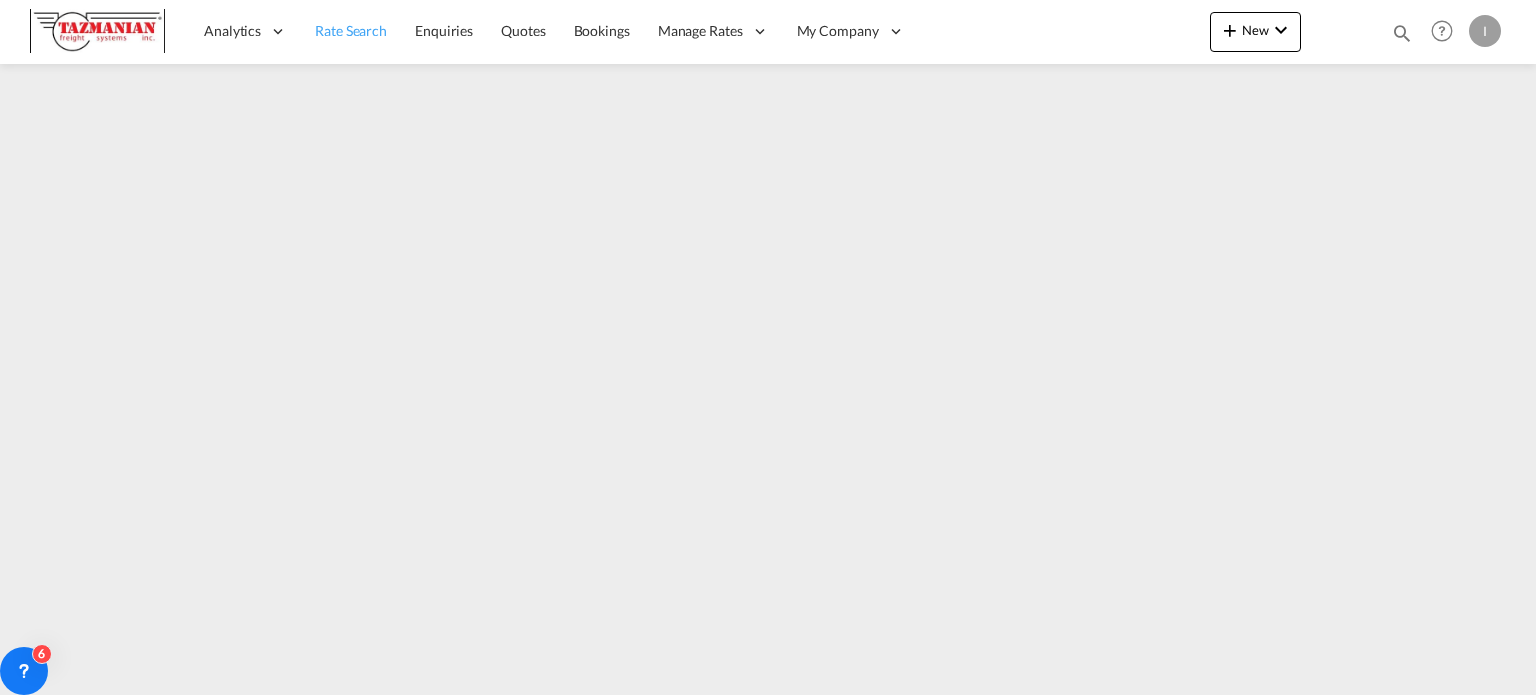 click on "Rate Search" at bounding box center [351, 30] 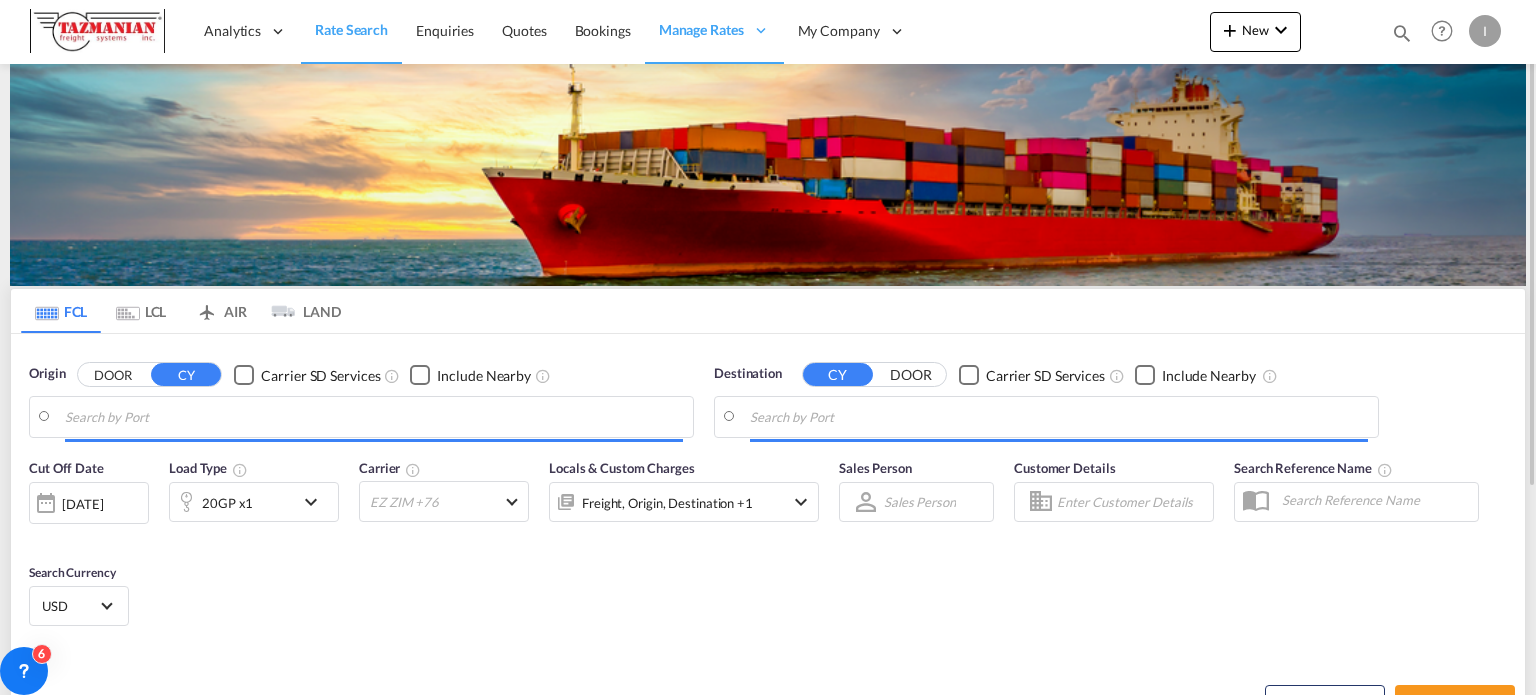 click at bounding box center (374, 417) 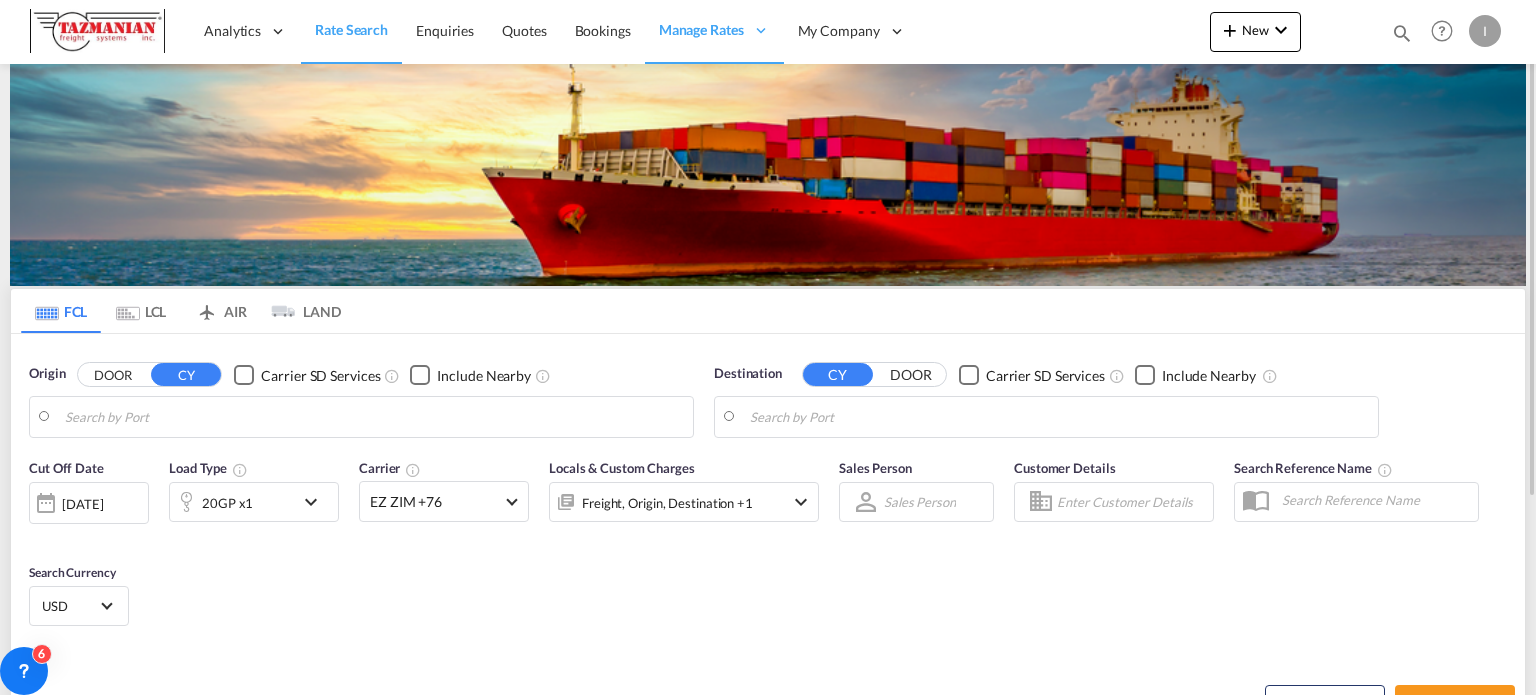 click on "Analytics
Reports
Dashboard
Rate Search
Enquiries
Quotes
Bookings" at bounding box center [768, 31] 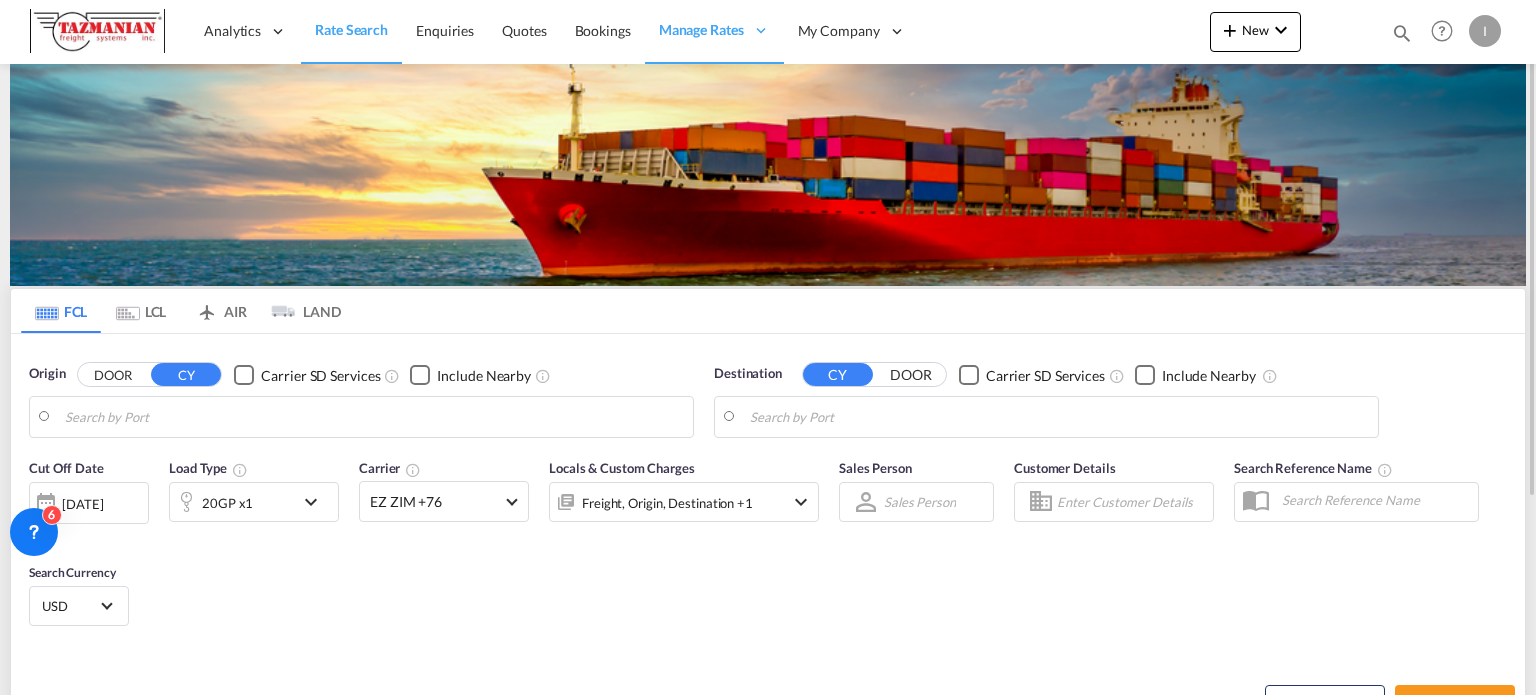 click on "Analytics
Reports
Dashboard
Rate Search
Enquiries
Quotes
Bookings" at bounding box center [768, 31] 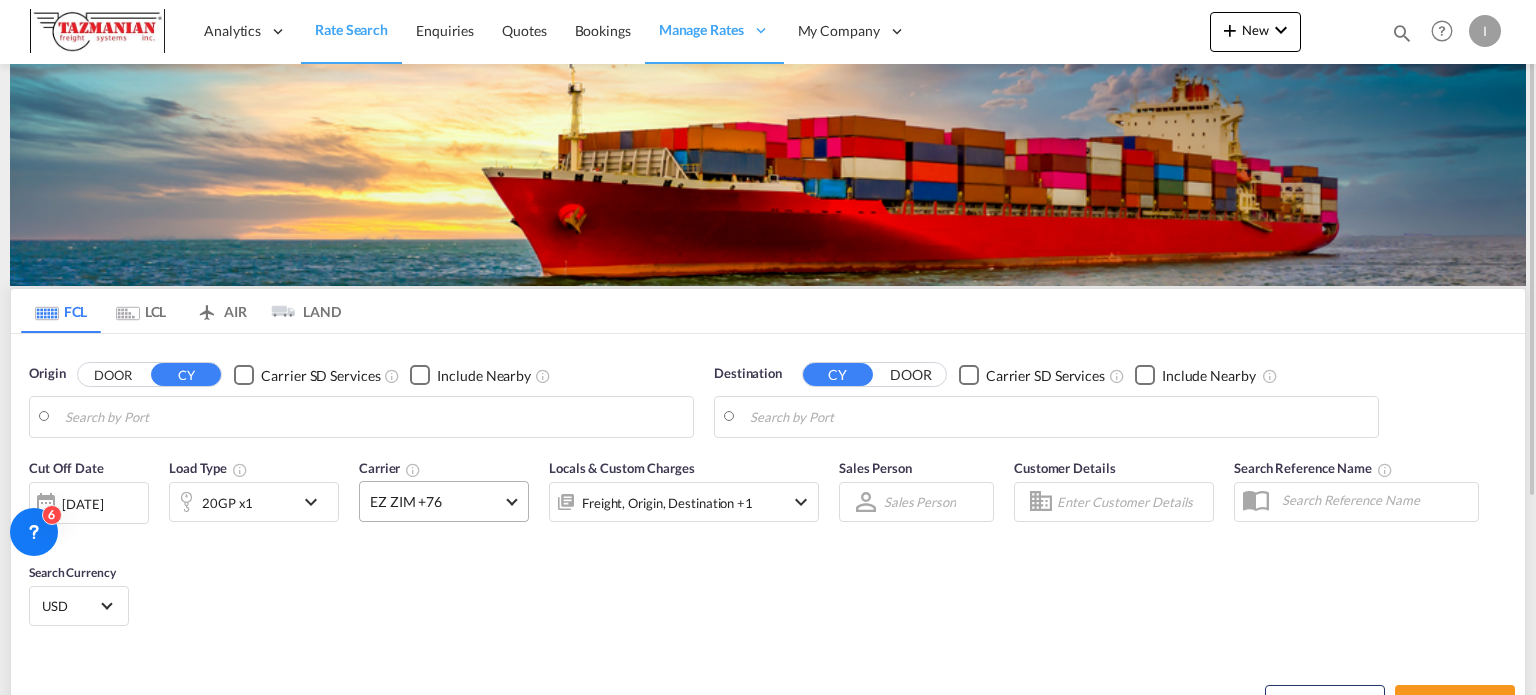 click on "EZ ZIM +76" at bounding box center (435, 502) 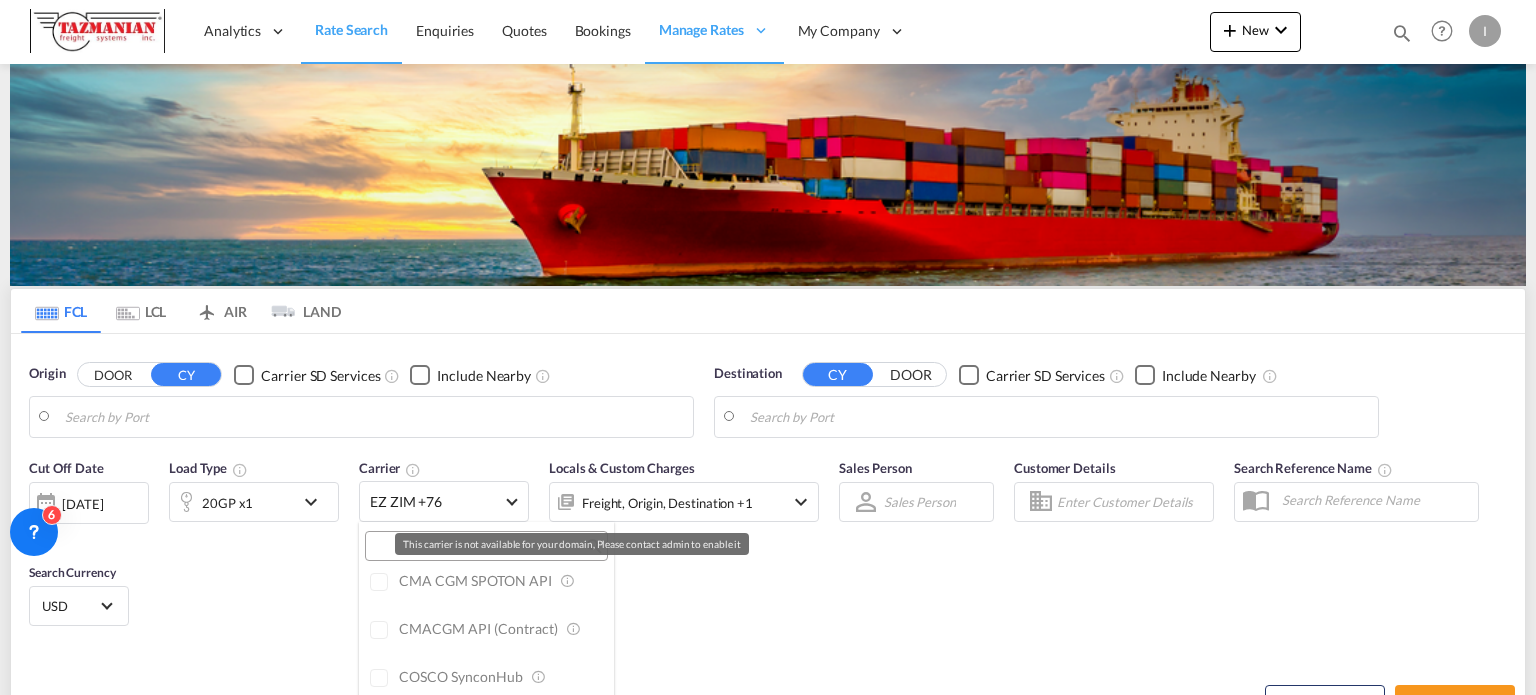 scroll, scrollTop: 488, scrollLeft: 0, axis: vertical 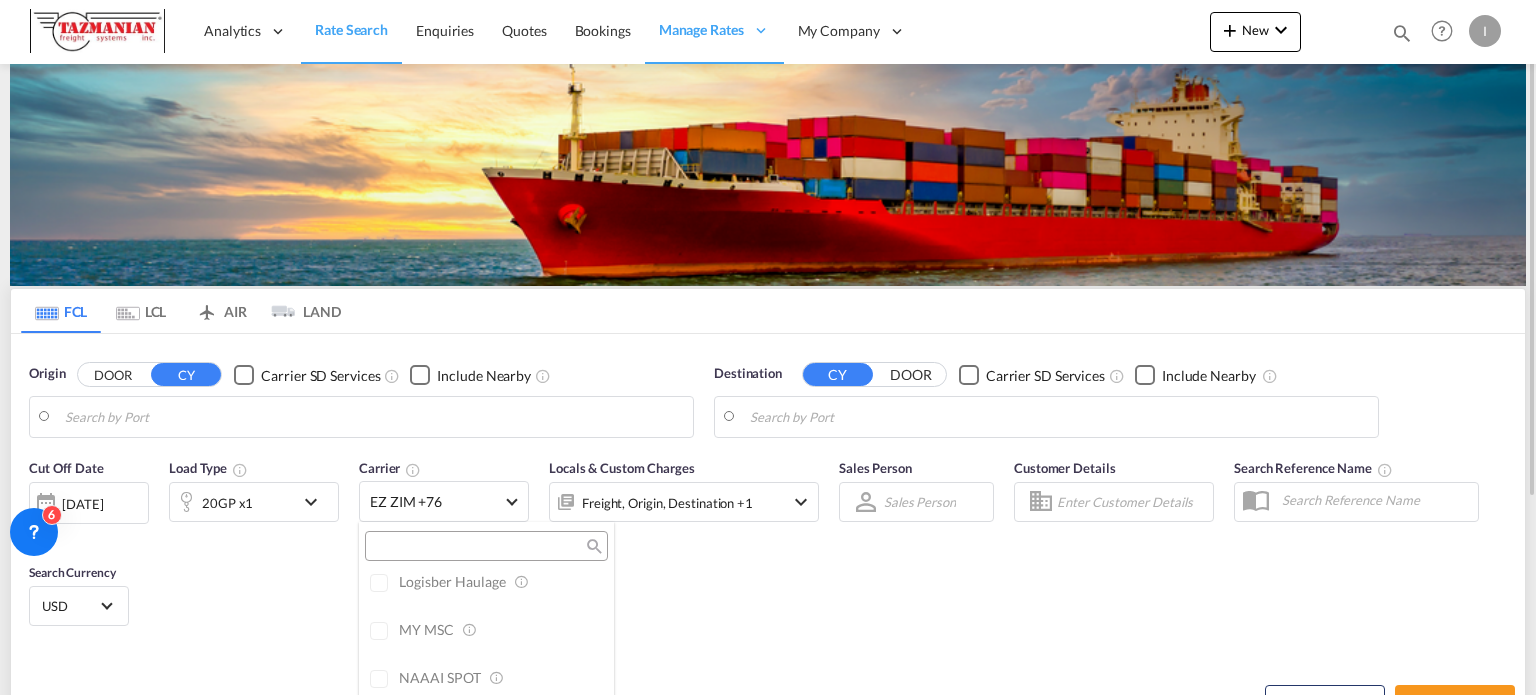 click at bounding box center [768, 347] 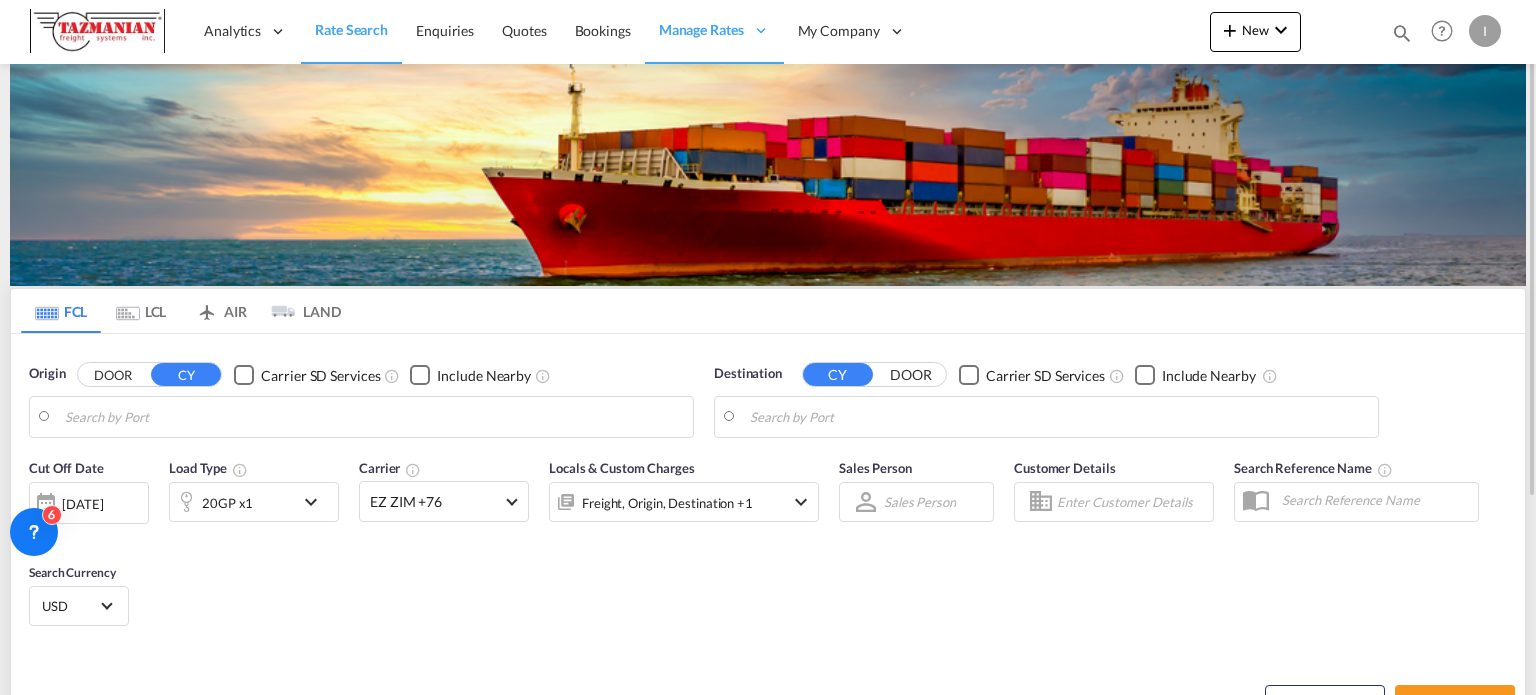click on "Search Currency
USD
د.إ  AED United Arab Emirates Dirham Af  AFN Afghan afghani Lek  ALL Albania Lek ֏  AMD Armenia ƒ  ANG Netherlands Antilles Guilder Kz  AOA Angolan Kwanza $  ARS Argentina Peso $  AUD Australia Dollar ƒ  AWG Aruban florin ман  AZN Azerbaijan New Manat KM  BAM Bosnia and Herzegovina convertible mark $  BBD Barbados Dollar ৳  BDT Bangladesh Taka лв  BGN Bulgaria Lev $  BHD Bahraini Dinar FBu  BIF Burundi franc $  BMD Bermudian dollar $  BND Brunei dollar $b  BOB Bolivian boliviano R$  BRL Brazil Real $  BSD Bahamas Dollar Nu.  BTN Bhutanese ngultrum P  BWP Botswana Pula Br  BYN Belarusian ruble BZ$  BZD Belize dollar" at bounding box center [768, 545] 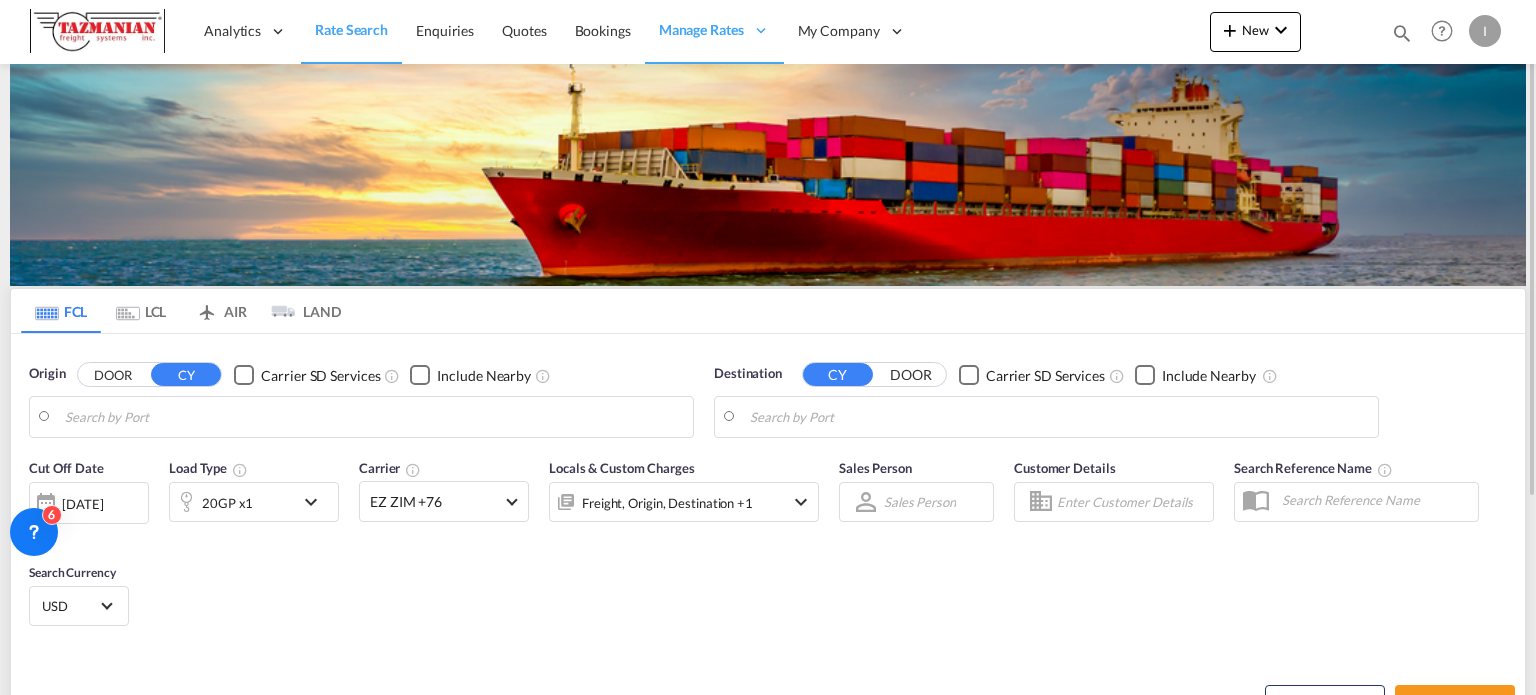 click on "Search Currency
USD
د.إ  AED United Arab Emirates Dirham Af  AFN Afghan afghani Lek  ALL Albania Lek ֏  AMD Armenia ƒ  ANG Netherlands Antilles Guilder Kz  AOA Angolan Kwanza $  ARS Argentina Peso $  AUD Australia Dollar ƒ  AWG Aruban florin ман  AZN Azerbaijan New Manat KM  BAM Bosnia and Herzegovina convertible mark $  BBD Barbados Dollar ৳  BDT Bangladesh Taka лв  BGN Bulgaria Lev $  BHD Bahraini Dinar FBu  BIF Burundi franc $  BMD Bermudian dollar $  BND Brunei dollar $b  BOB Bolivian boliviano R$  BRL Brazil Real $  BSD Bahamas Dollar Nu.  BTN Bhutanese ngultrum P  BWP Botswana Pula Br  BYN Belarusian ruble BZ$  BZD Belize dollar" at bounding box center (768, 545) 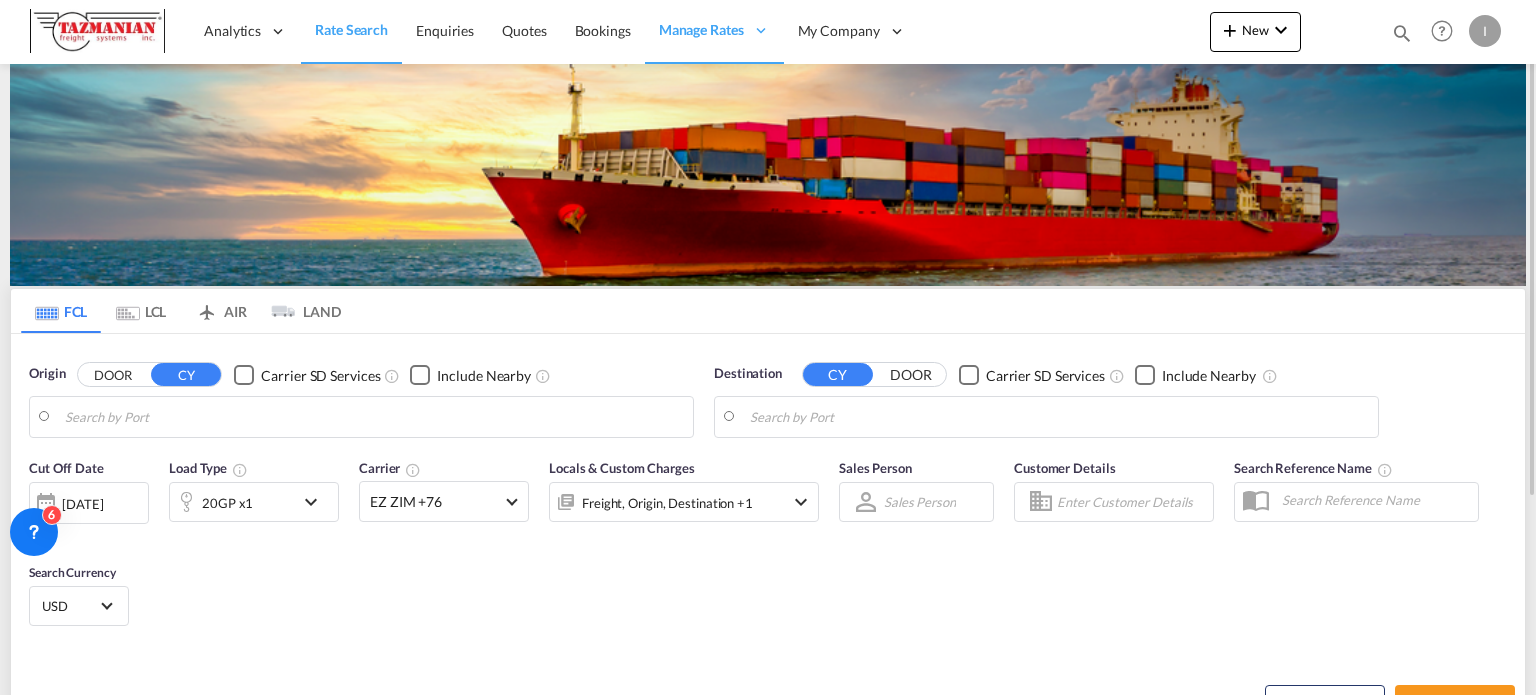 click on "Analytics
Reports
Dashboard
Rate Search
Enquiries
Quotes
Bookings" at bounding box center [768, 31] 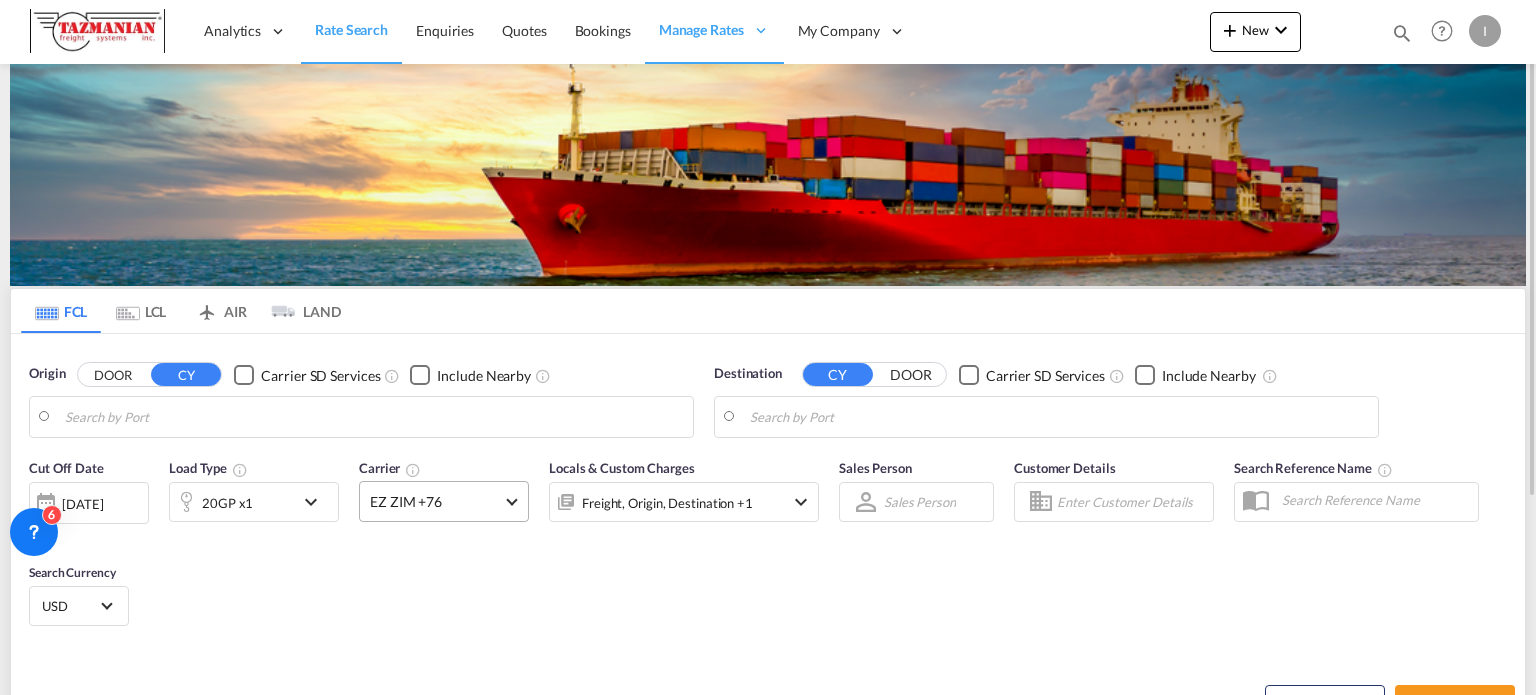 click on "EZ ZIM +76" at bounding box center (435, 502) 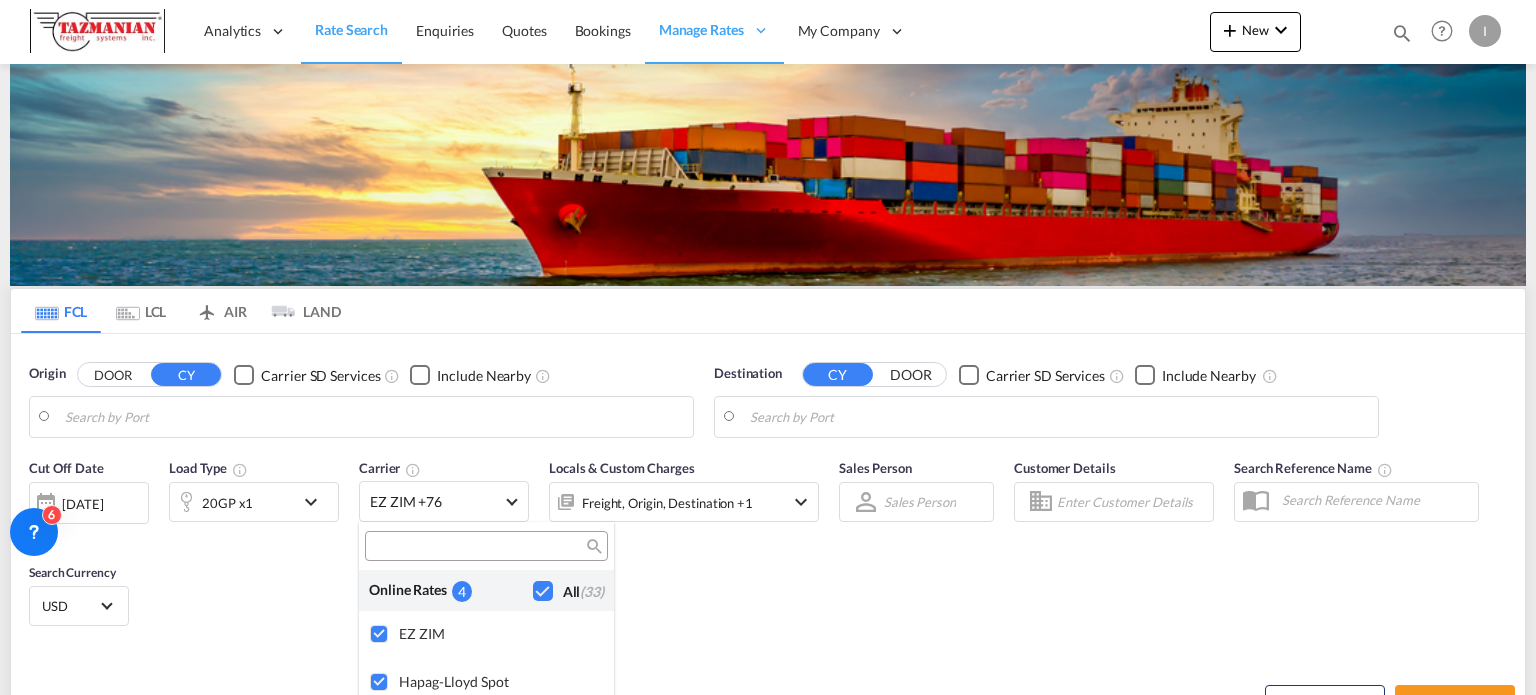scroll, scrollTop: 88, scrollLeft: 0, axis: vertical 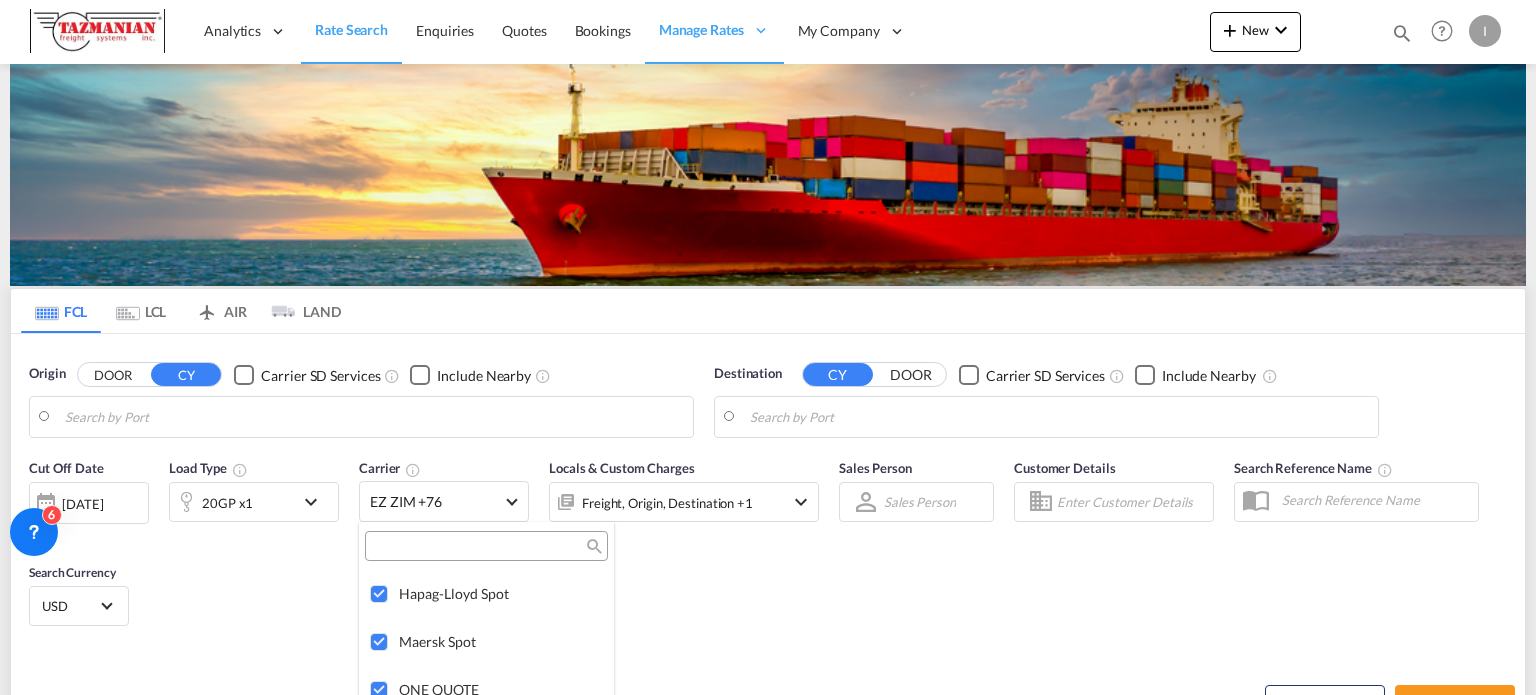 click at bounding box center (768, 347) 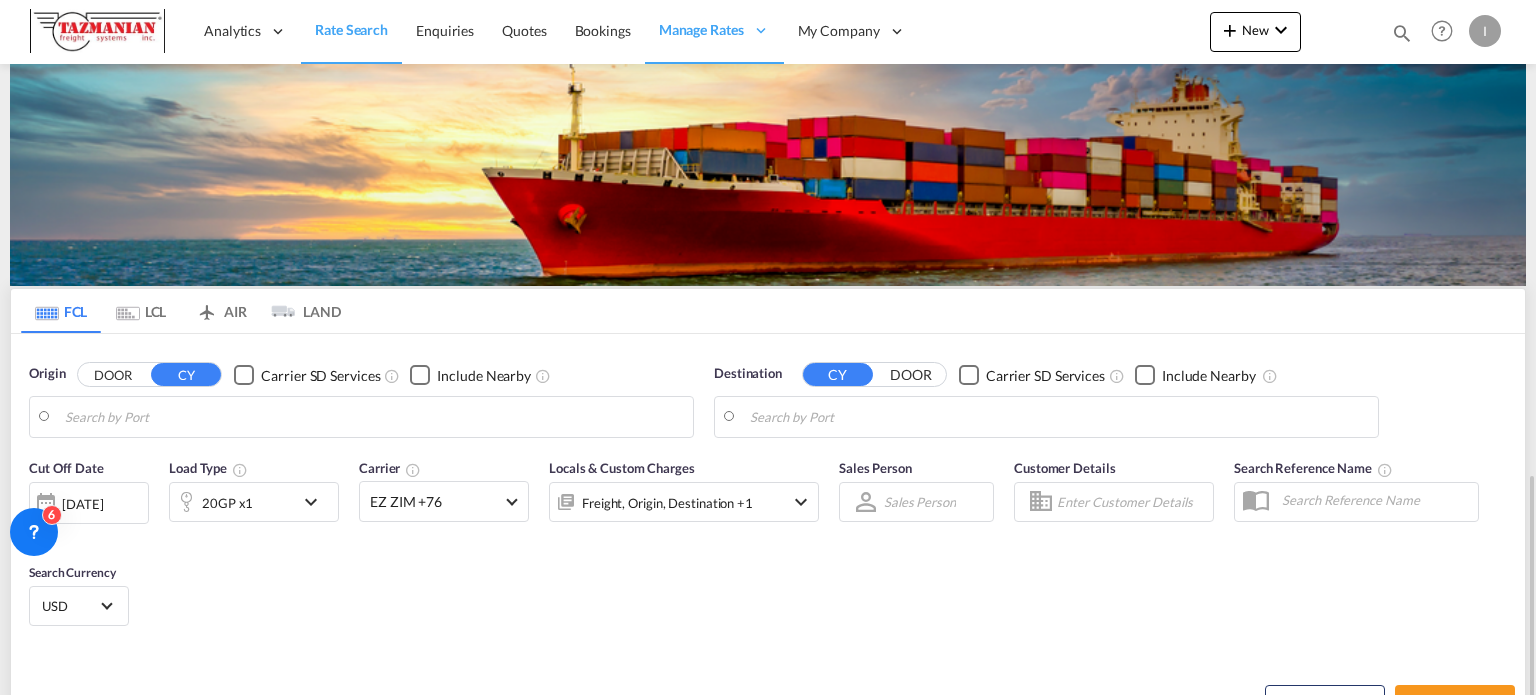 scroll, scrollTop: 276, scrollLeft: 0, axis: vertical 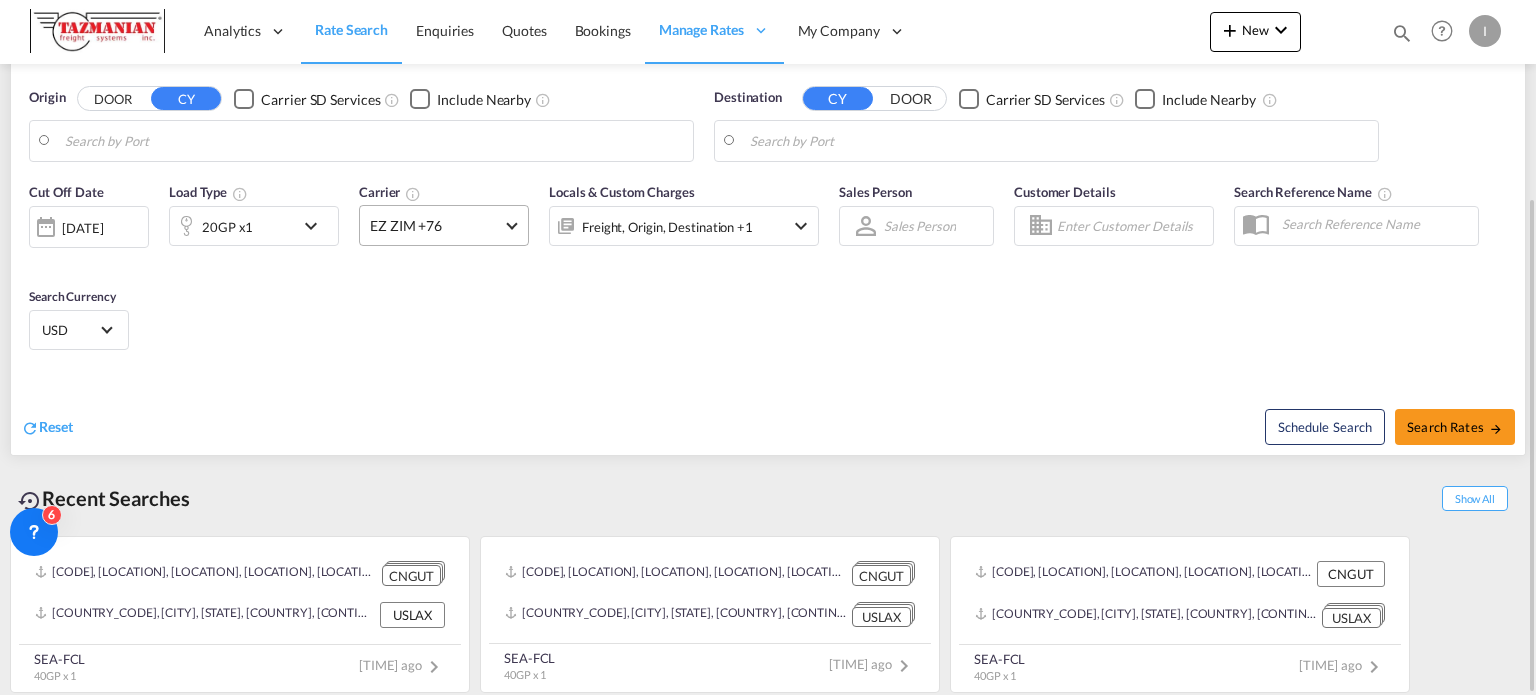 click on "EZ ZIM +76" at bounding box center (444, 225) 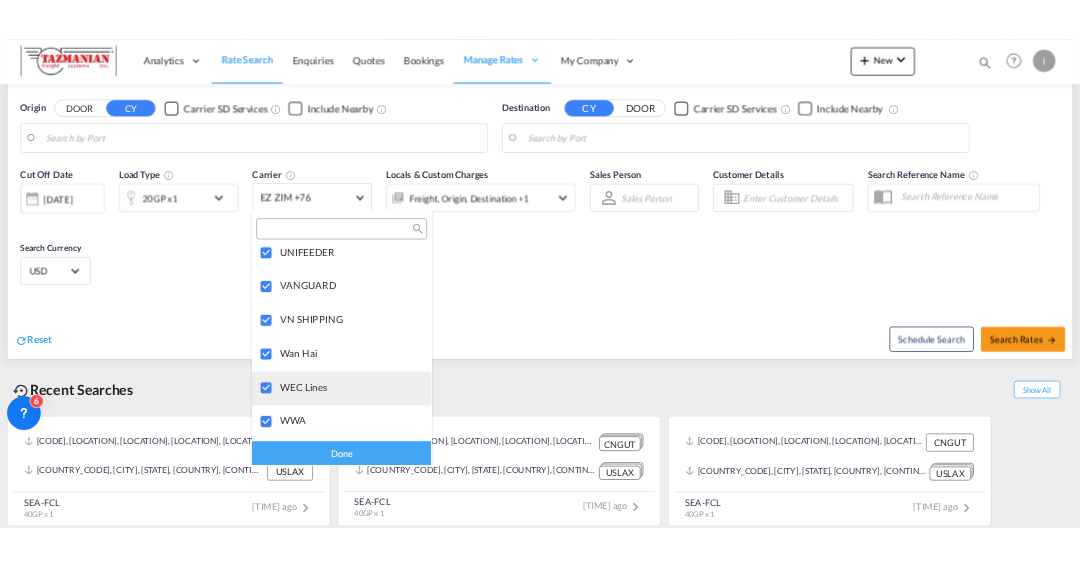 scroll, scrollTop: 4892, scrollLeft: 0, axis: vertical 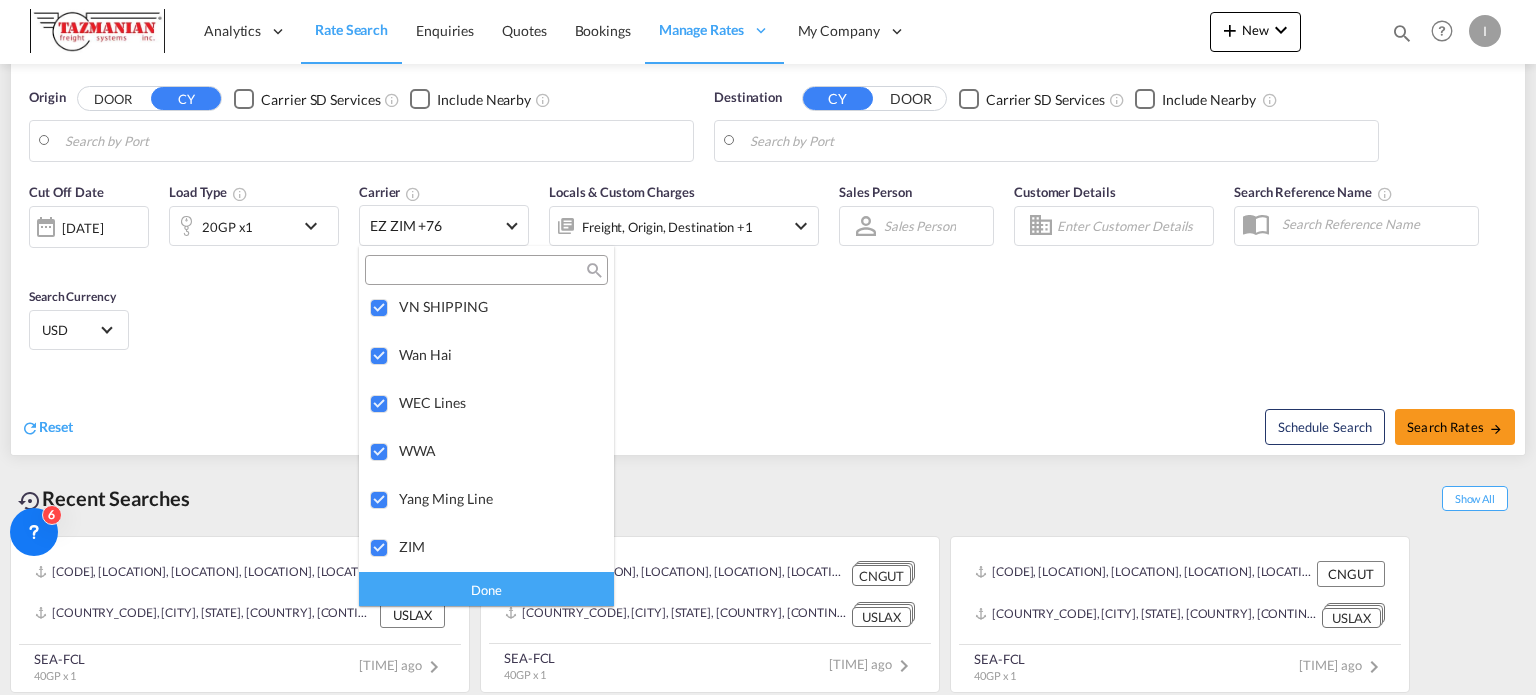 click at bounding box center (768, 347) 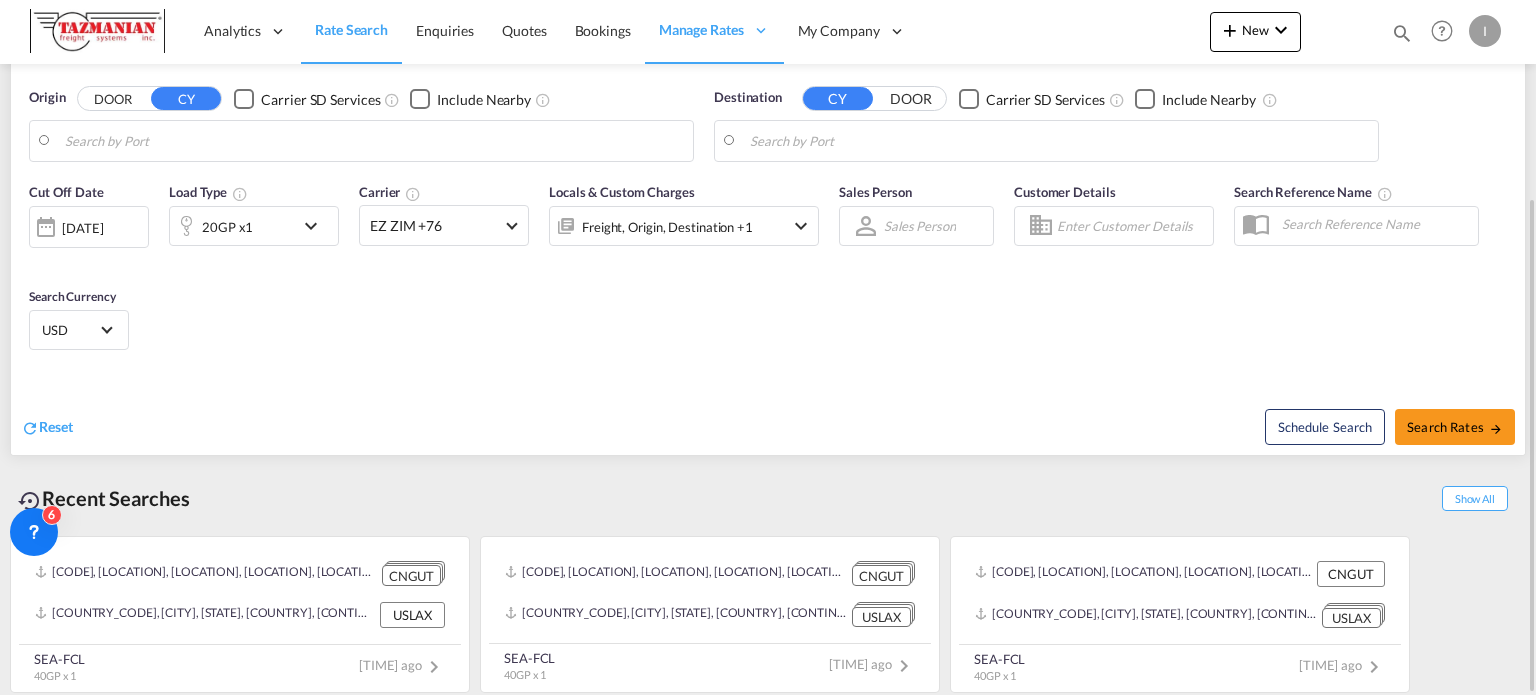 click on "Search Currency
USD
د.إ  AED United Arab Emirates Dirham Af  AFN Afghan afghani Lek  ALL Albania Lek ֏  AMD Armenia ƒ  ANG Netherlands Antilles Guilder Kz  AOA Angolan Kwanza $  ARS Argentina Peso $  AUD Australia Dollar ƒ  AWG Aruban florin ман  AZN Azerbaijan New Manat KM  BAM Bosnia and Herzegovina convertible mark $  BBD Barbados Dollar ৳  BDT Bangladesh Taka лв  BGN Bulgaria Lev $  BHD Bahraini Dinar FBu  BIF Burundi franc $  BMD Bermudian dollar $  BND Brunei dollar $b  BOB Bolivian boliviano R$  BRL Brazil Real $  BSD Bahamas Dollar Nu.  BTN Bhutanese ngultrum P  BWP Botswana Pula Br  BYN Belarusian ruble BZ$  BZD Belize dollar" at bounding box center [768, 269] 